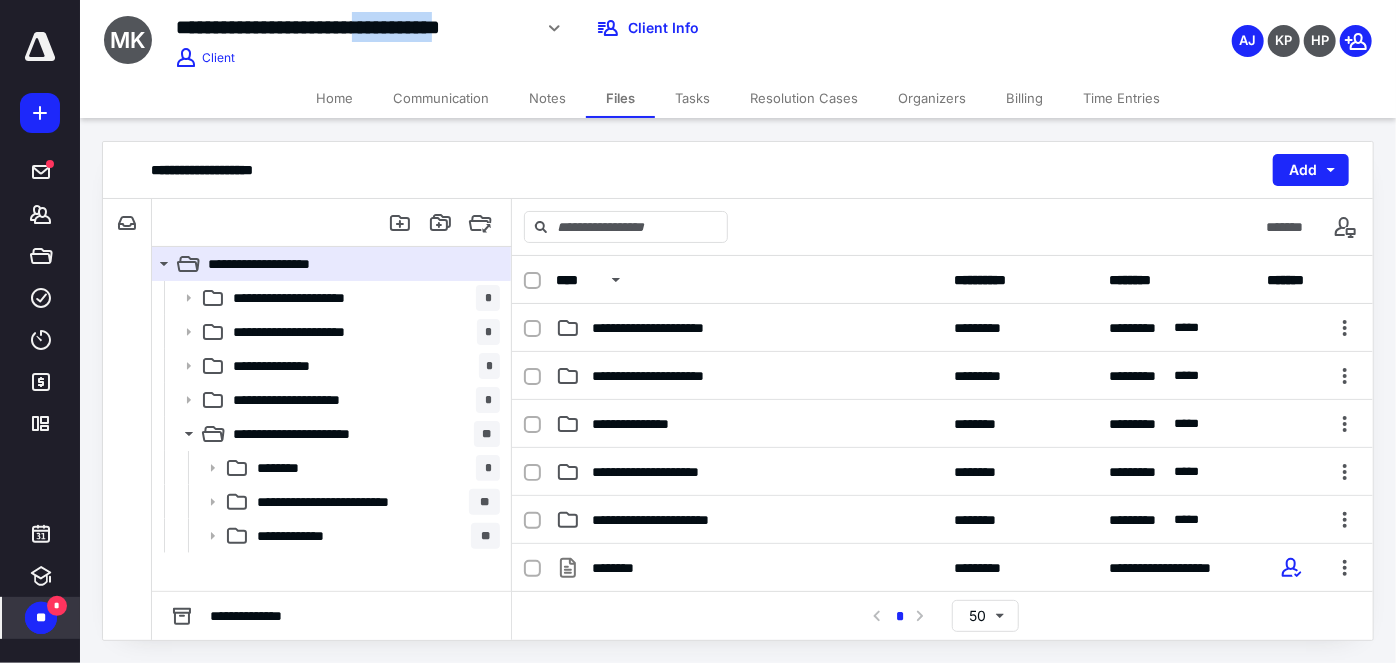 scroll, scrollTop: 0, scrollLeft: 0, axis: both 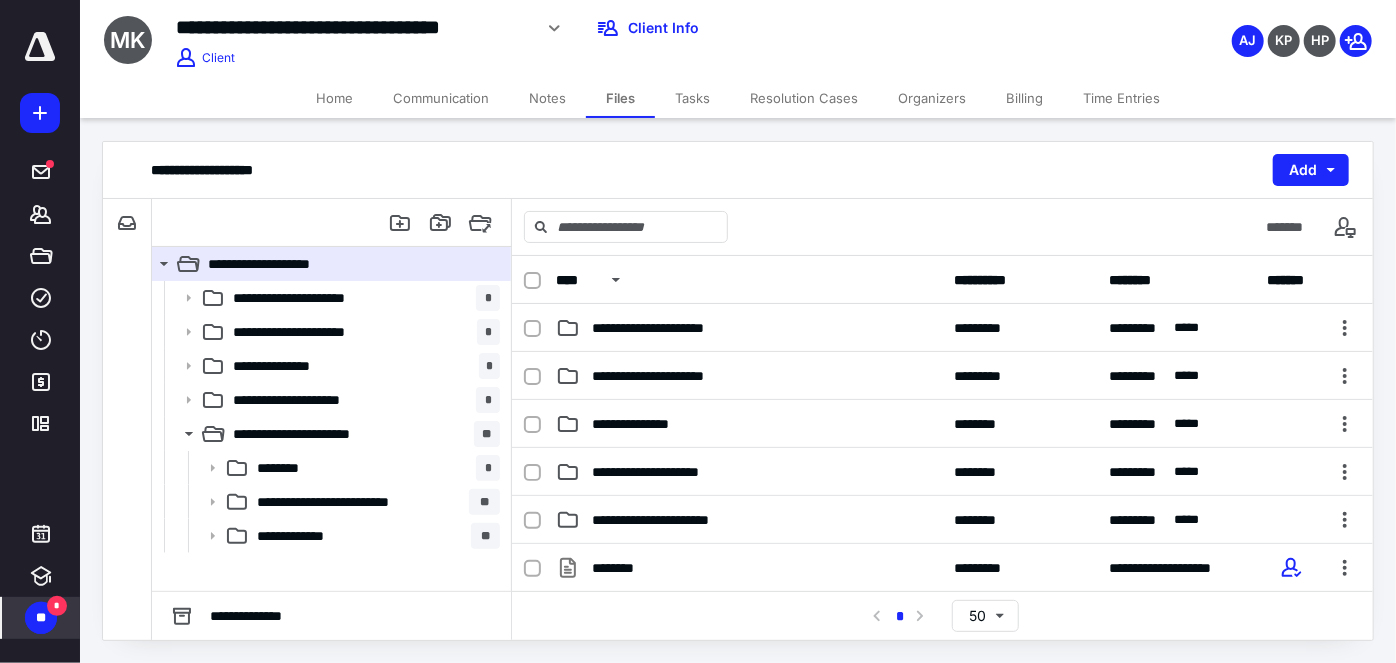 click on "** *" at bounding box center [41, 618] 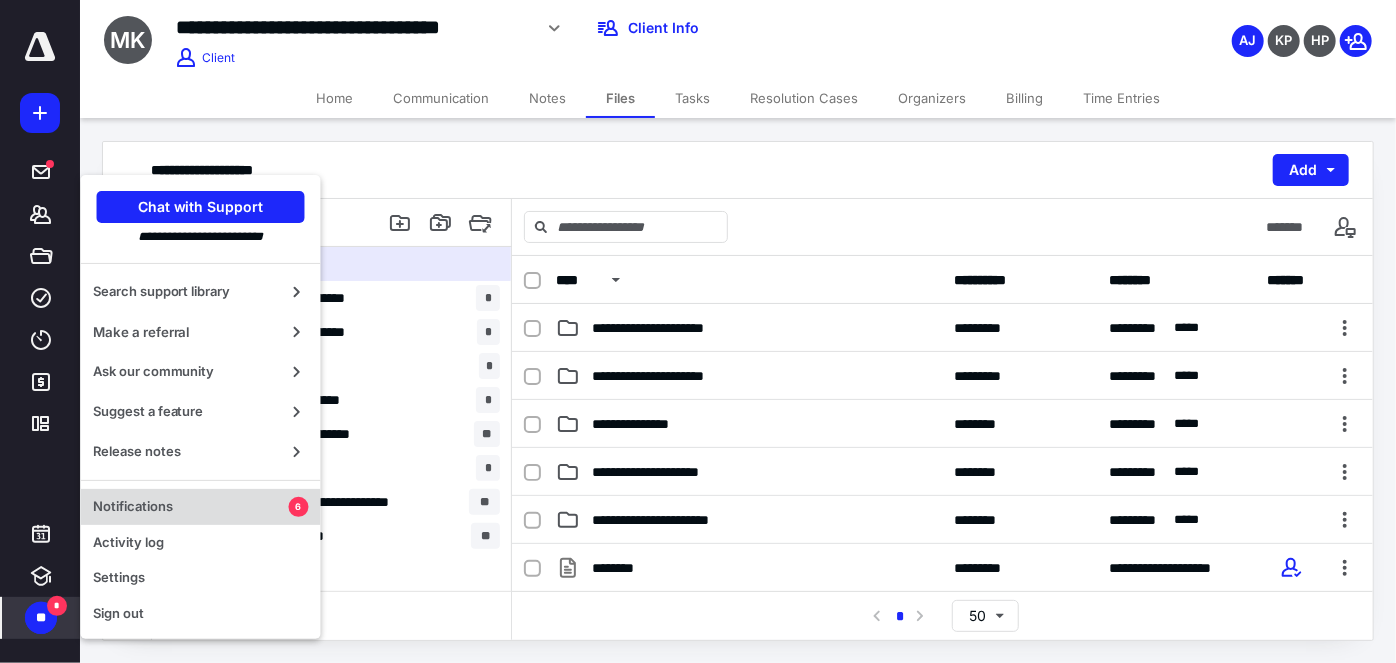 click on "Notifications 6" at bounding box center (201, 507) 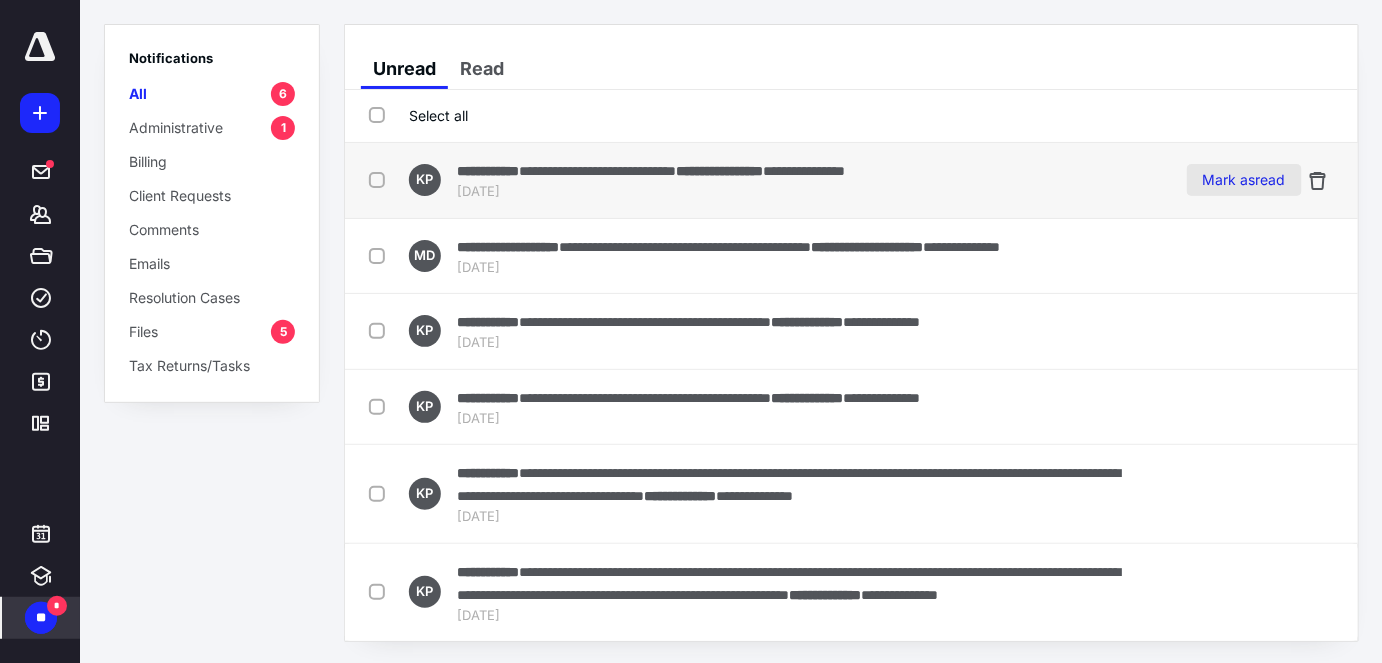 click on "Mark as  read" at bounding box center (1244, 180) 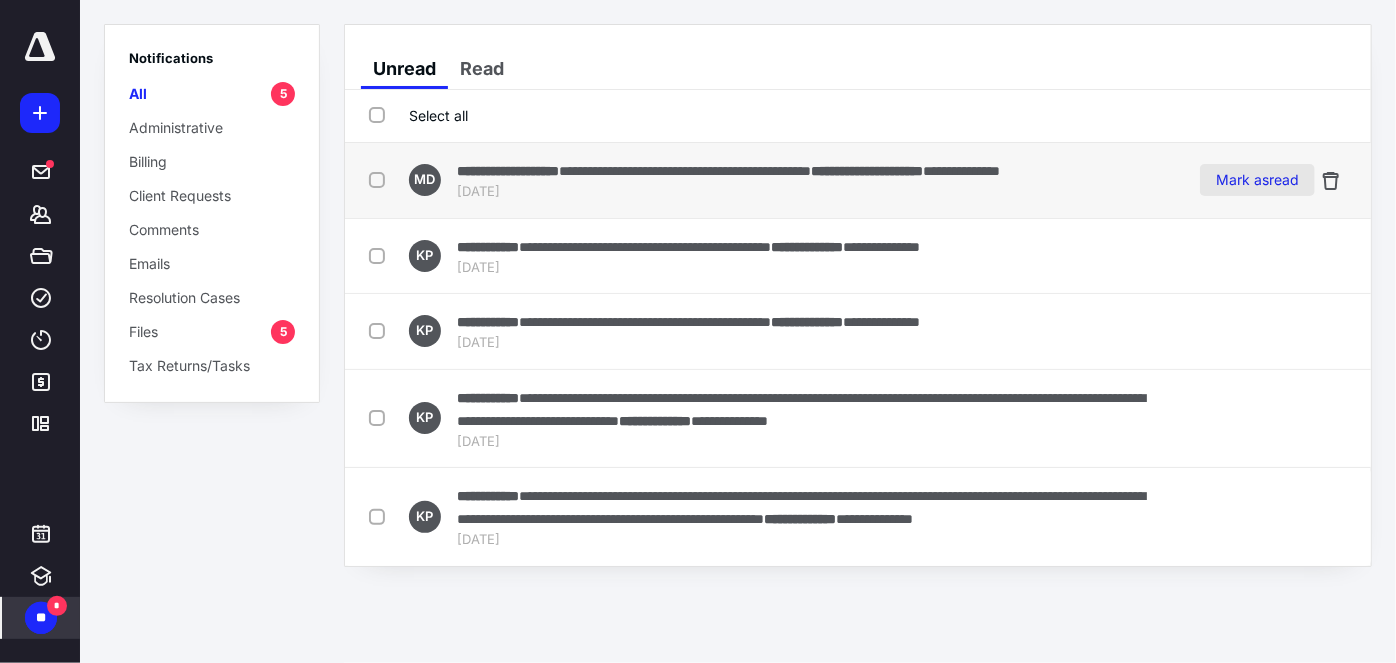 click on "Mark as  read" at bounding box center (1257, 180) 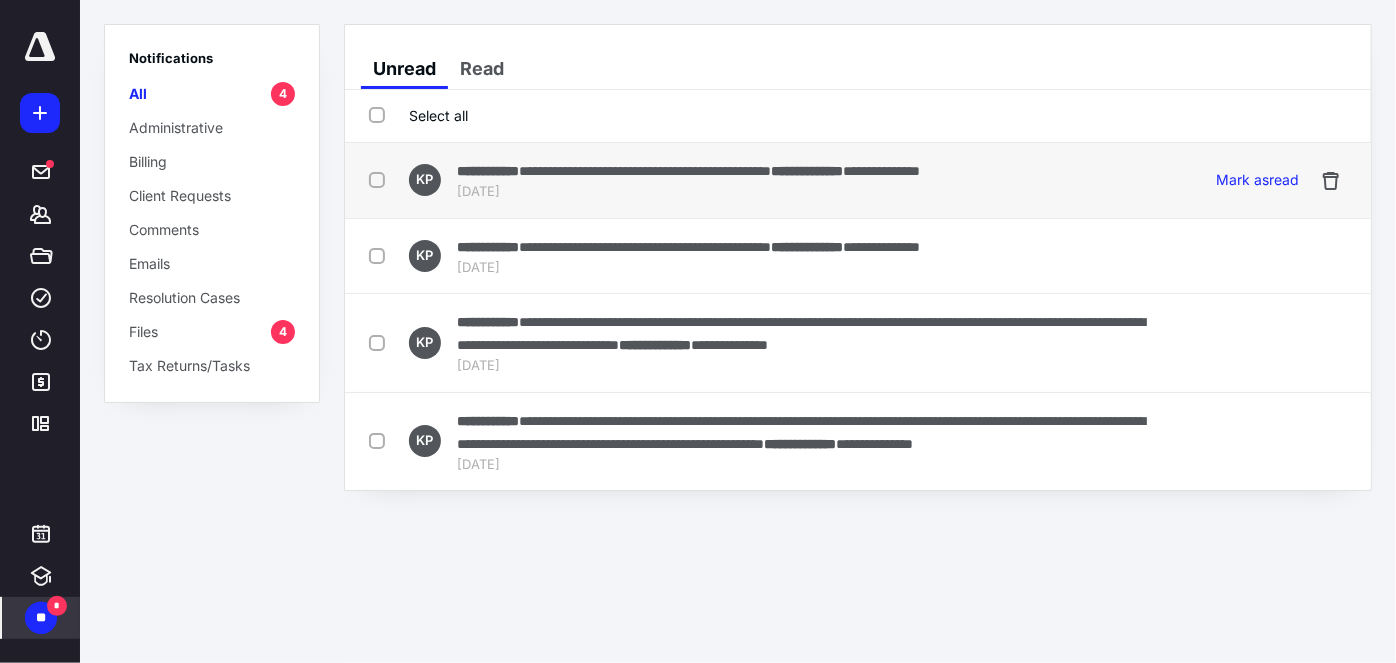 click on "**********" at bounding box center (488, 171) 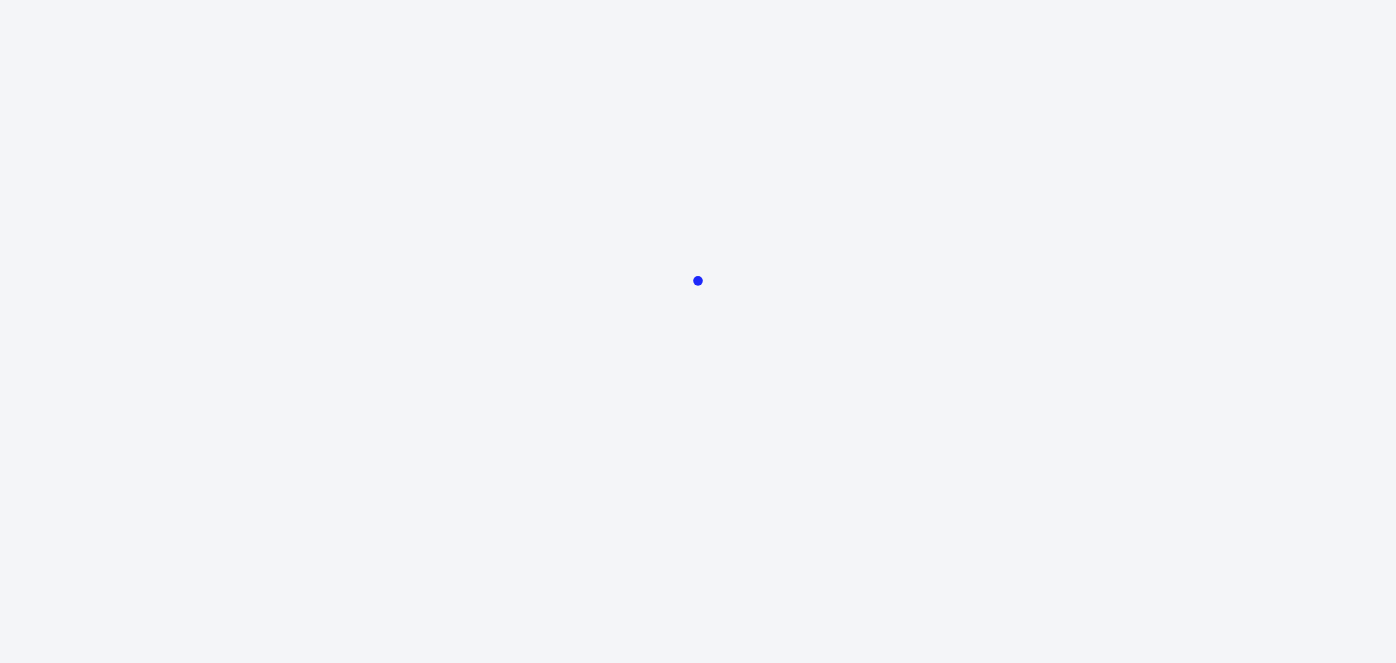 scroll, scrollTop: 0, scrollLeft: 0, axis: both 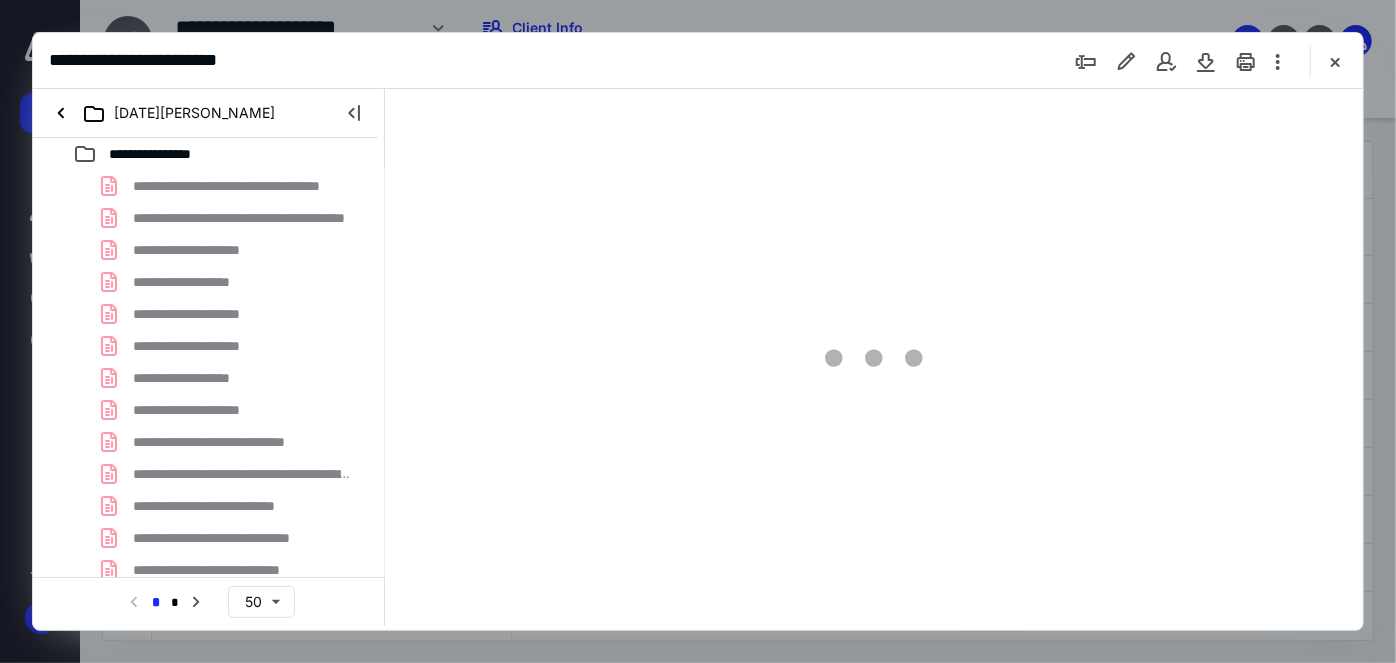 type on "58" 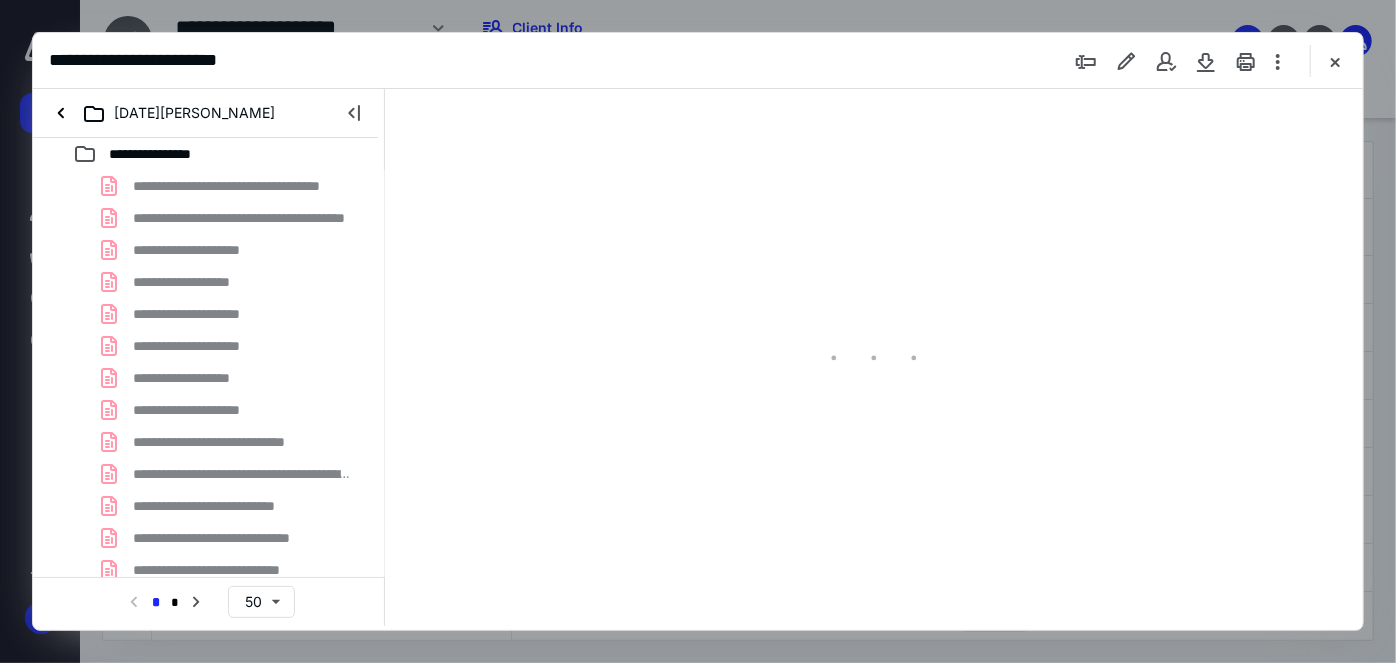 scroll, scrollTop: 77, scrollLeft: 0, axis: vertical 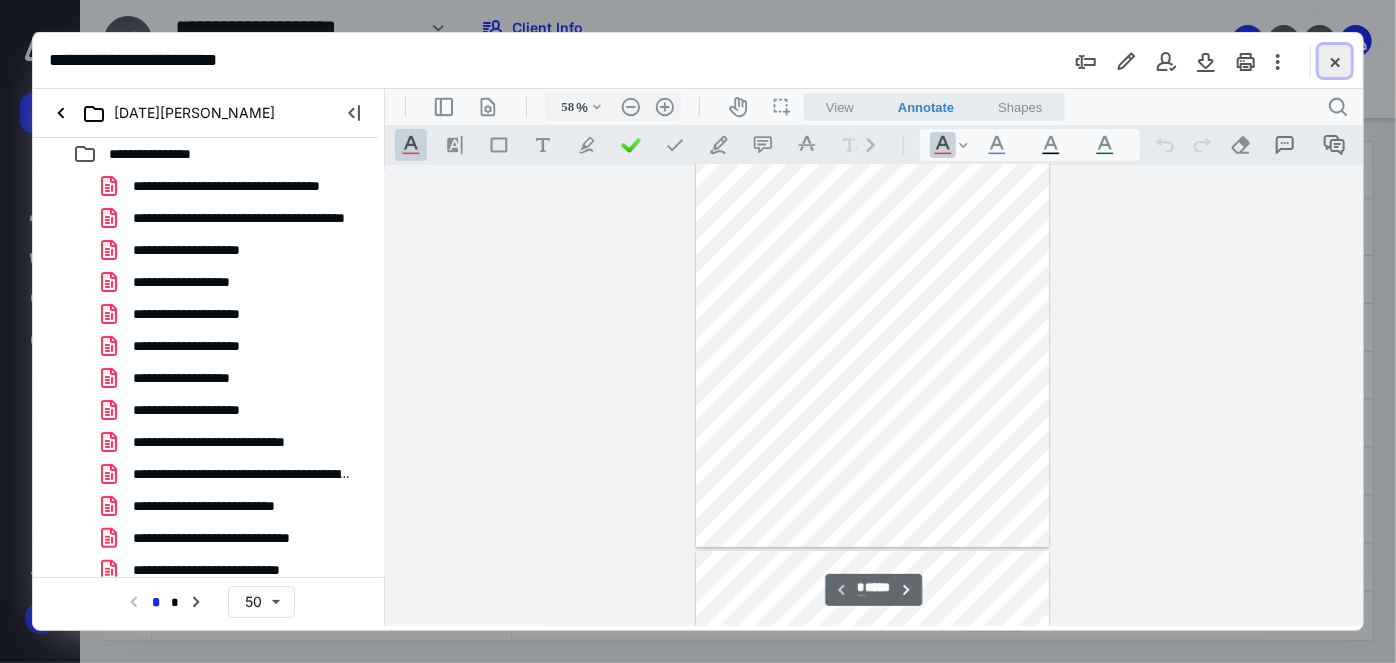 click at bounding box center [1335, 61] 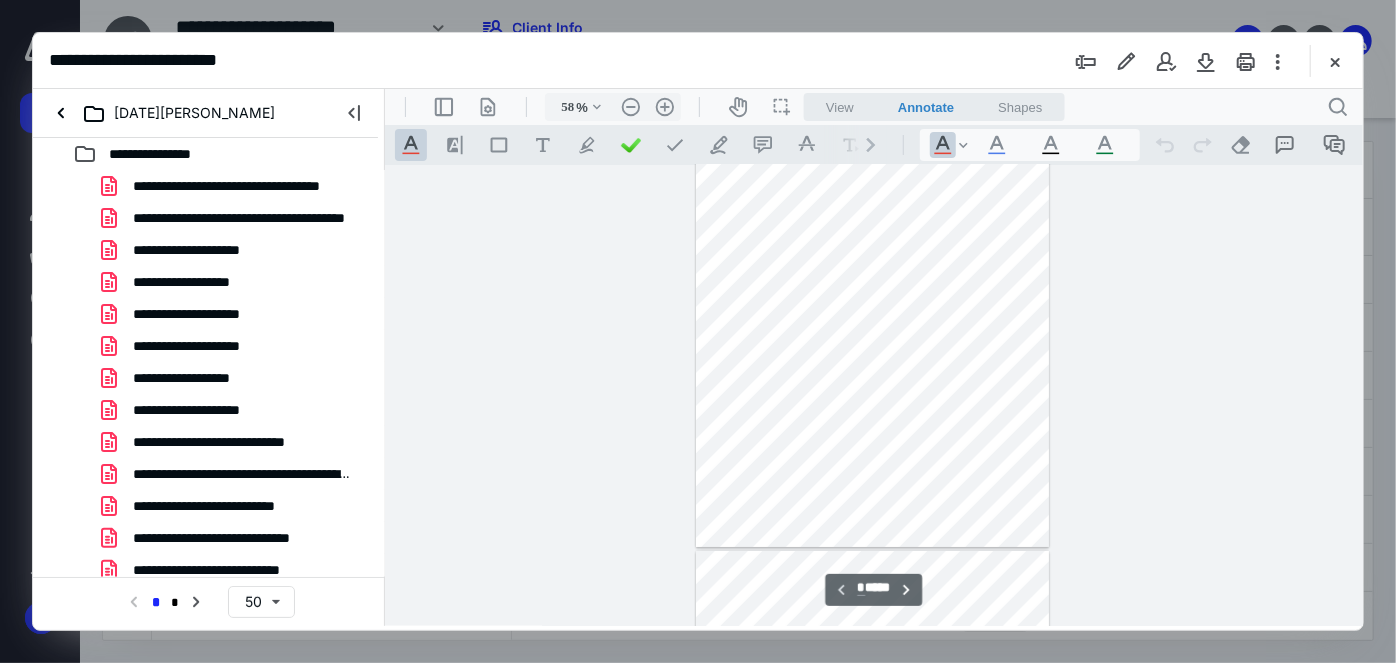 checkbox on "false" 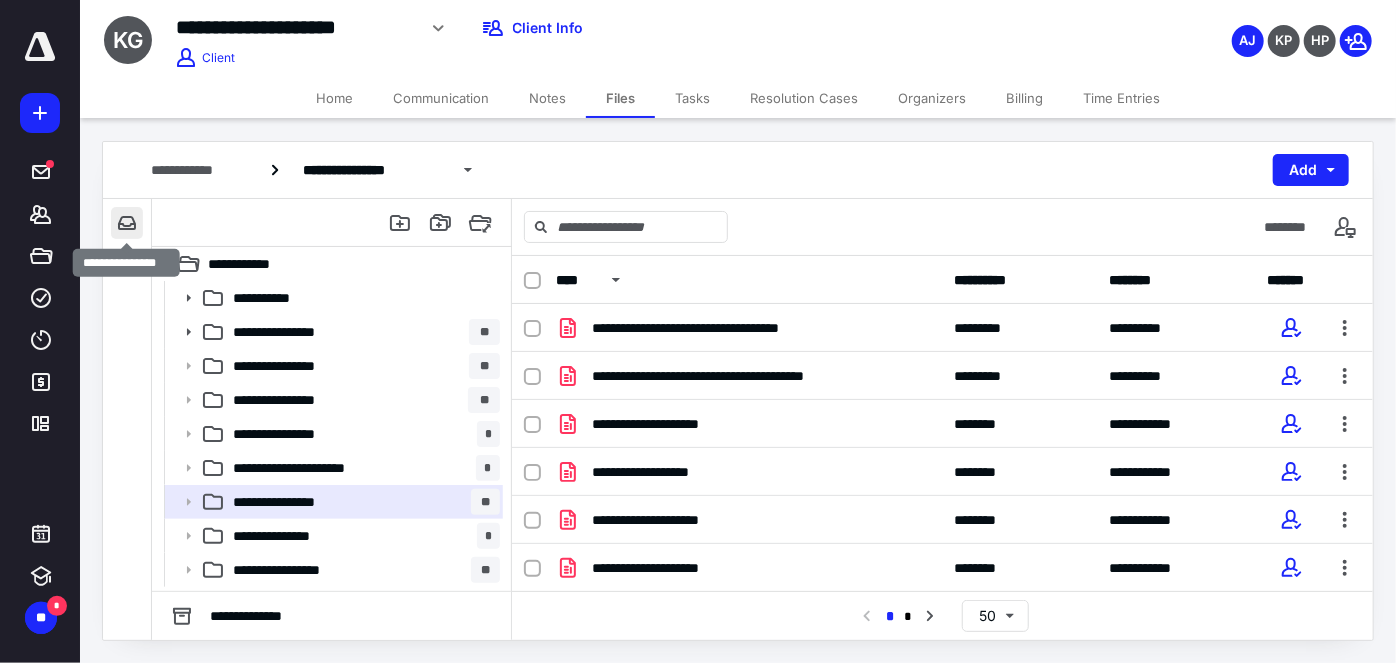 click at bounding box center [127, 223] 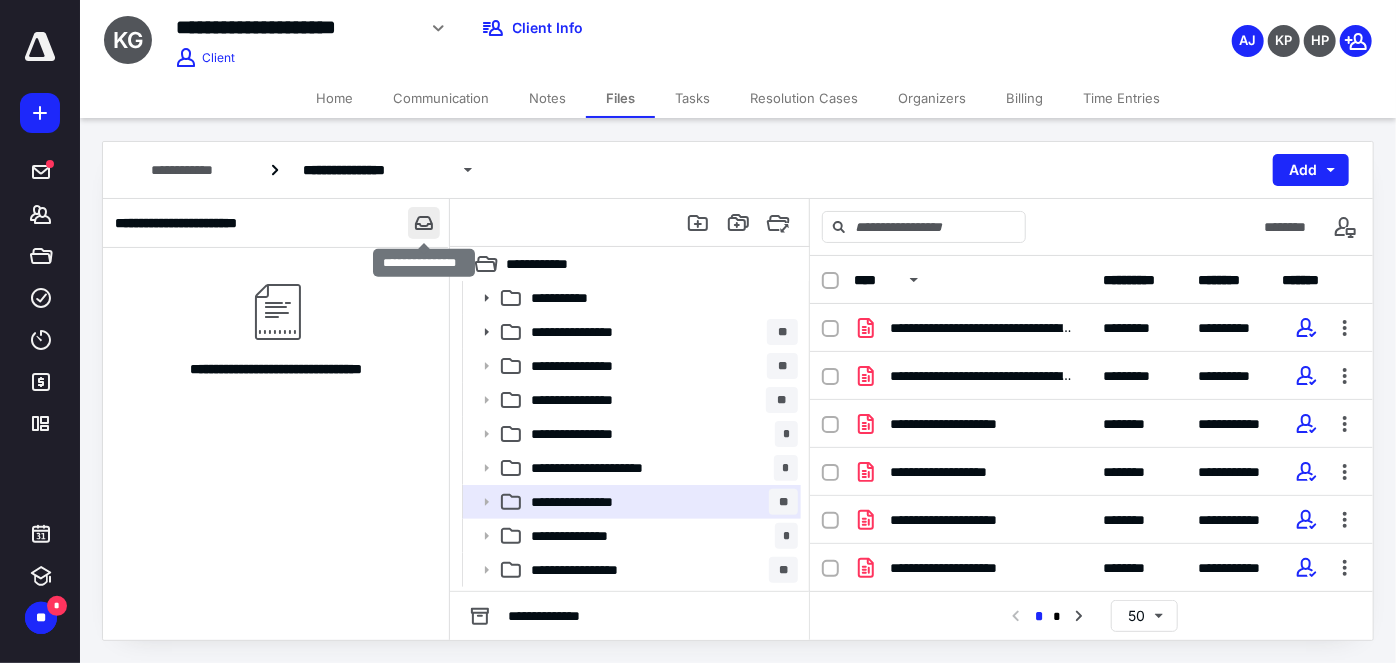 click at bounding box center [424, 223] 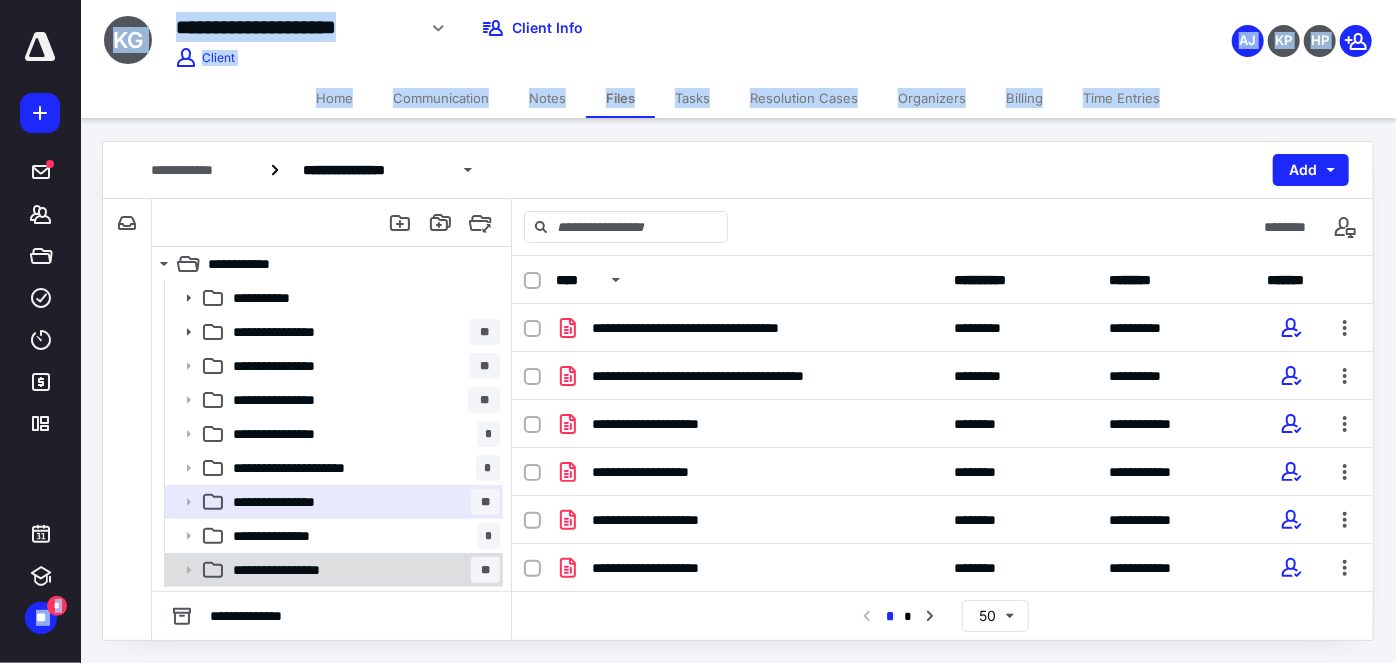 drag, startPoint x: 32, startPoint y: 624, endPoint x: 393, endPoint y: 584, distance: 363.20932 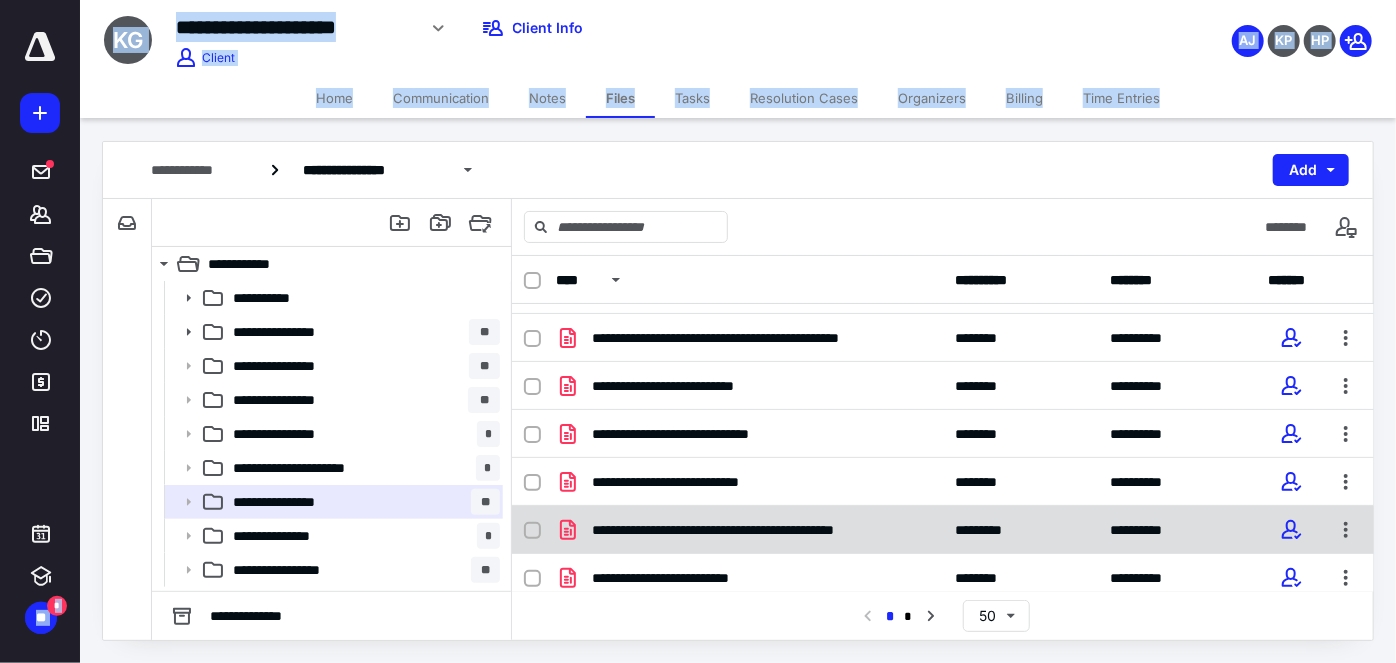 scroll, scrollTop: 181, scrollLeft: 0, axis: vertical 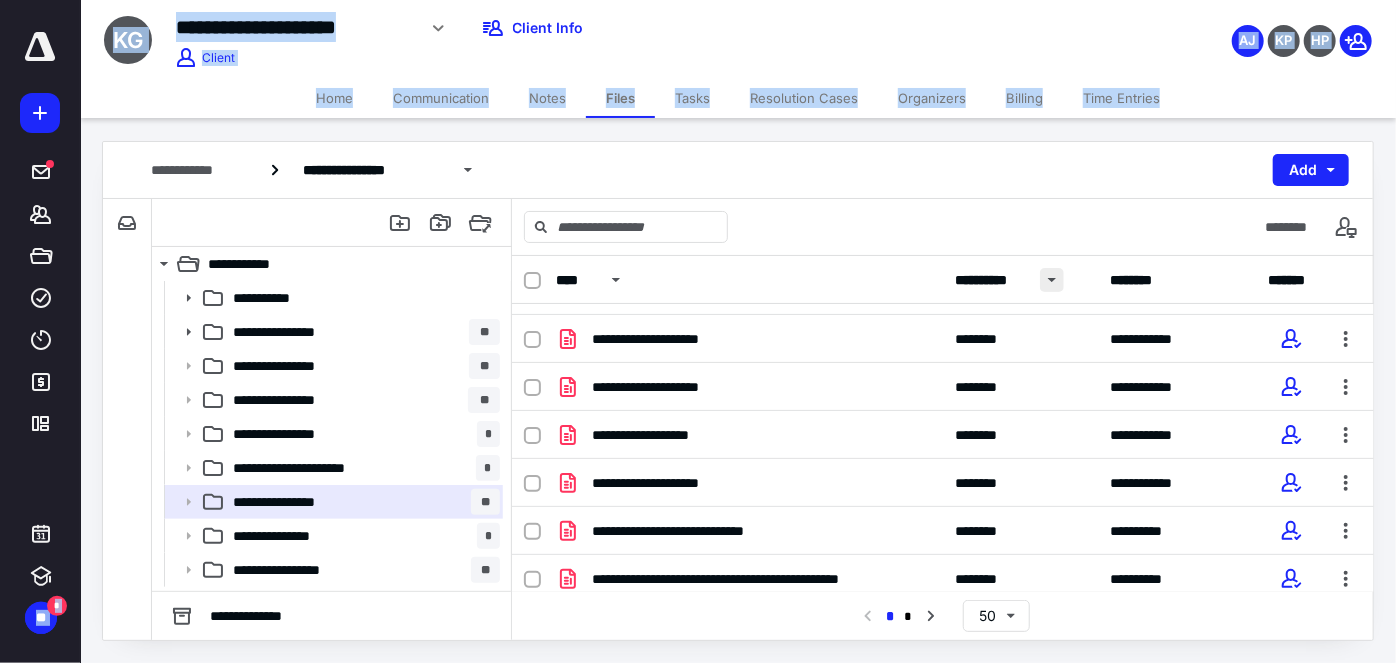 click at bounding box center [1052, 280] 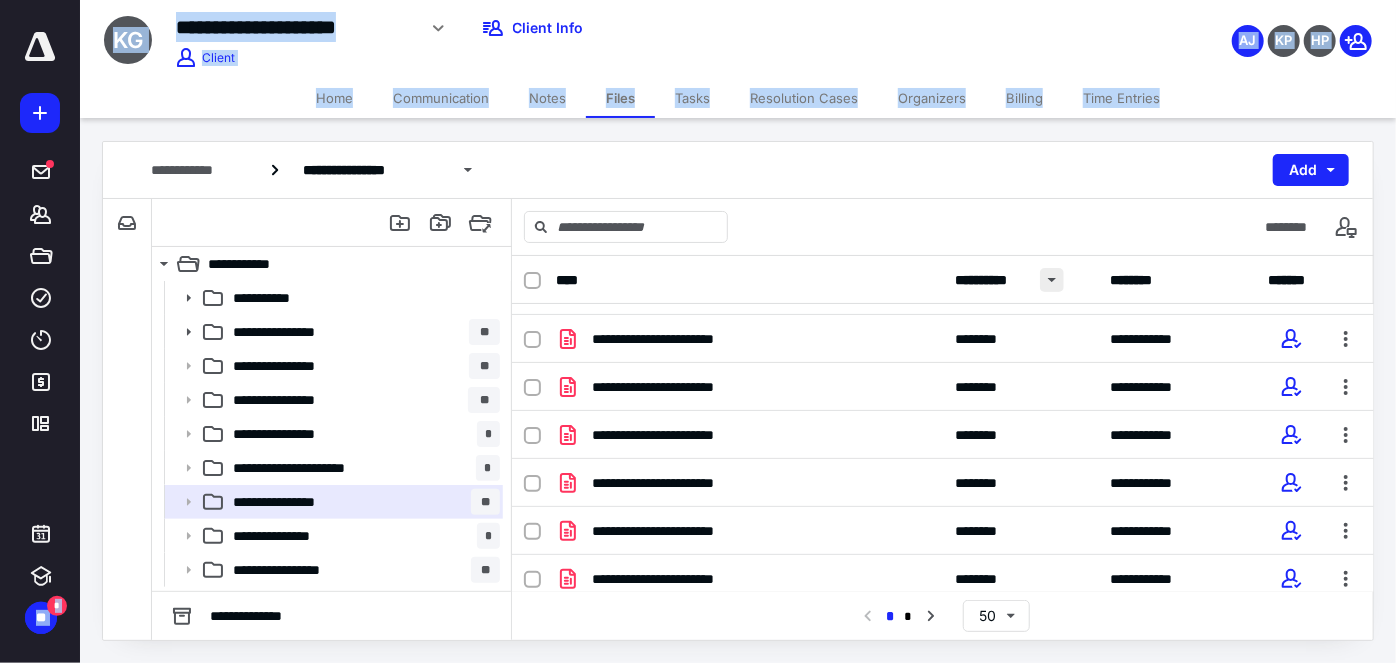 click at bounding box center (1052, 280) 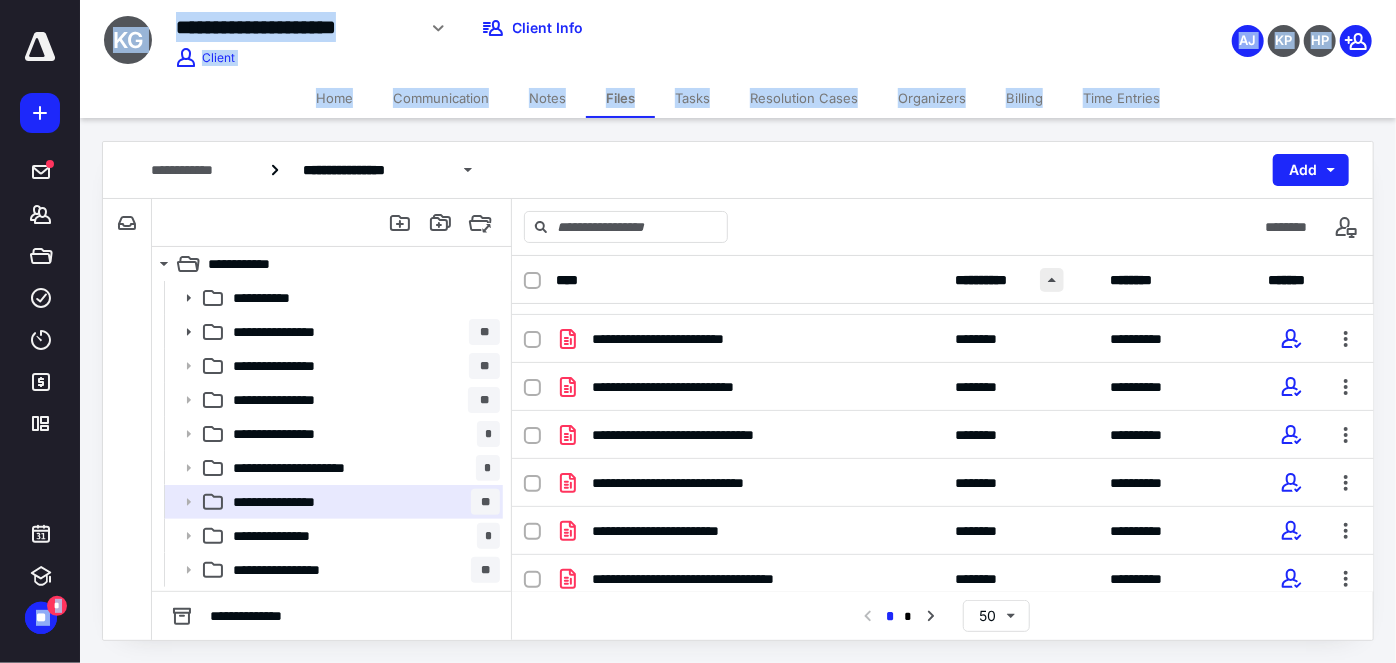 click at bounding box center [1052, 280] 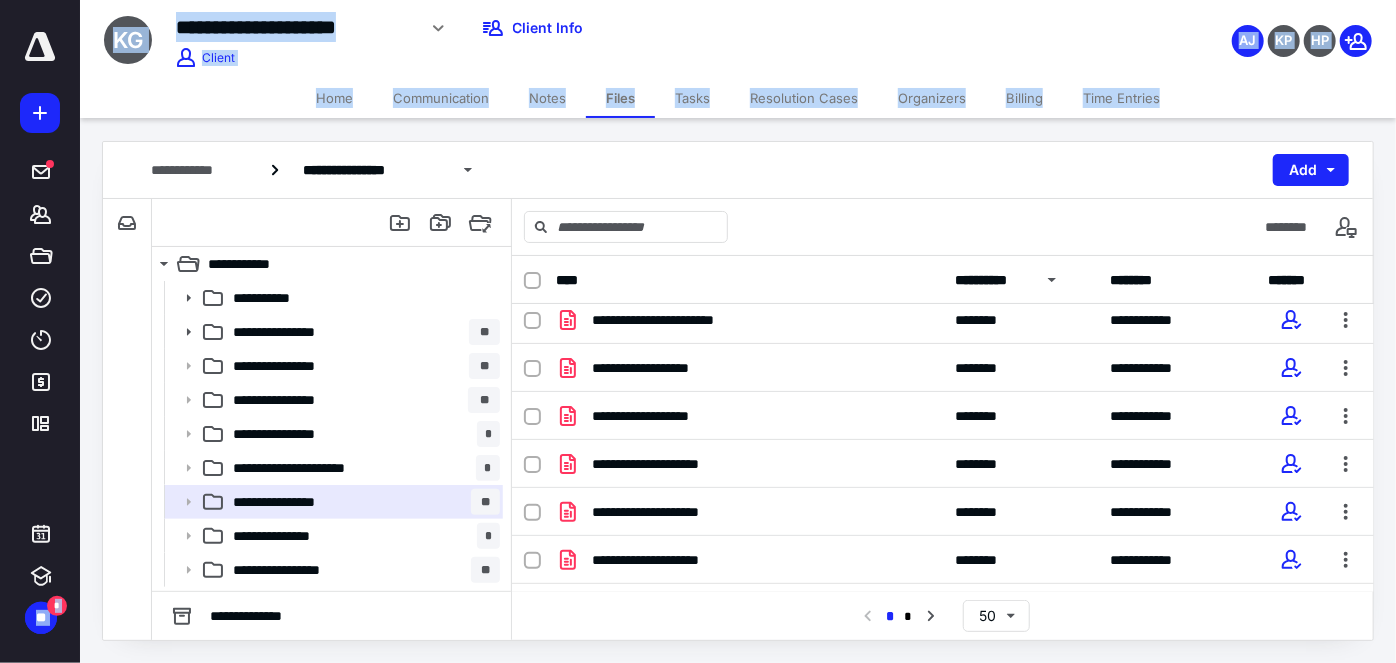 scroll, scrollTop: 545, scrollLeft: 0, axis: vertical 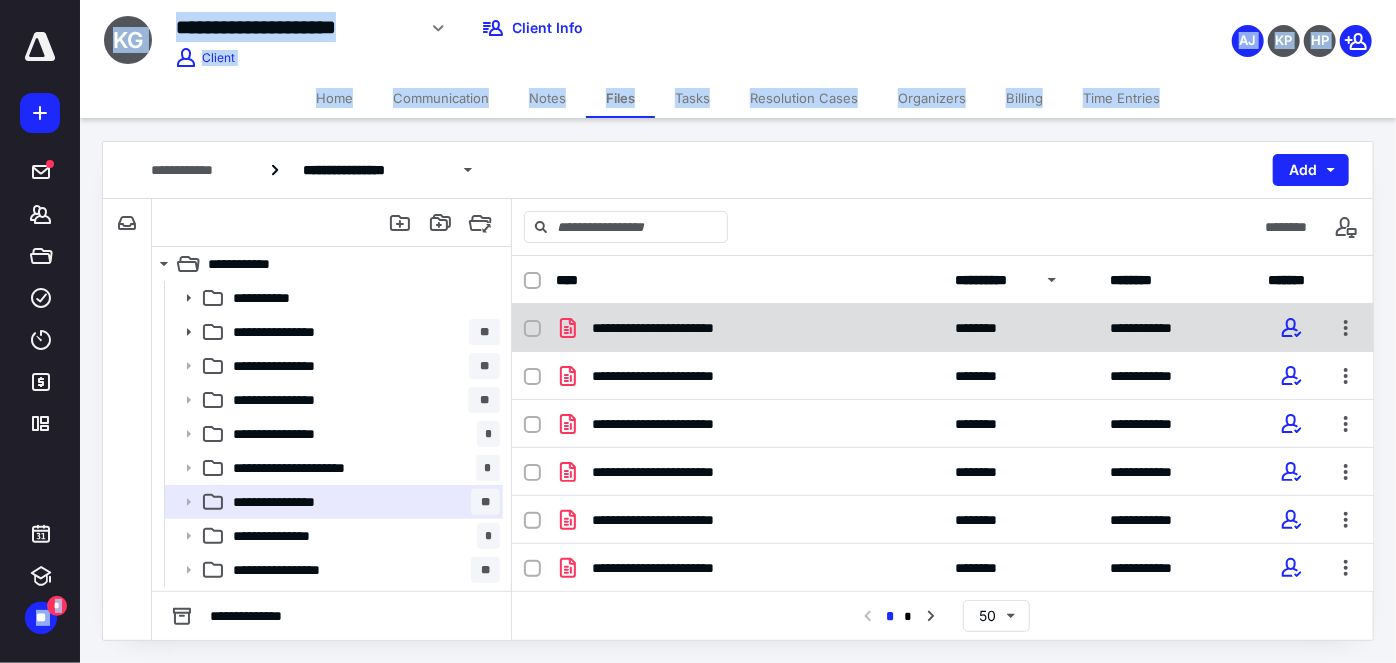 click at bounding box center (532, 329) 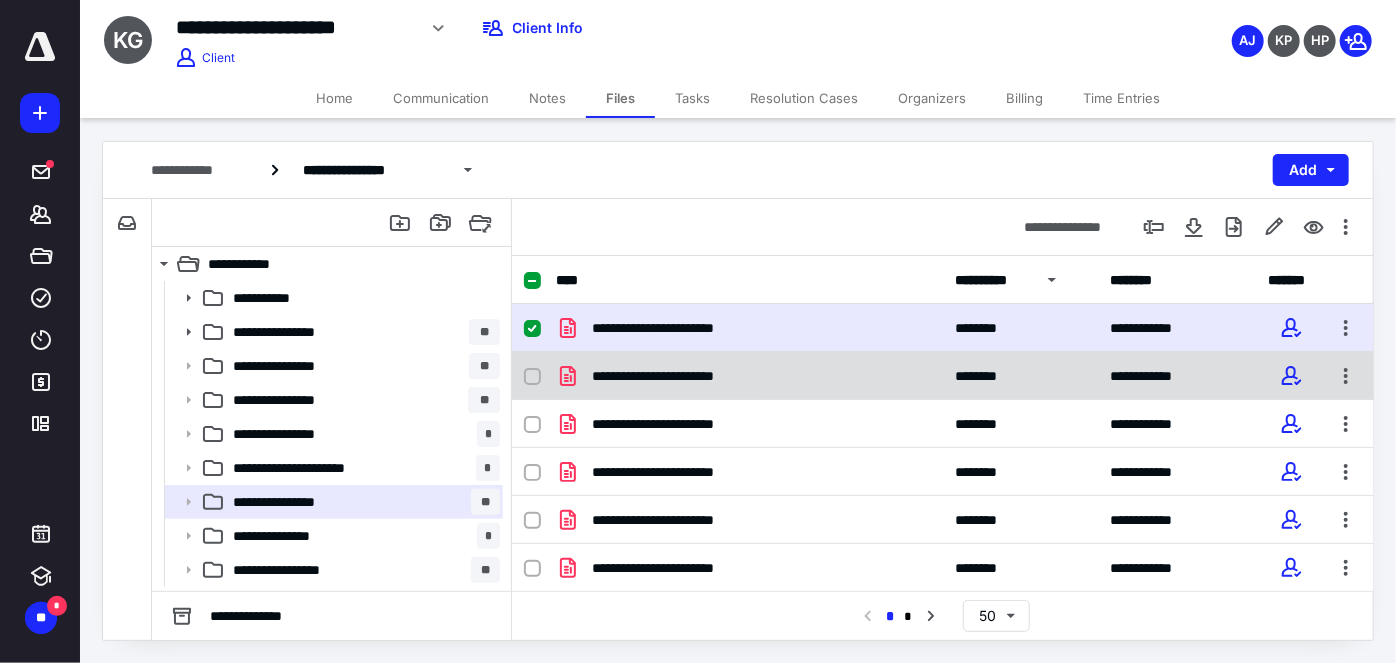 click at bounding box center [532, 377] 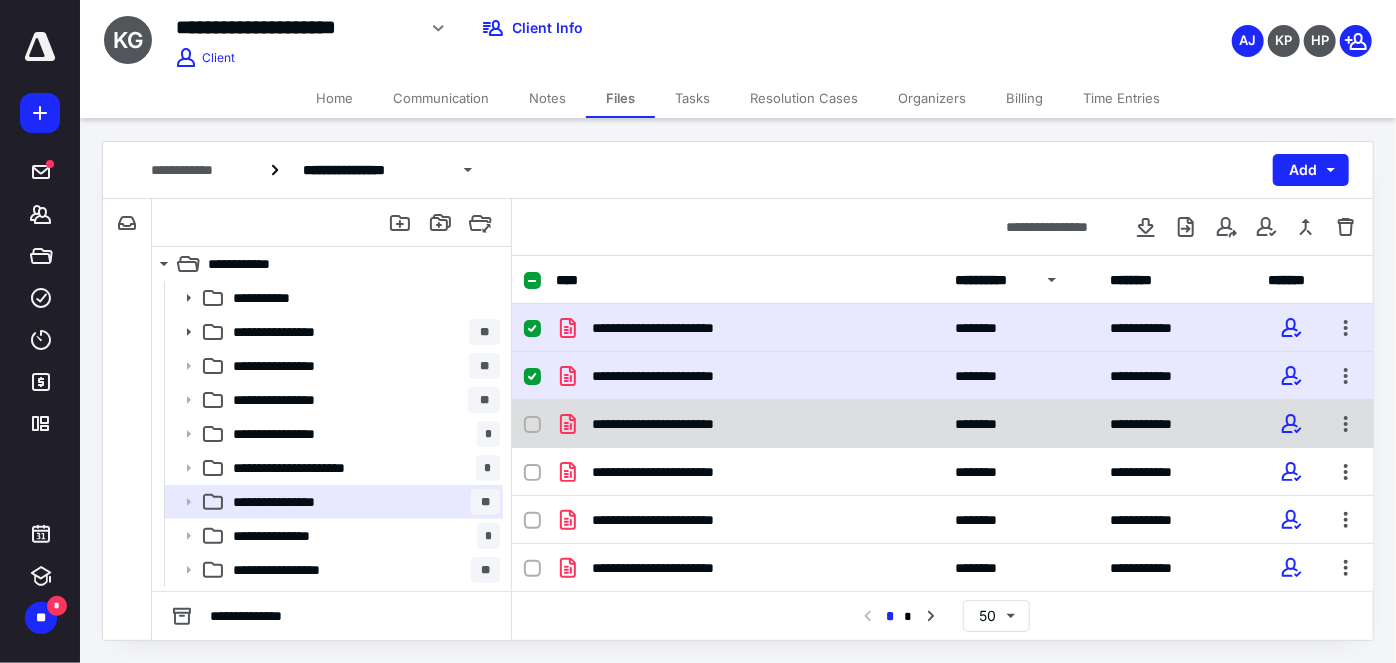 click at bounding box center (532, 425) 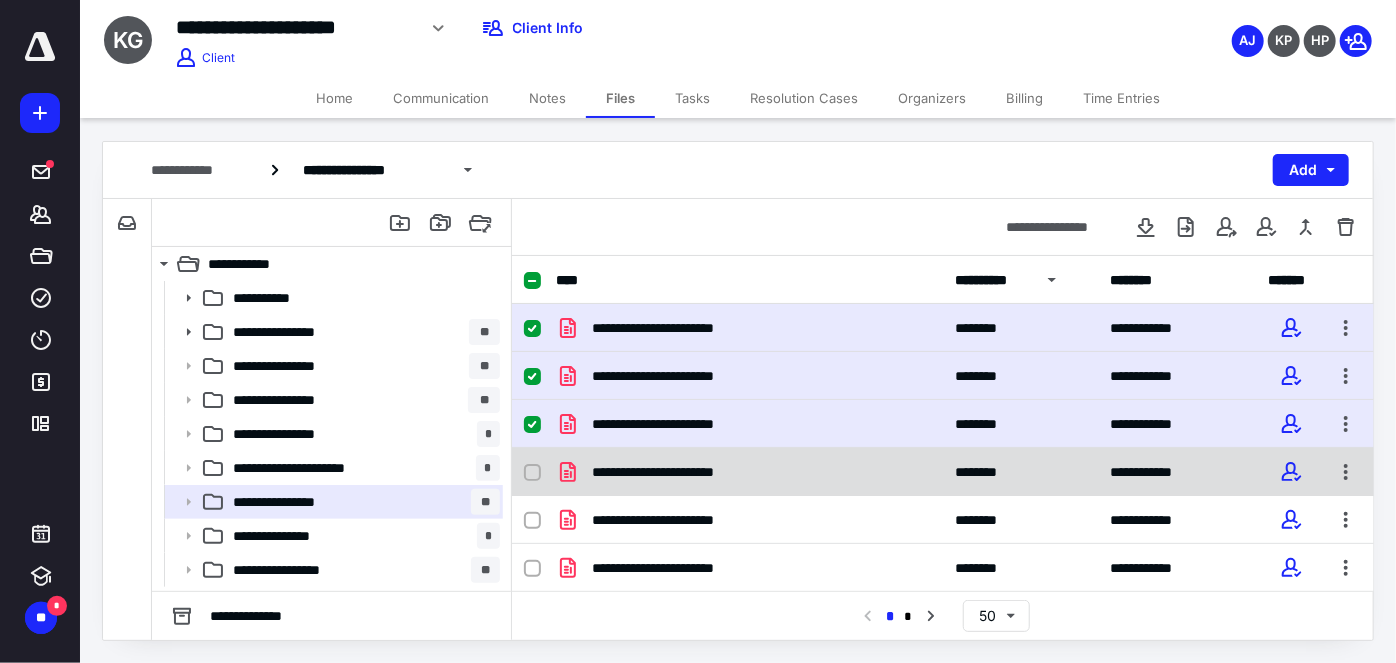 click at bounding box center (540, 472) 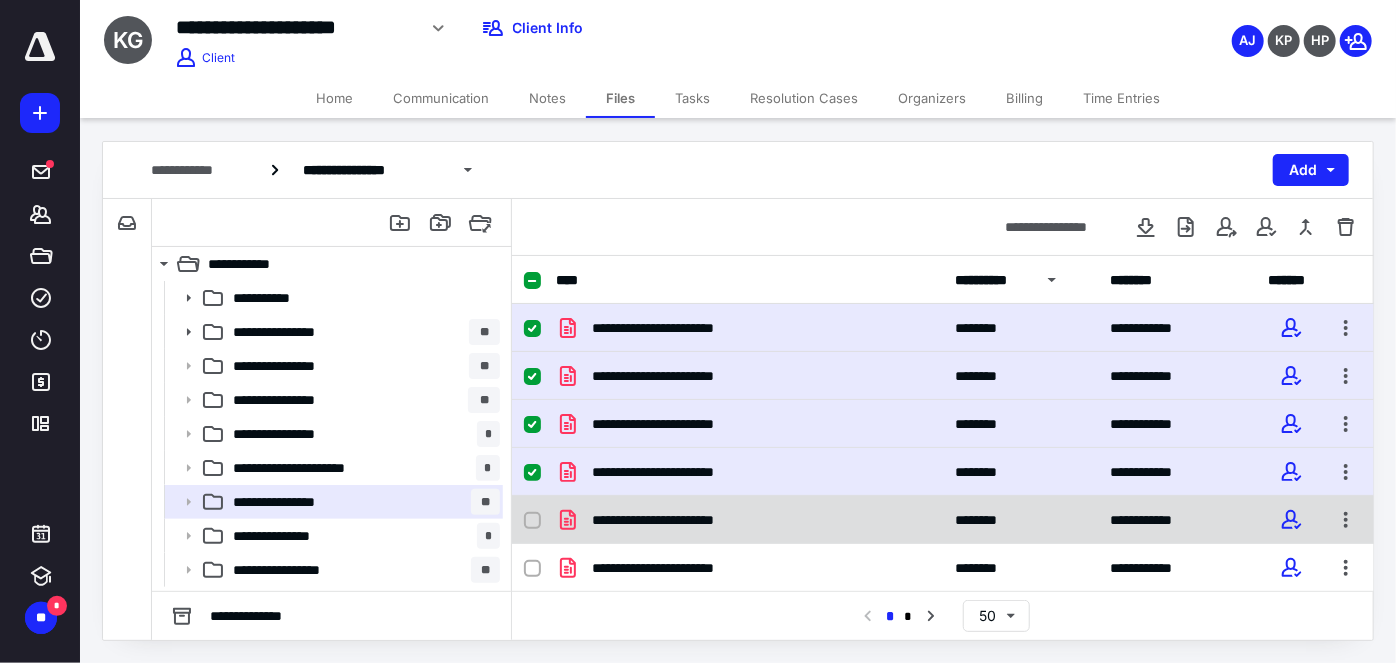 click at bounding box center [532, 521] 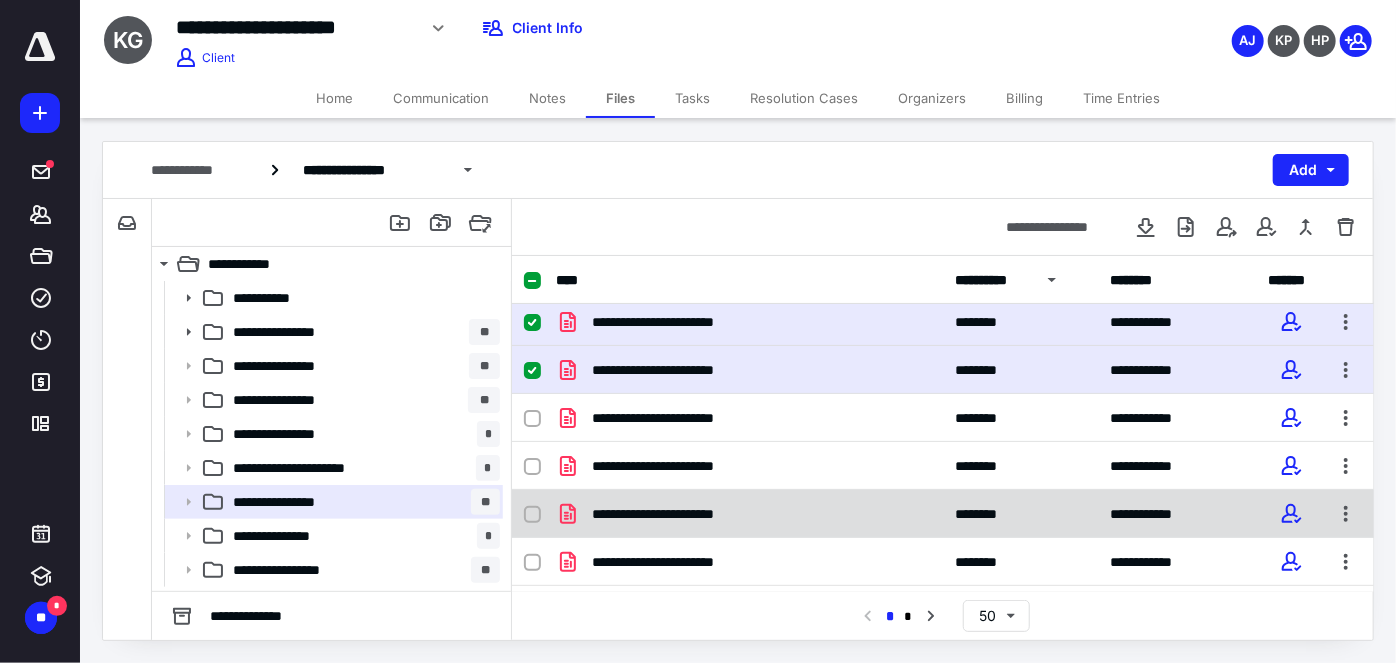 scroll, scrollTop: 181, scrollLeft: 0, axis: vertical 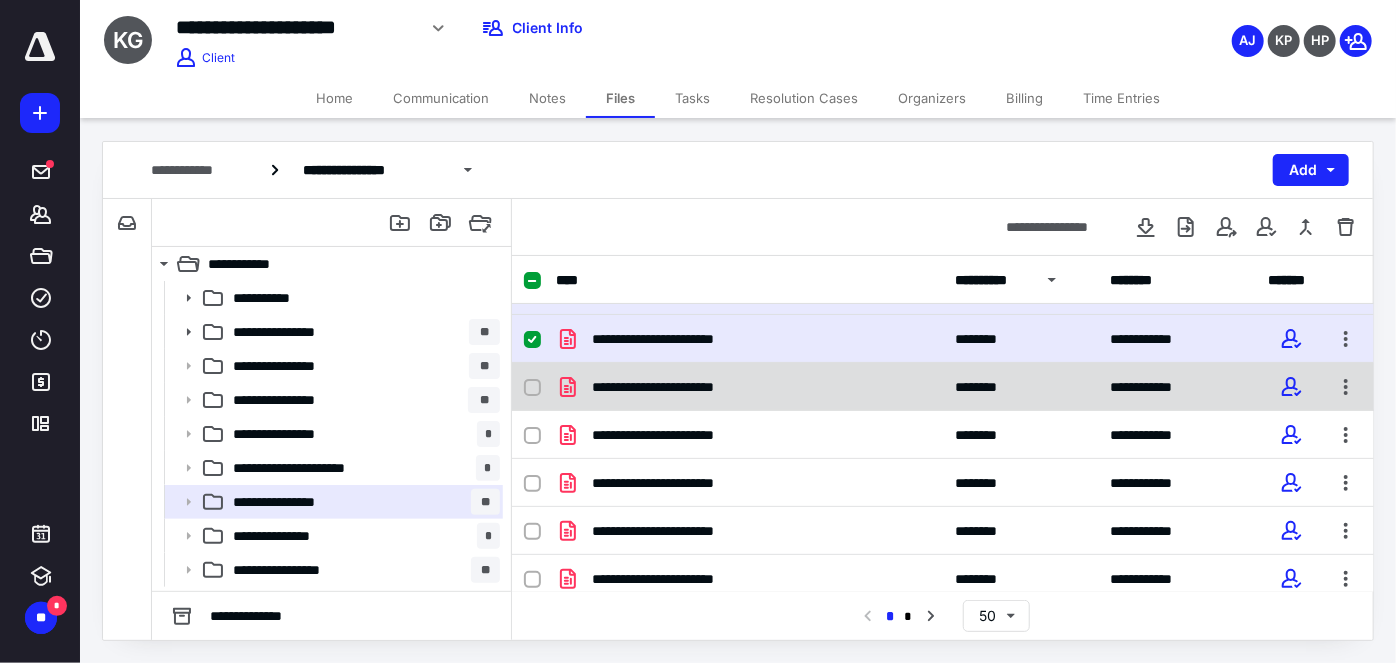 click at bounding box center (532, 388) 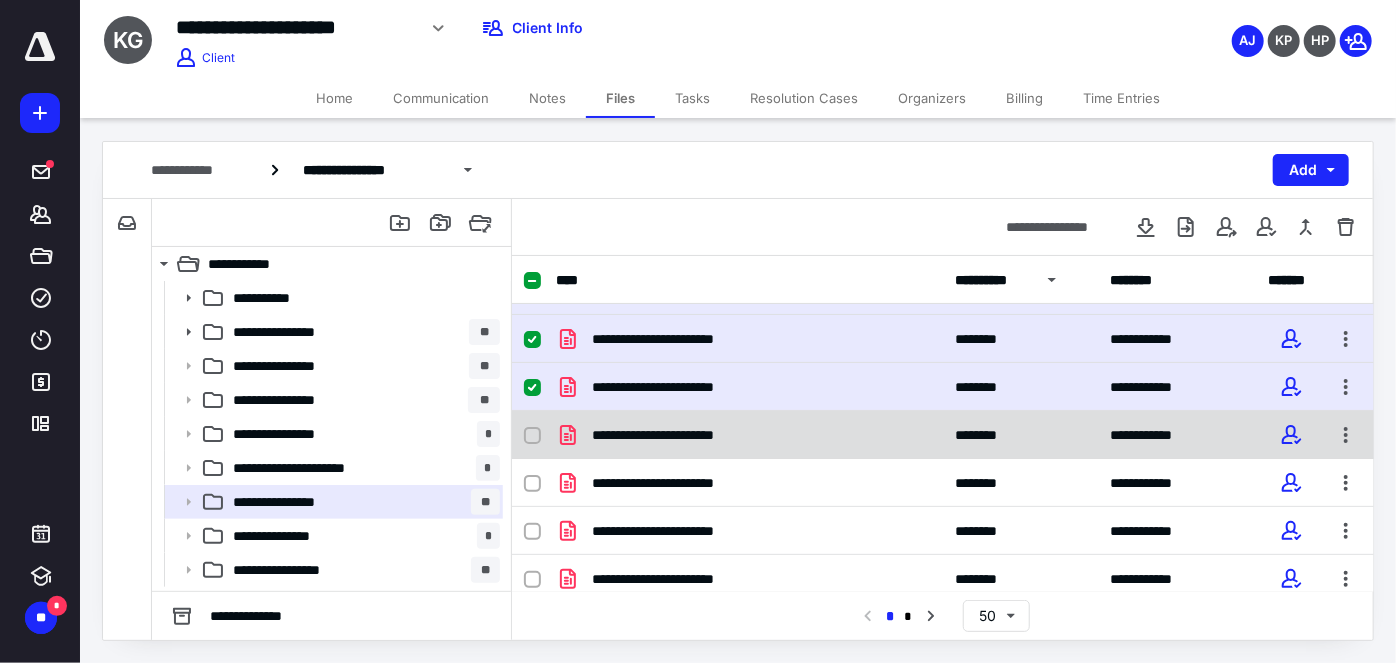 click 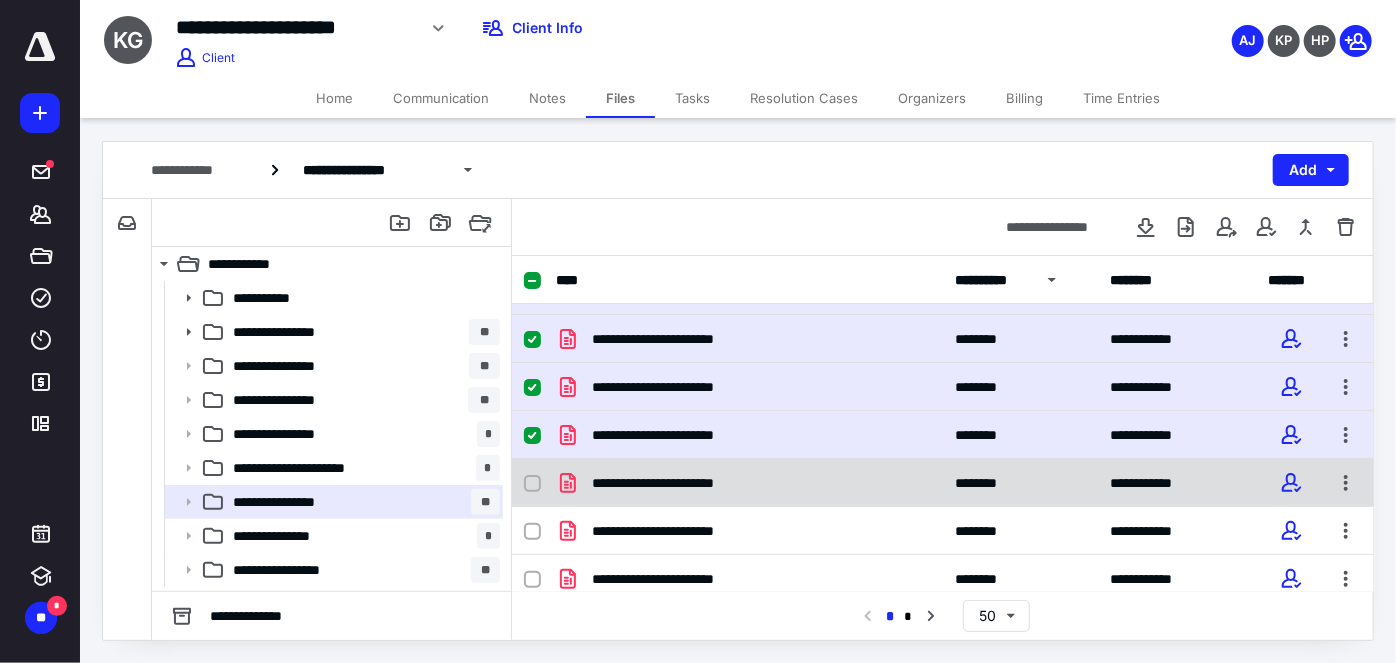 click at bounding box center (532, 484) 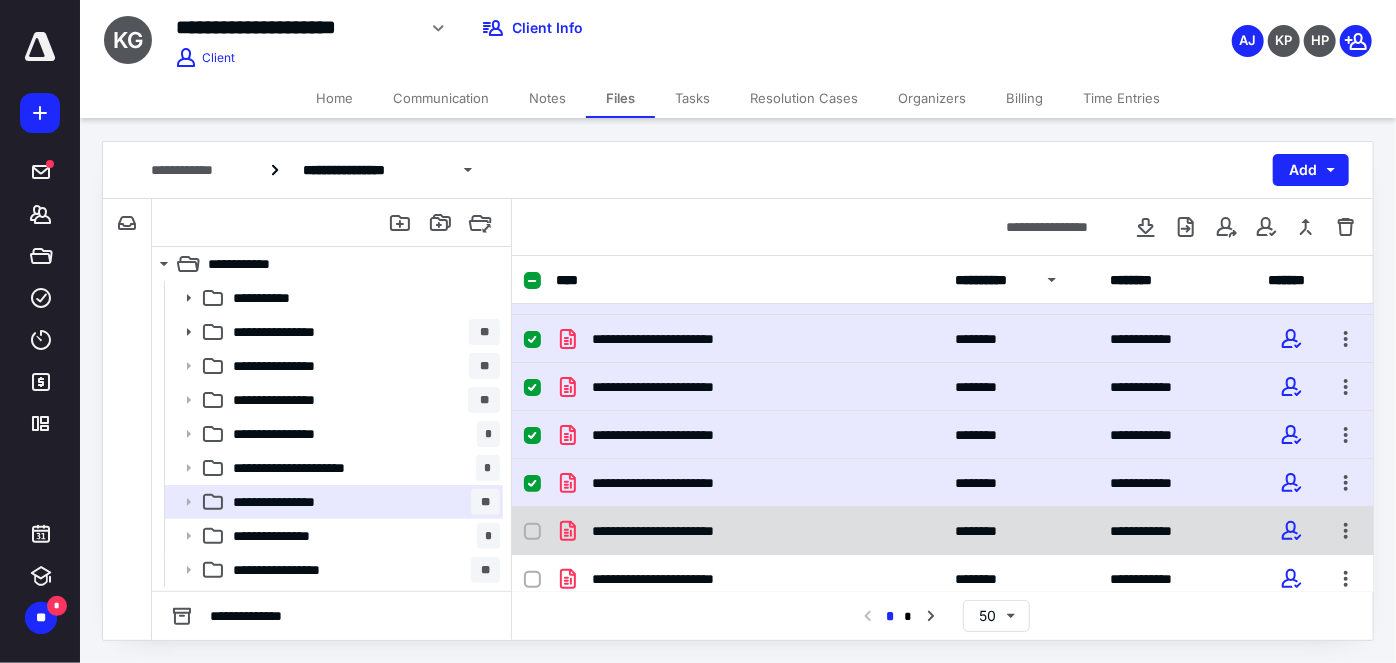 click 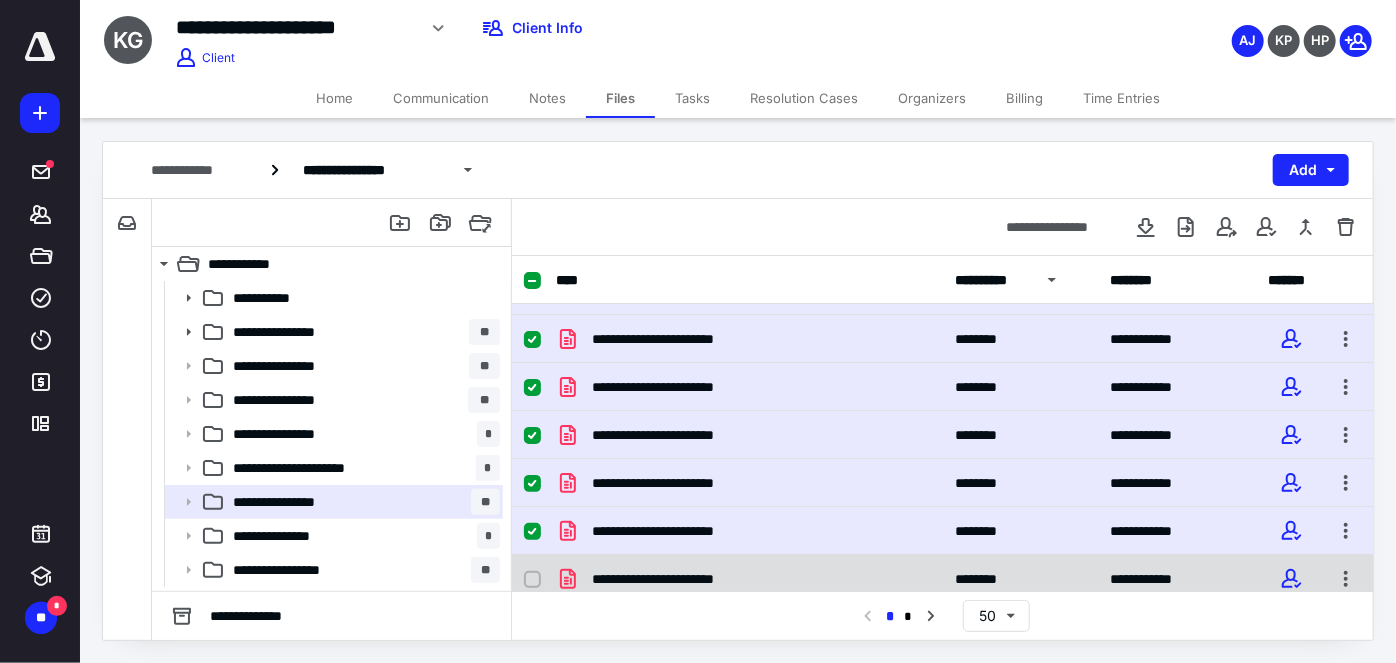 click at bounding box center (532, 580) 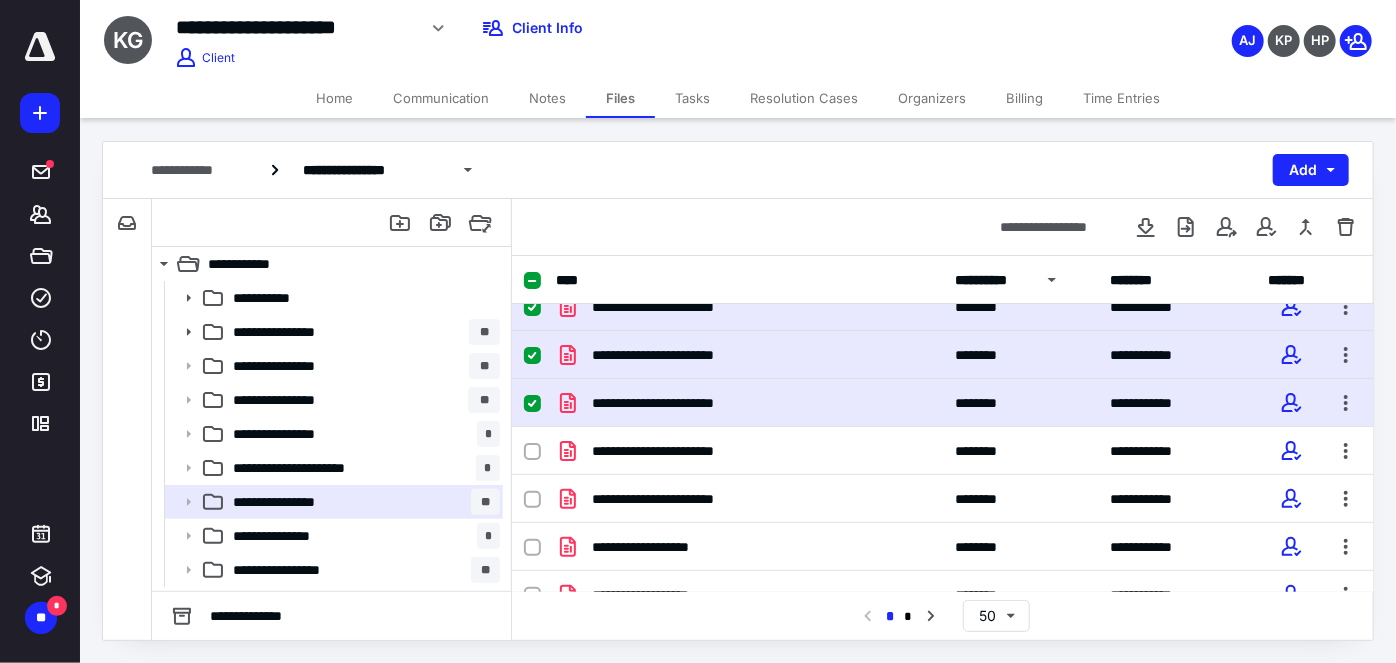 scroll, scrollTop: 454, scrollLeft: 0, axis: vertical 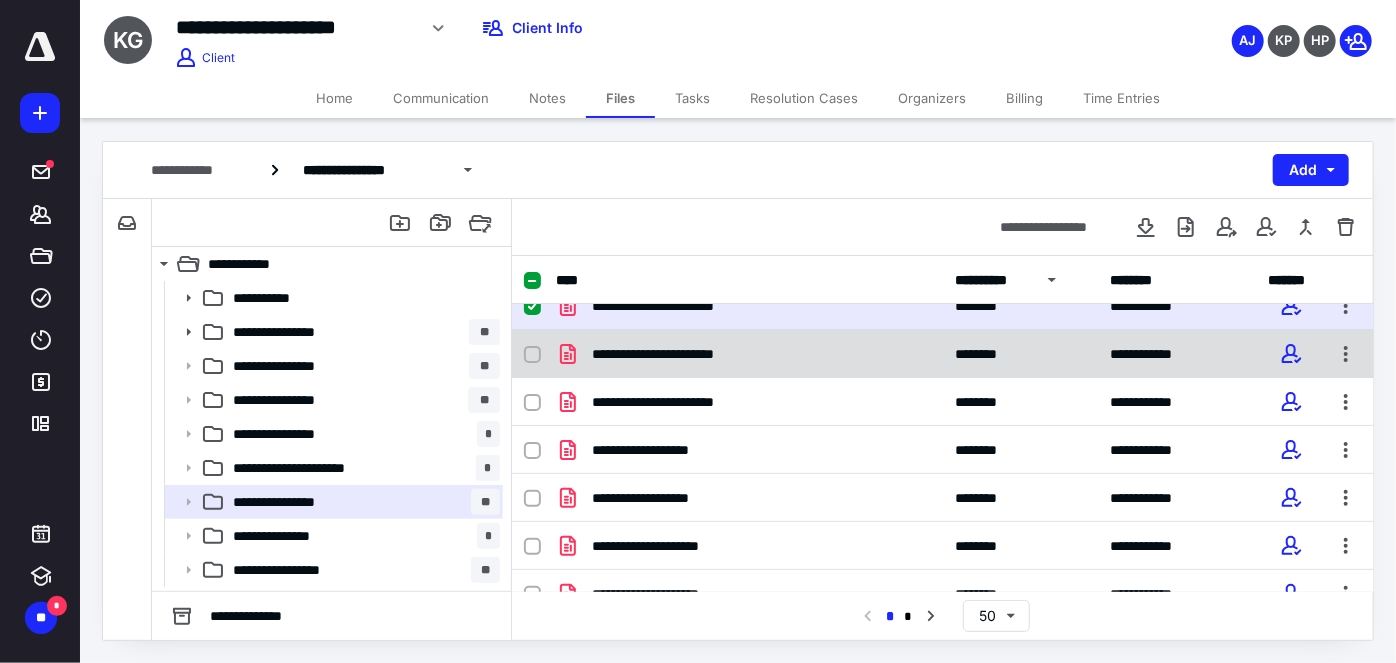 click 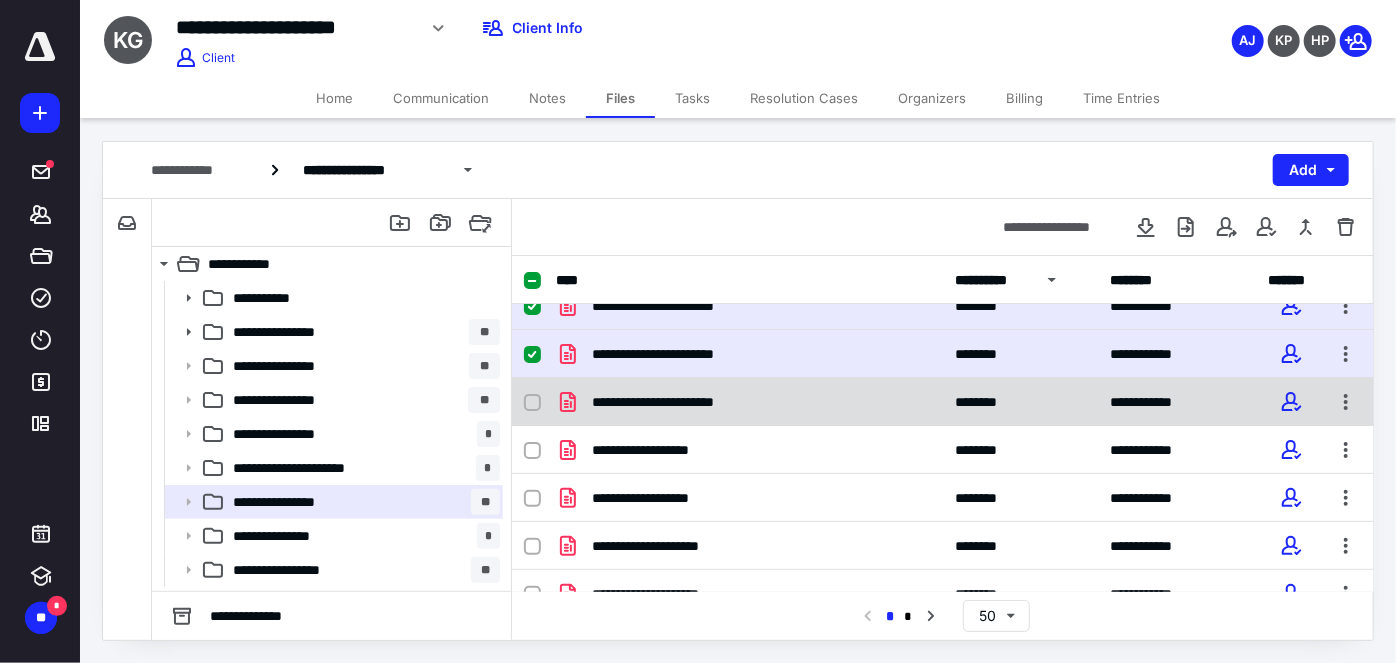 click 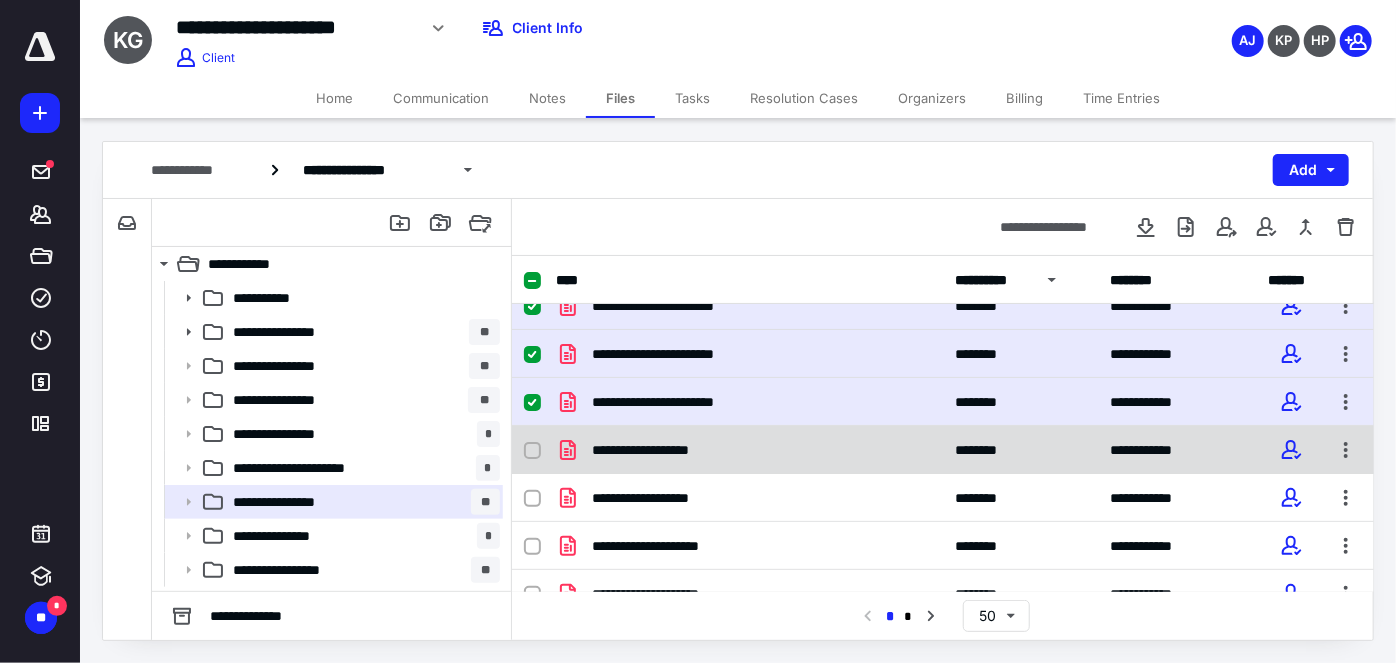 click 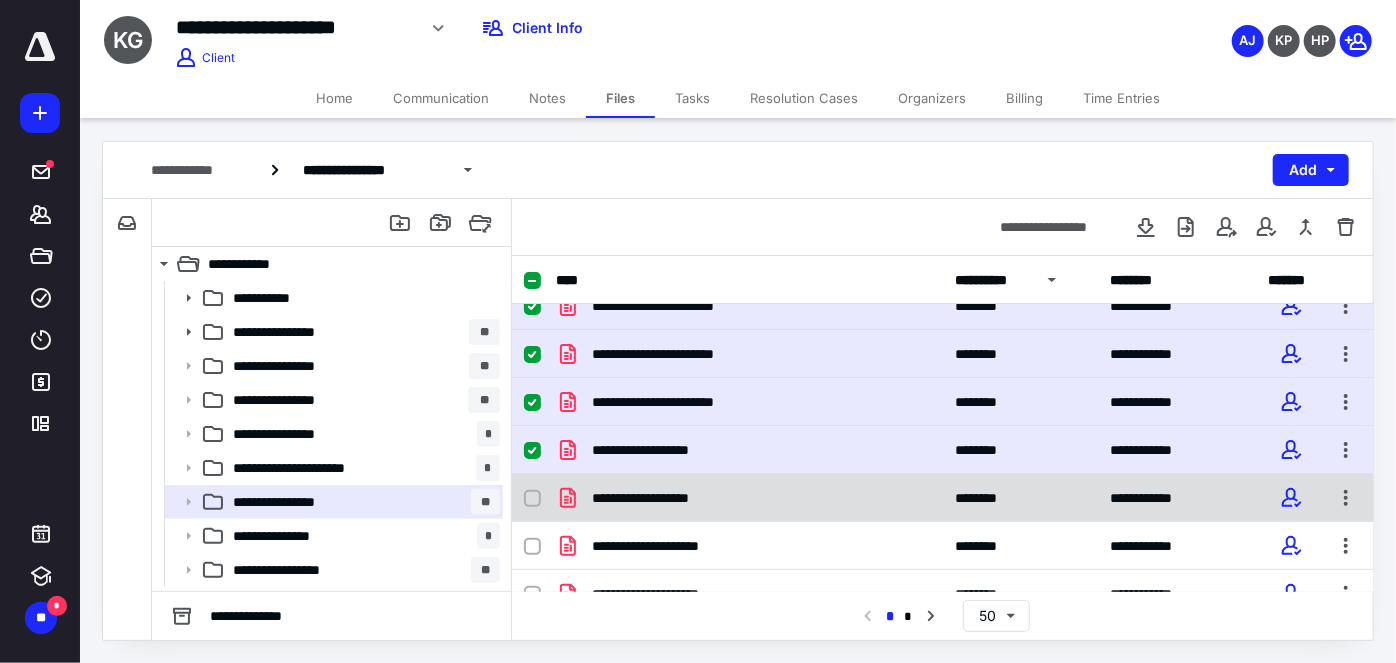click at bounding box center [532, 499] 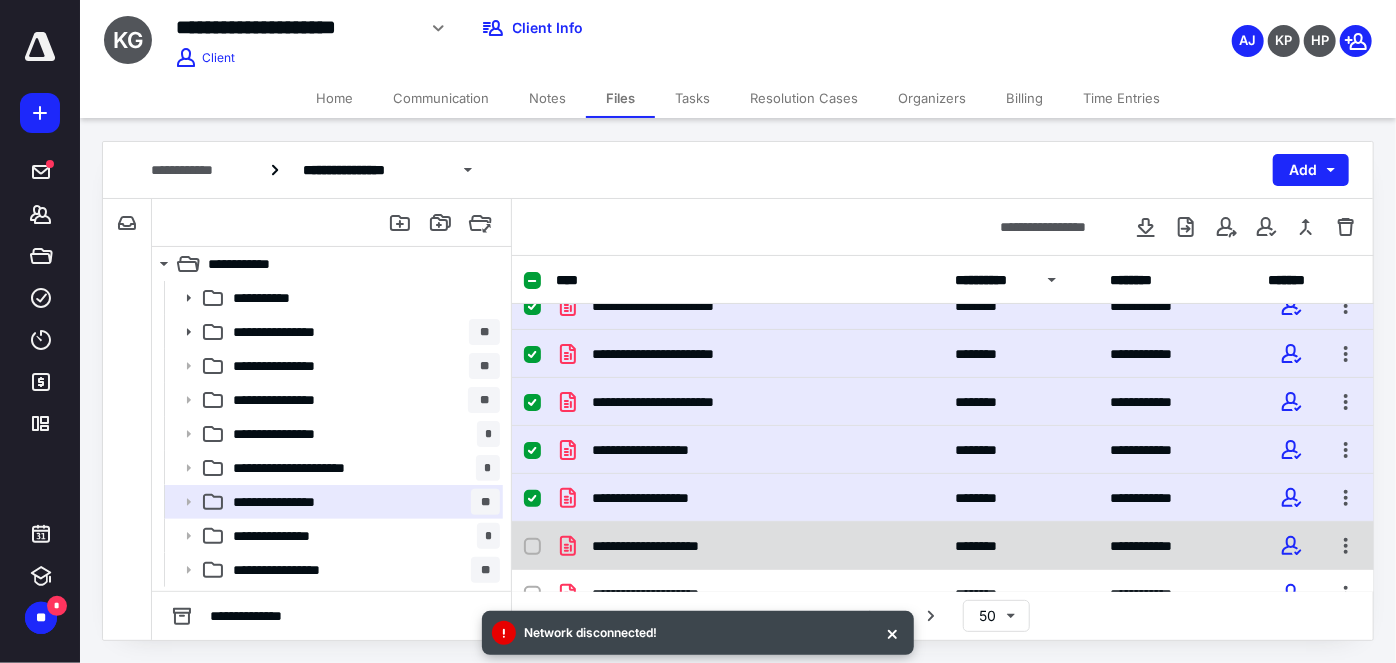 click at bounding box center [532, 547] 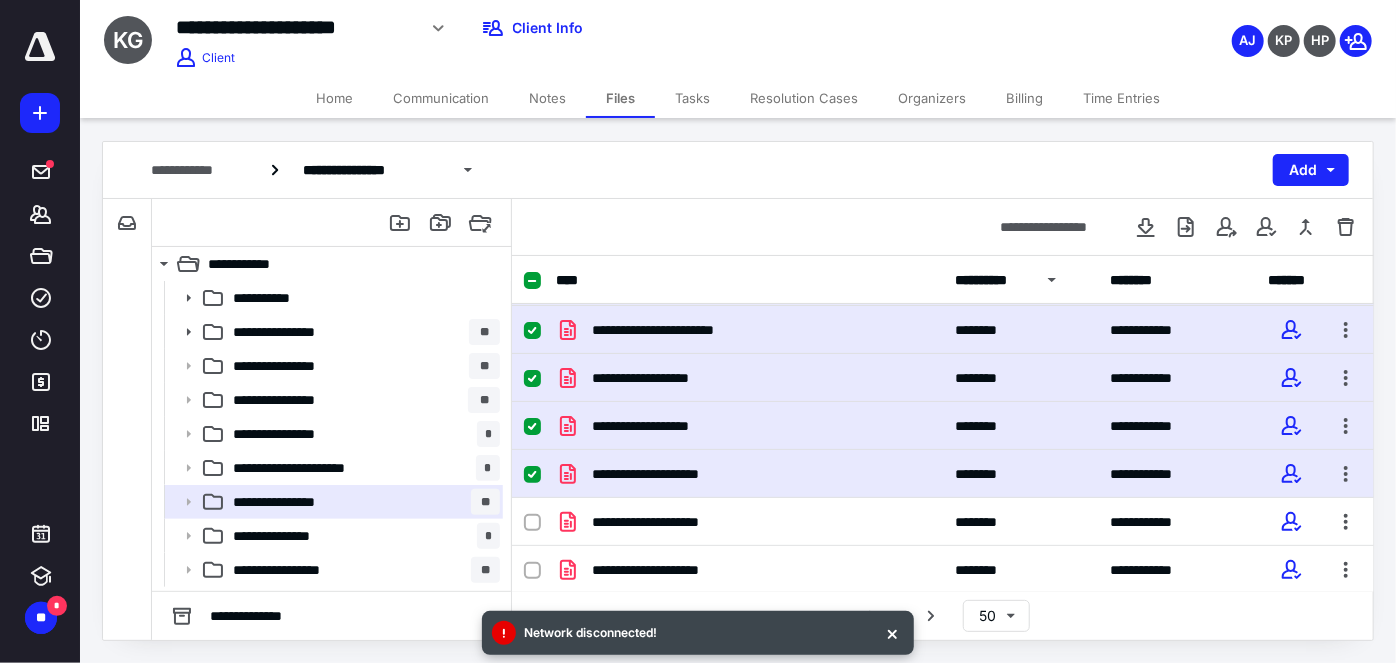 scroll, scrollTop: 636, scrollLeft: 0, axis: vertical 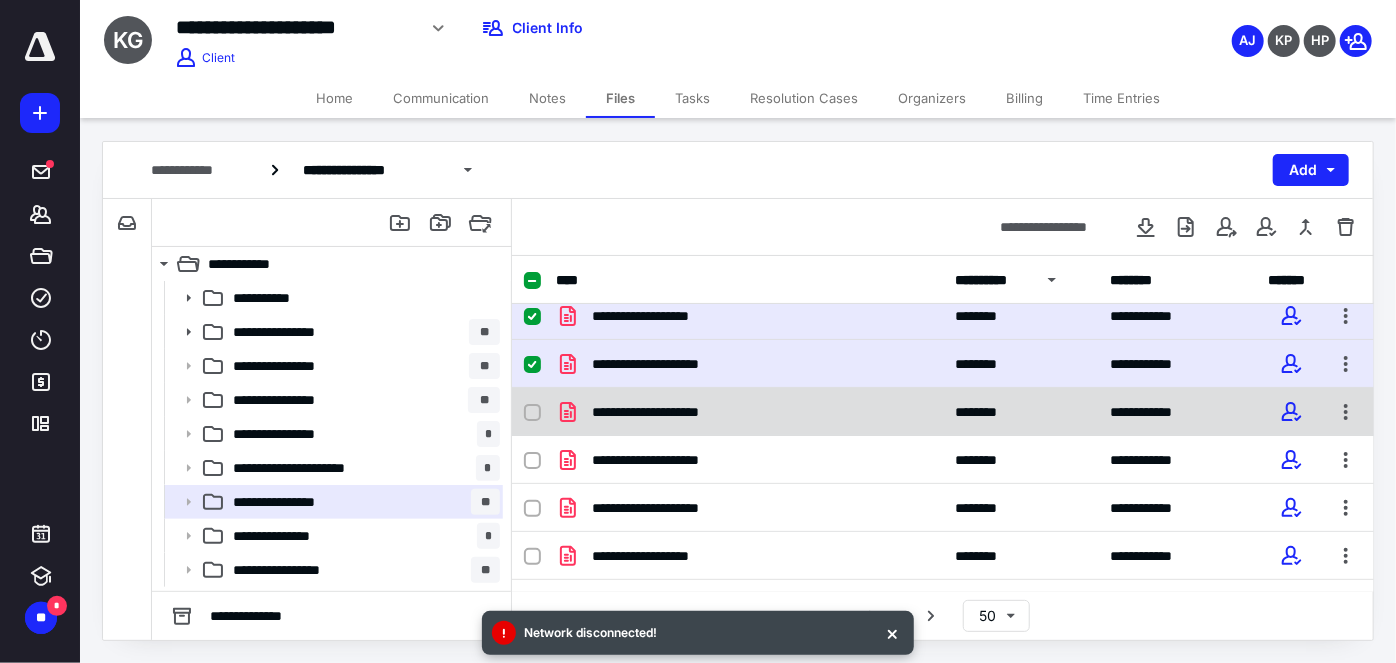 click 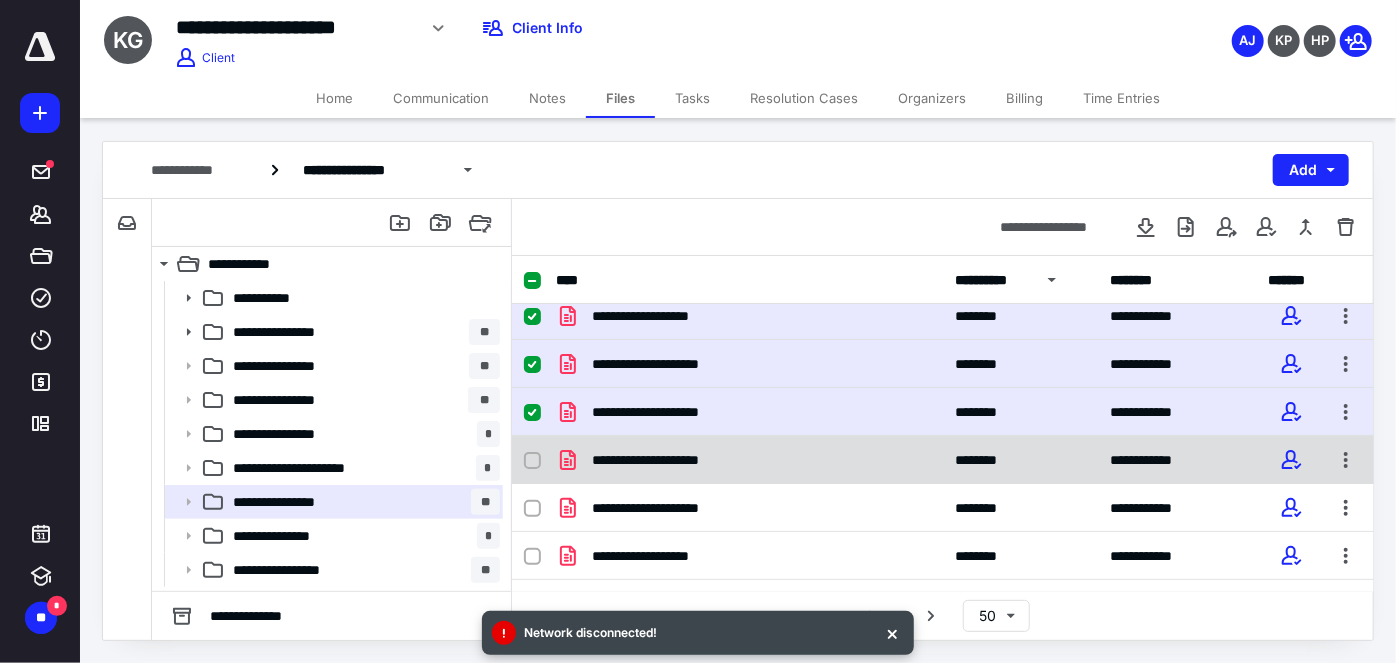click 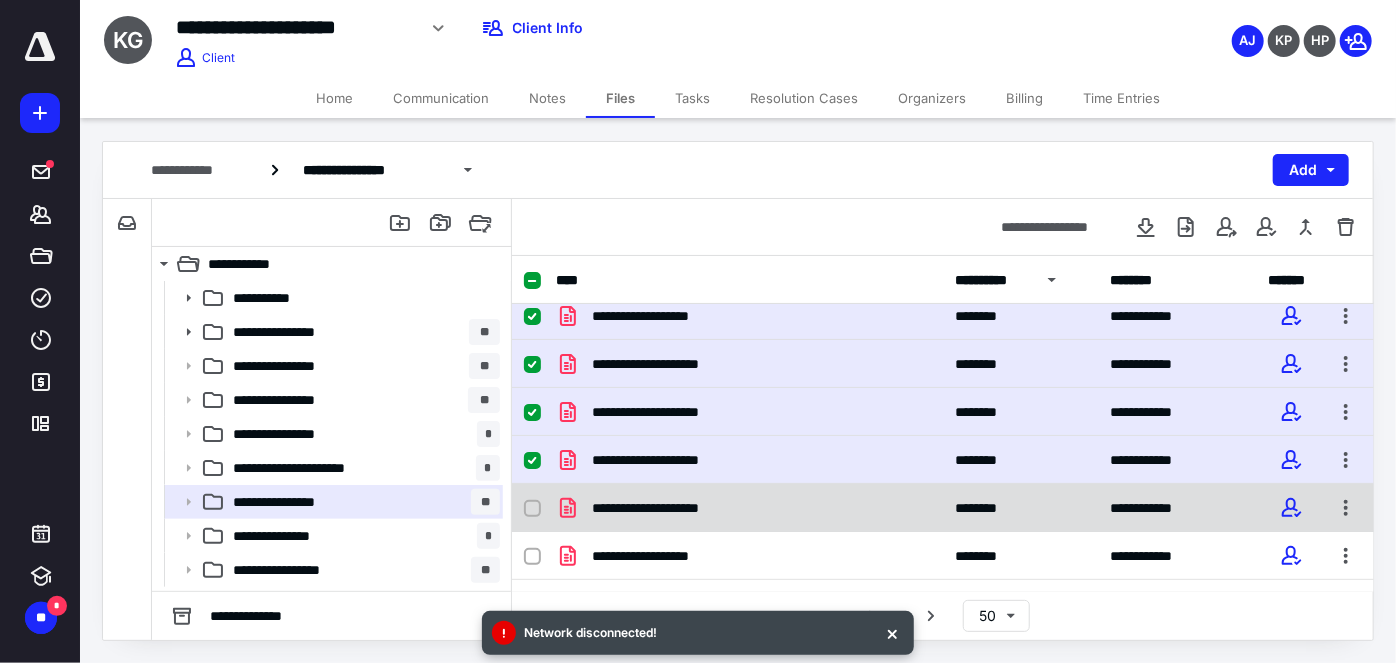 click at bounding box center (532, 508) 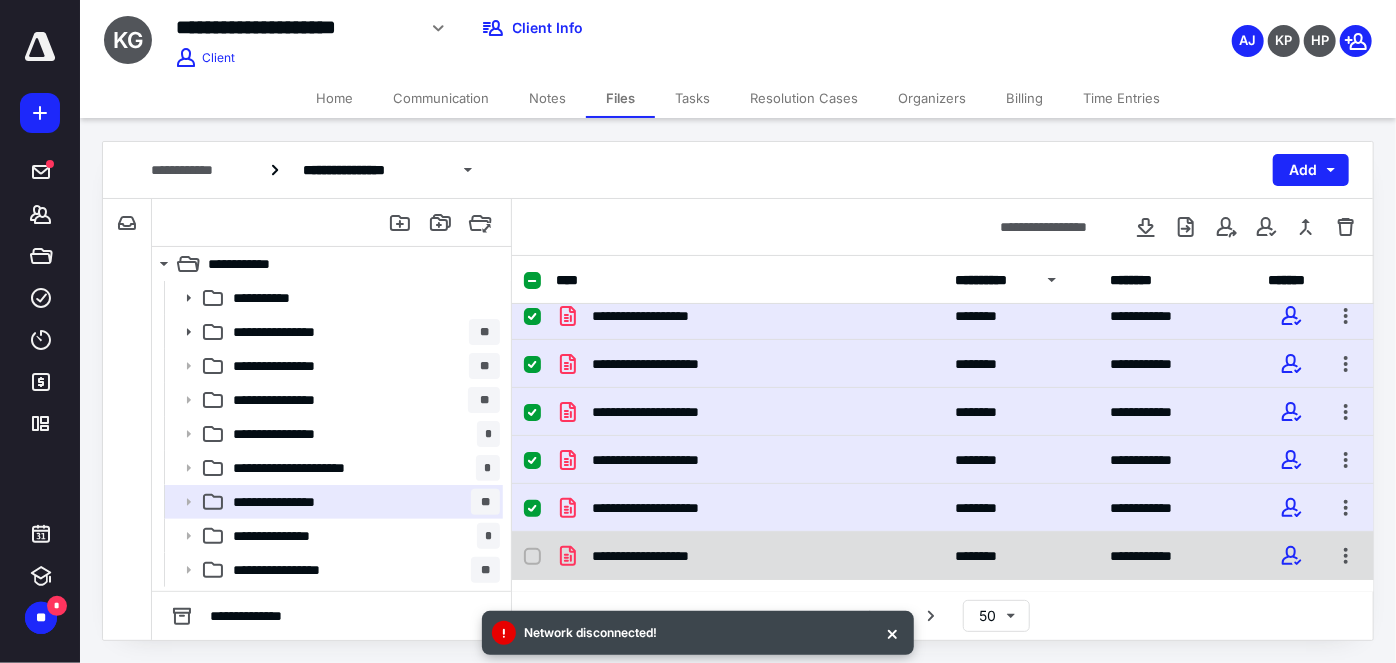 click 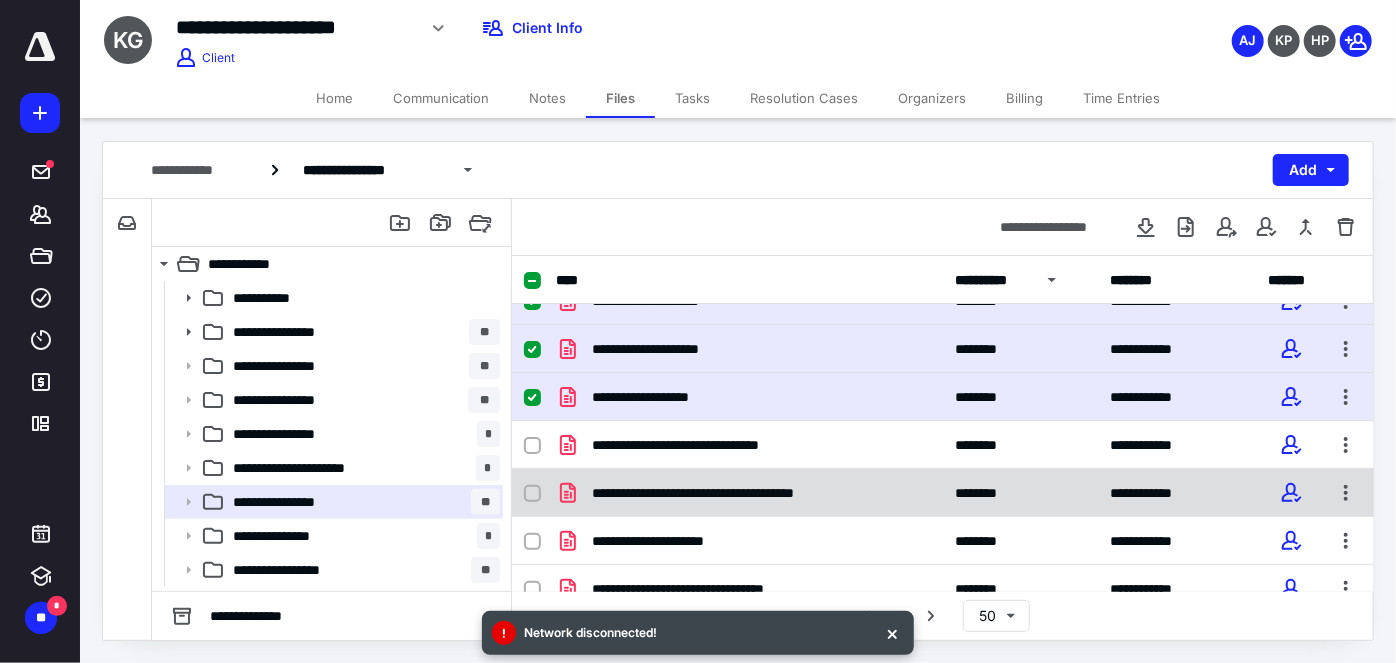 scroll, scrollTop: 818, scrollLeft: 0, axis: vertical 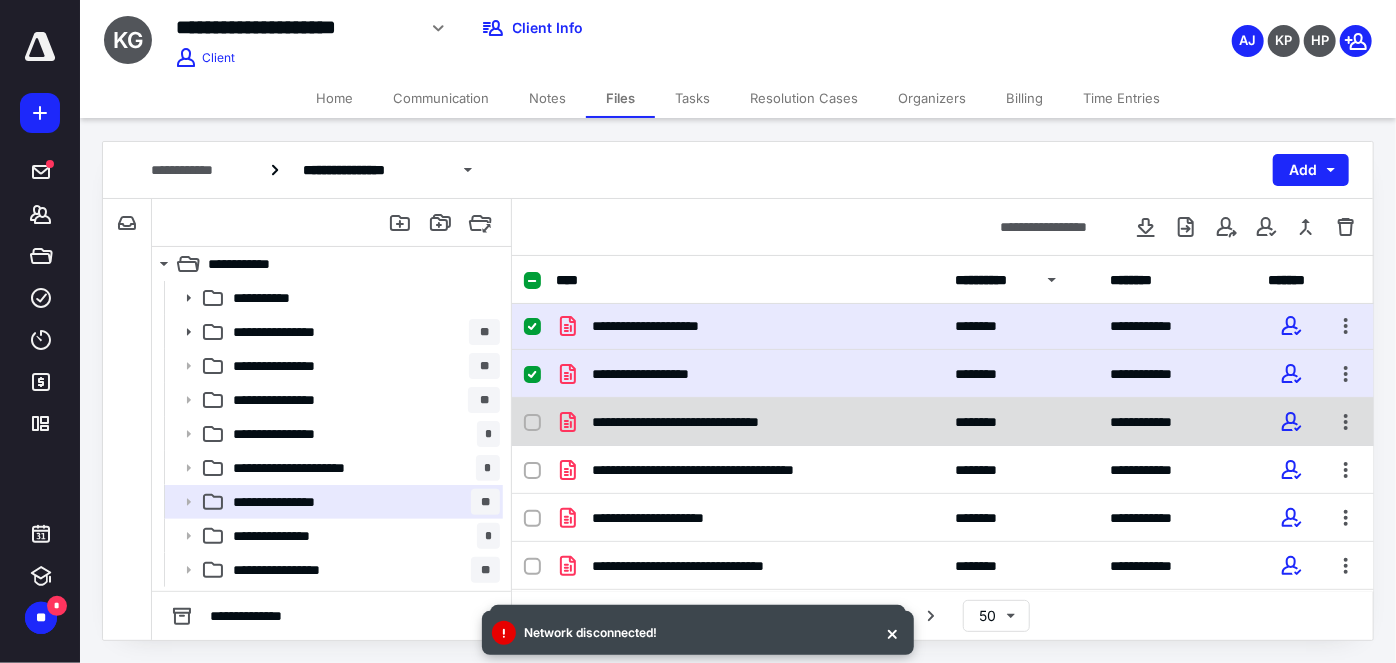 click 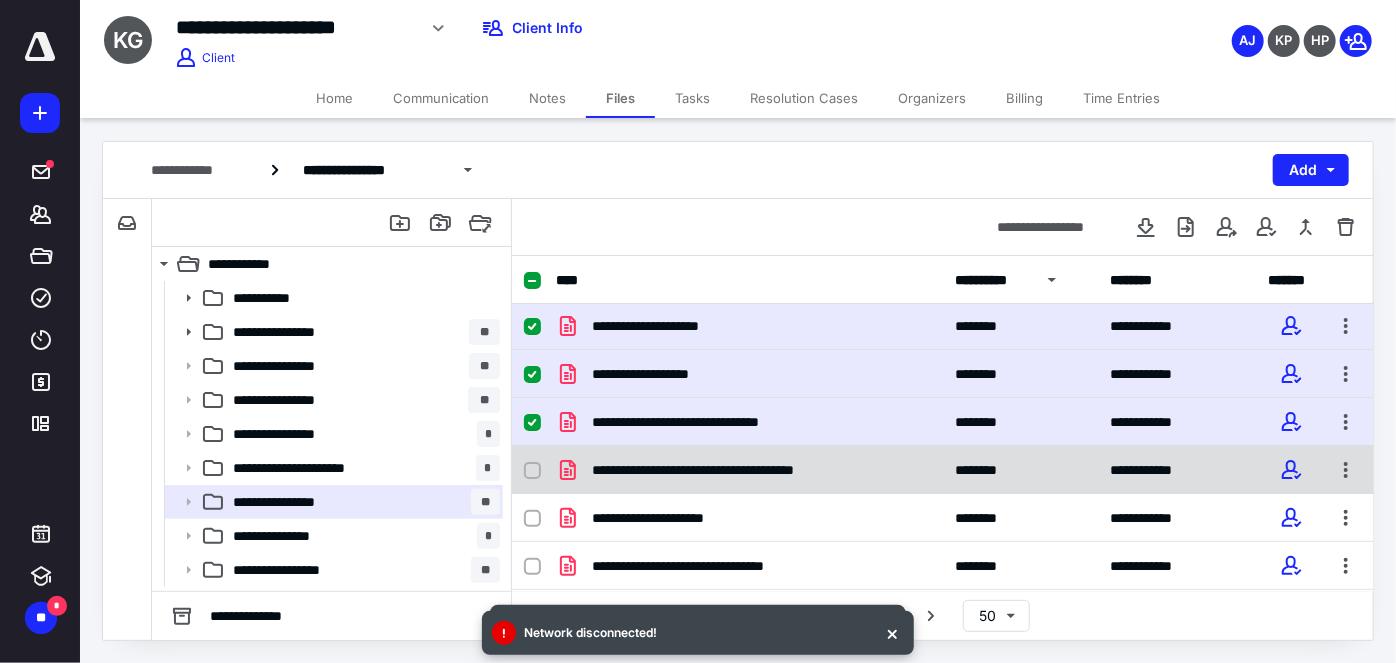click 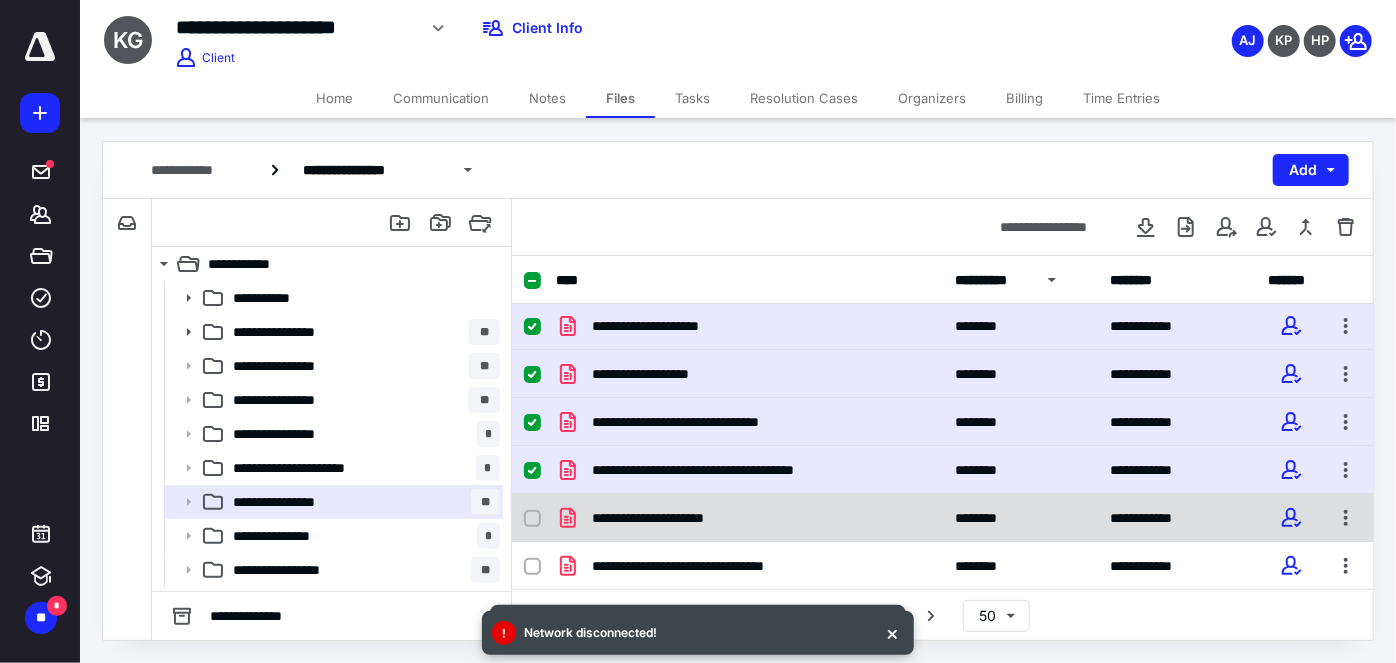 click 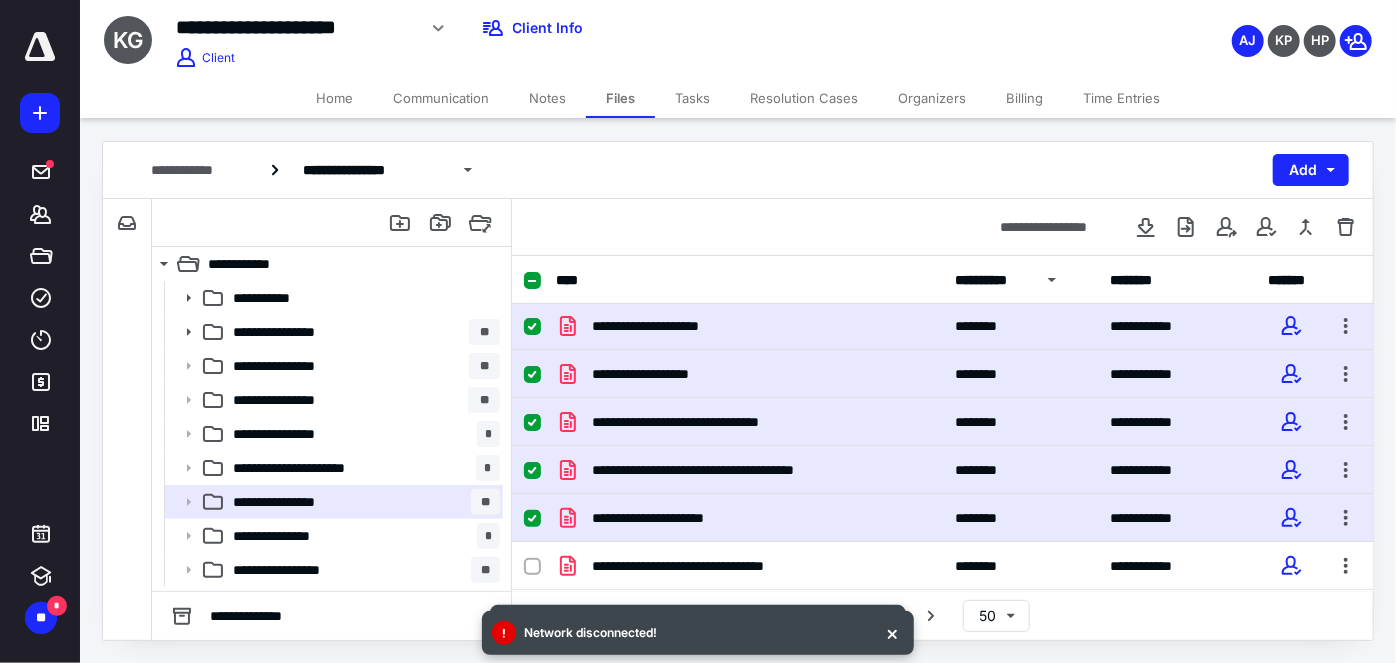 checkbox on "true" 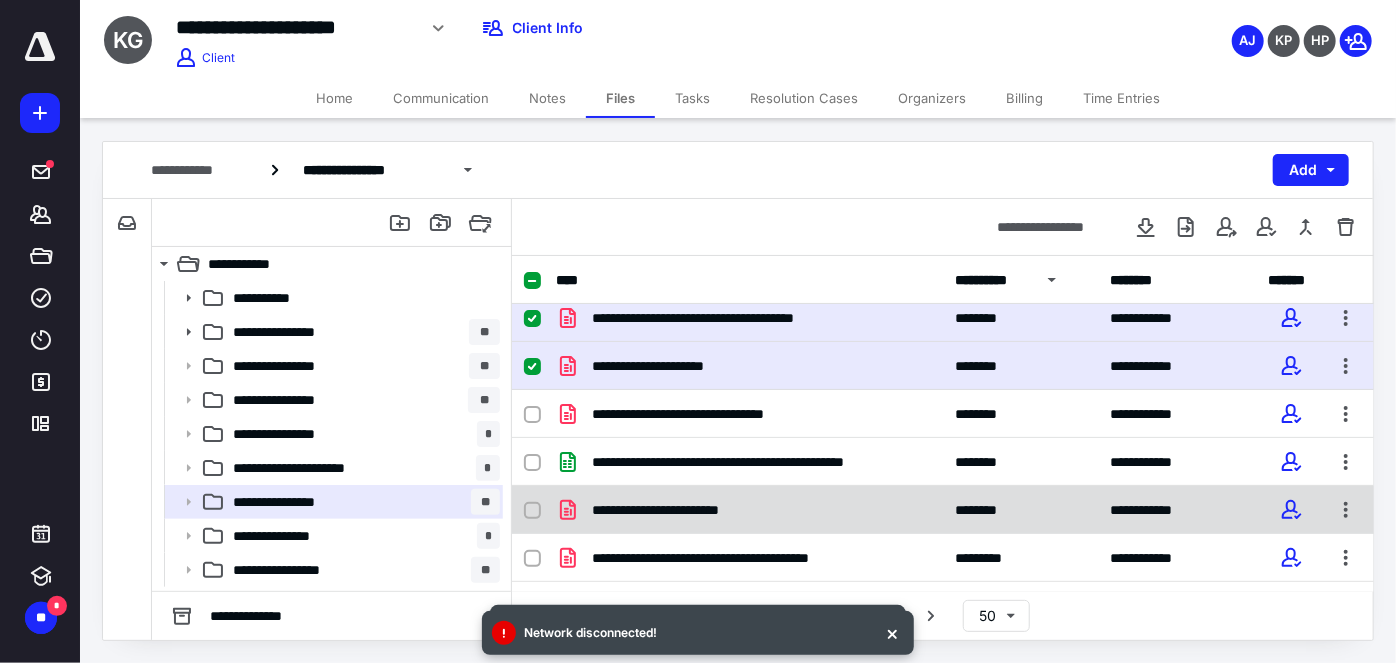 scroll, scrollTop: 1000, scrollLeft: 0, axis: vertical 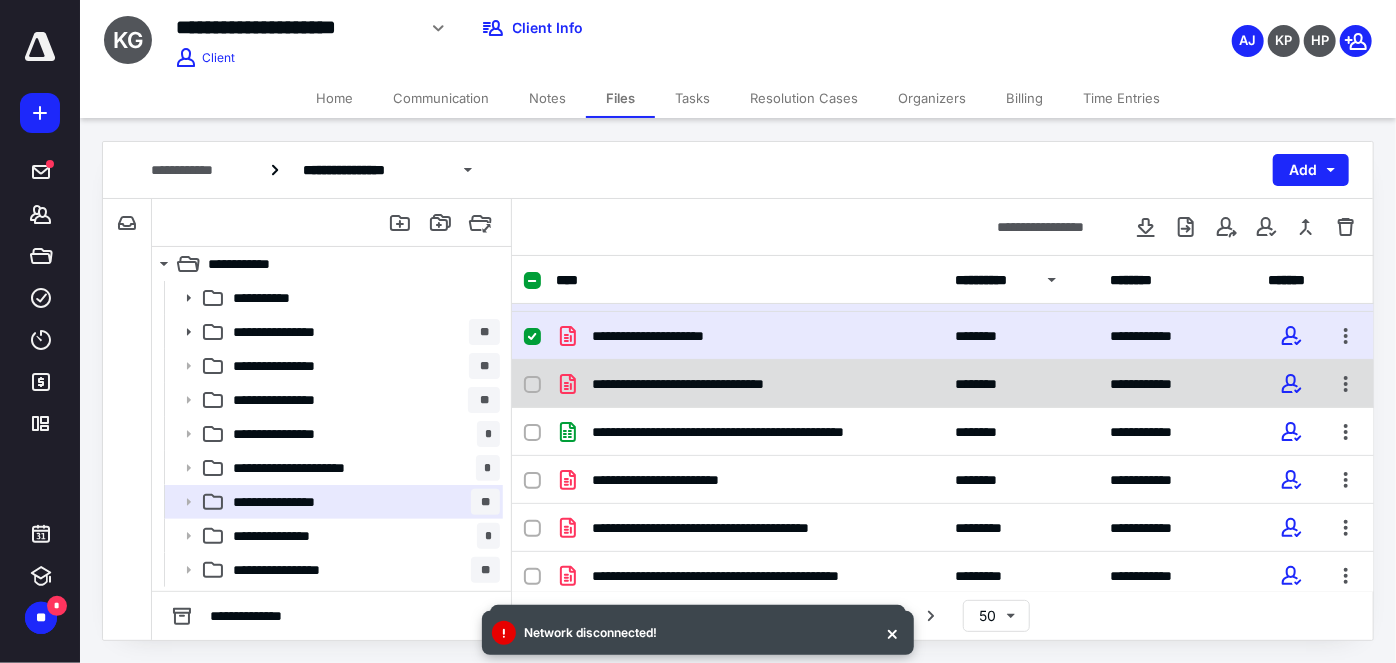 click at bounding box center [532, 385] 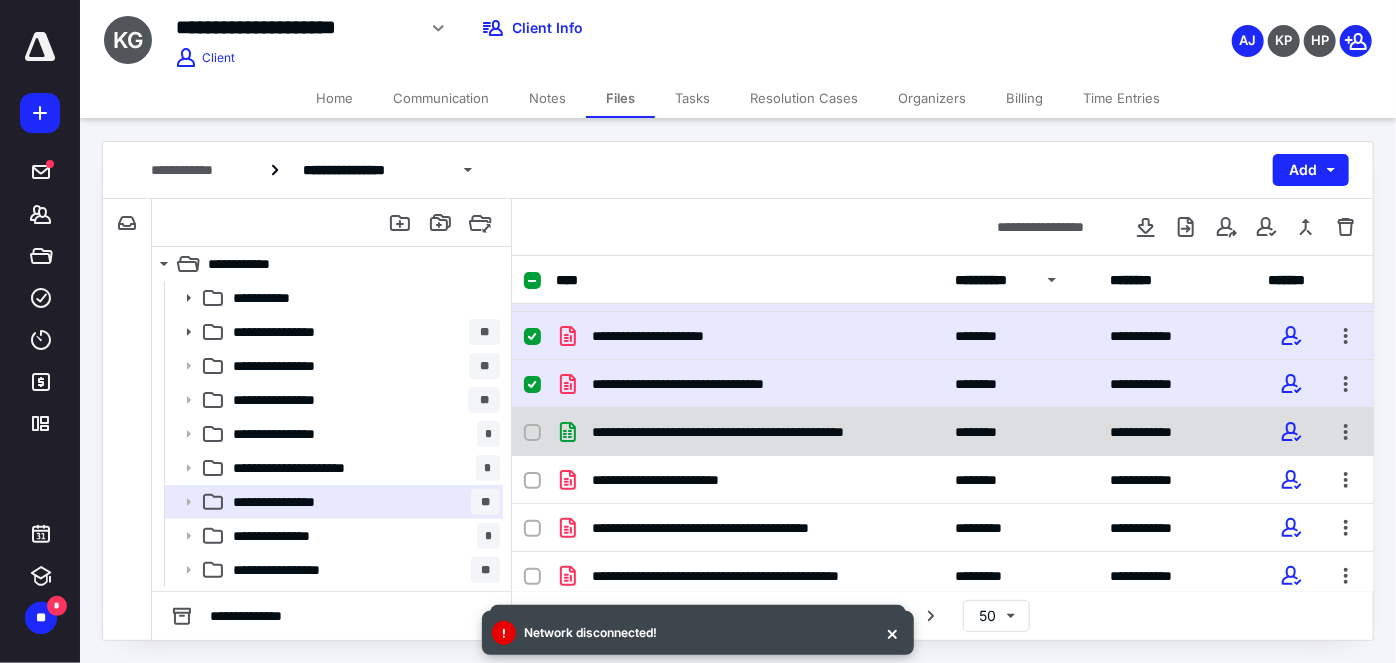 click at bounding box center (532, 433) 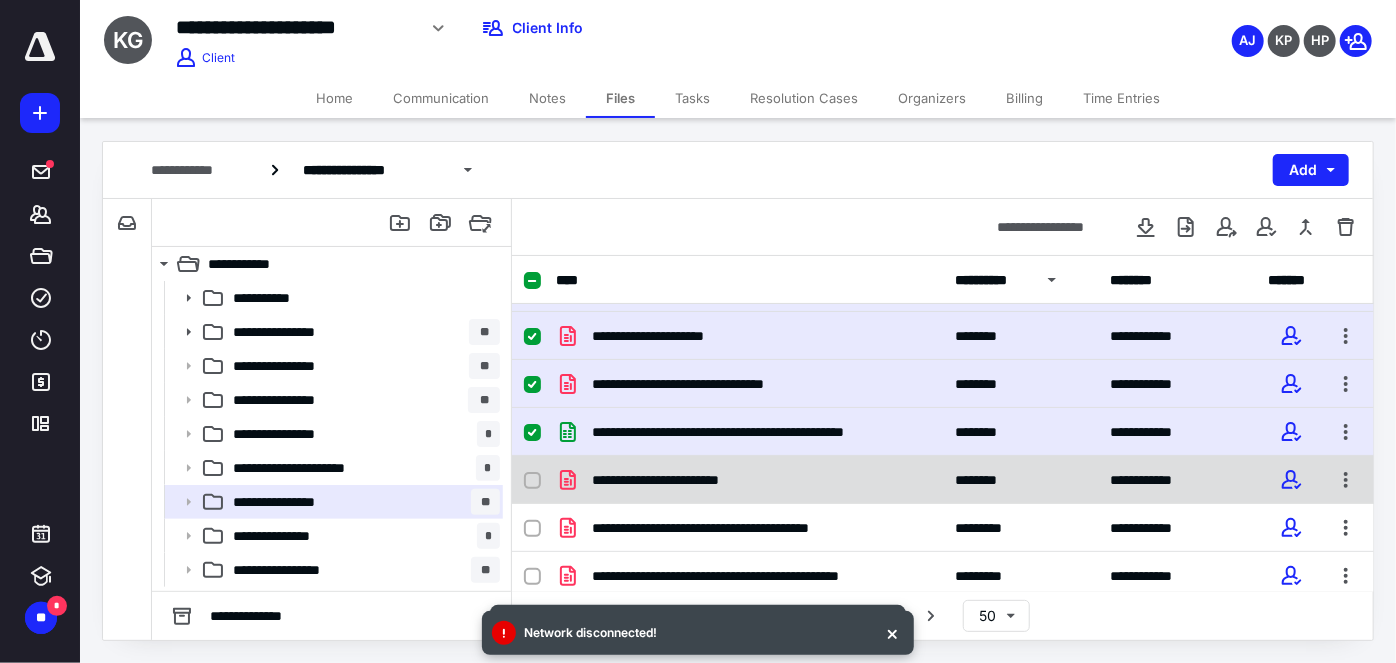 click at bounding box center [532, 481] 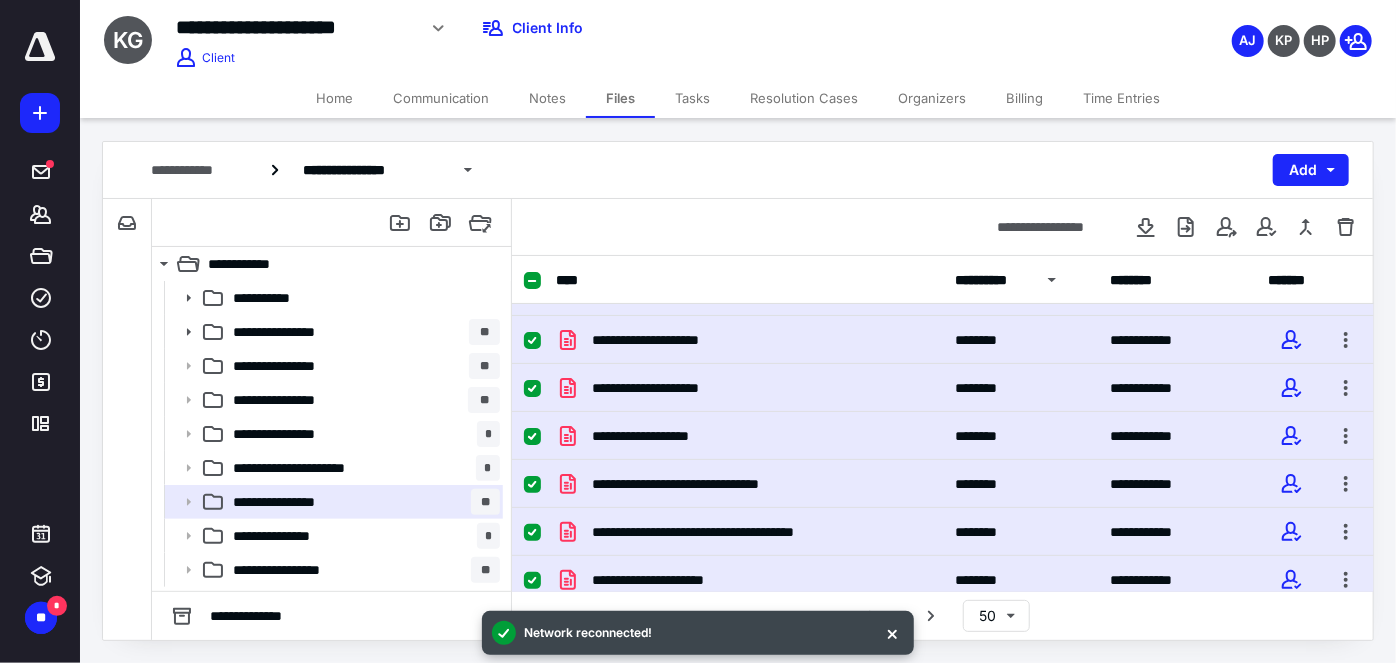 scroll, scrollTop: 552, scrollLeft: 0, axis: vertical 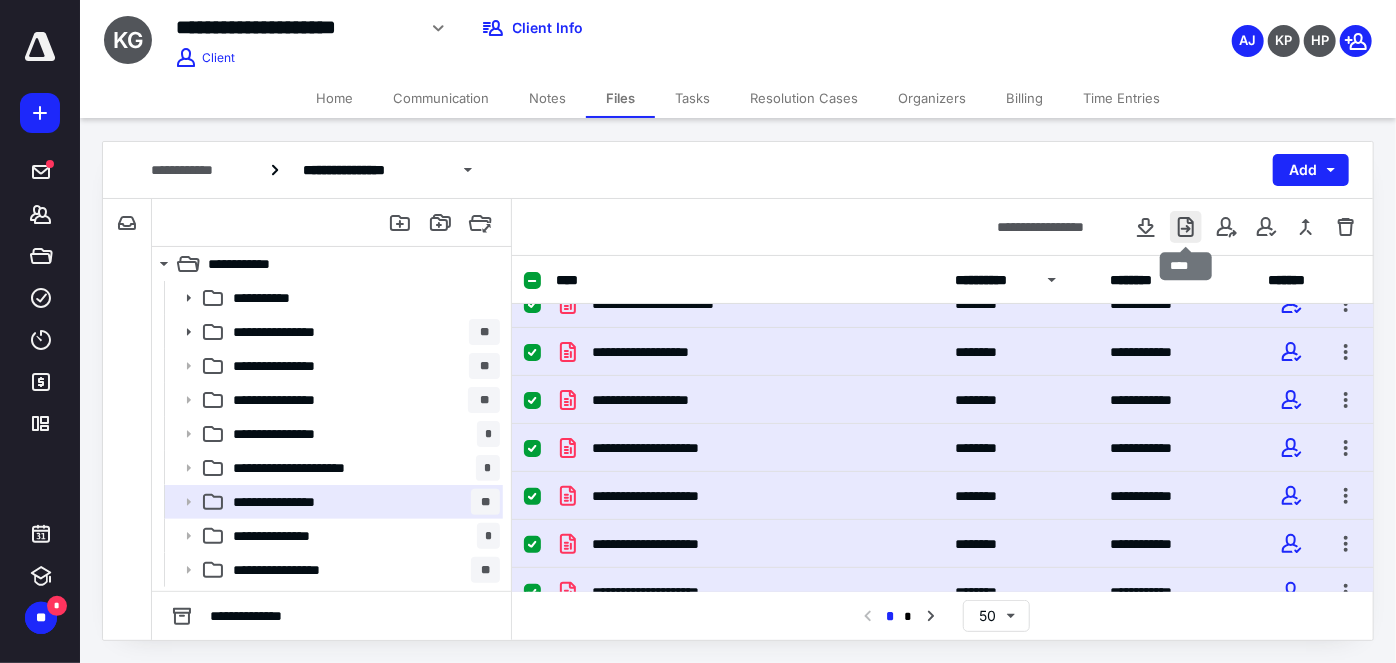 click at bounding box center (1186, 227) 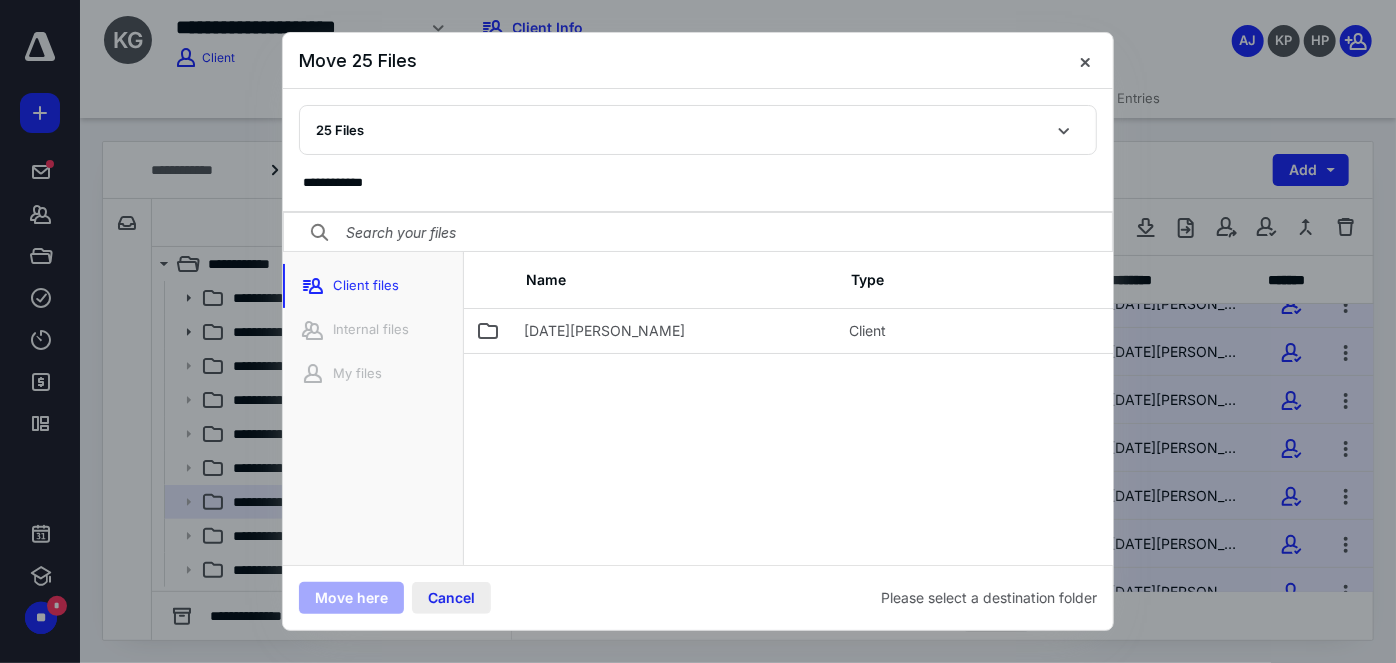 click on "Cancel" at bounding box center (451, 598) 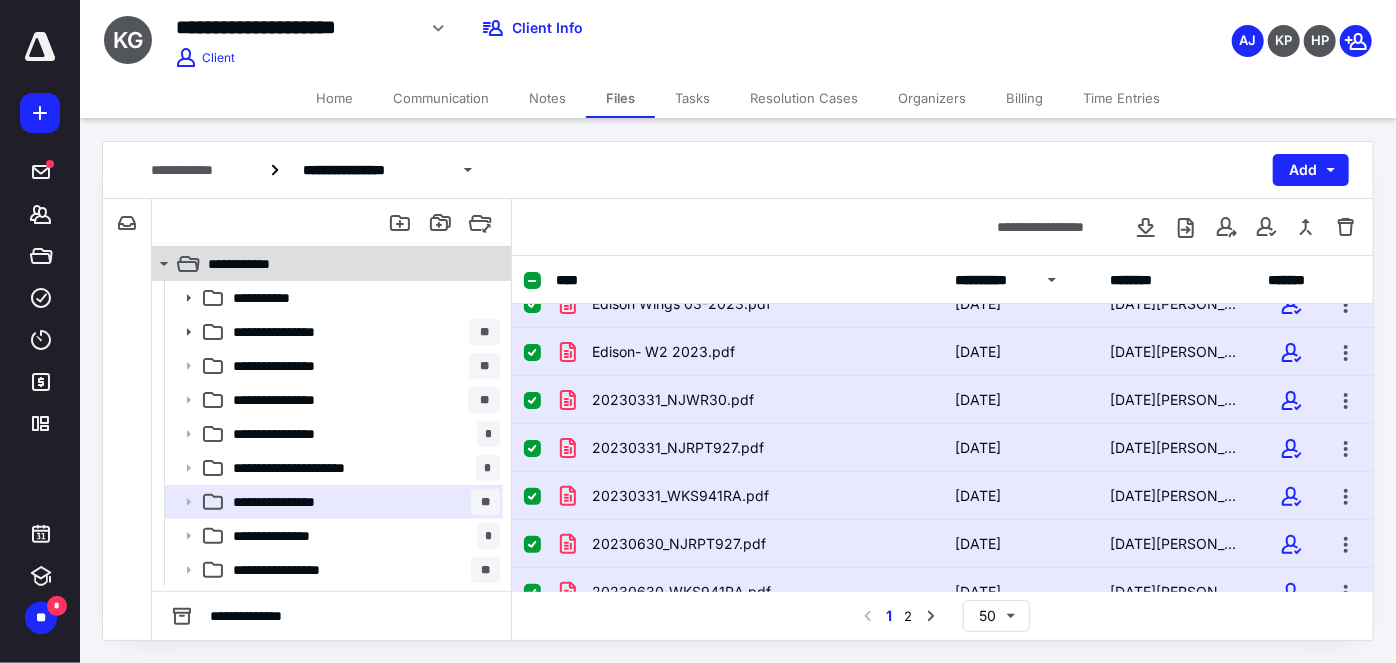 click on "**********" at bounding box center (256, 264) 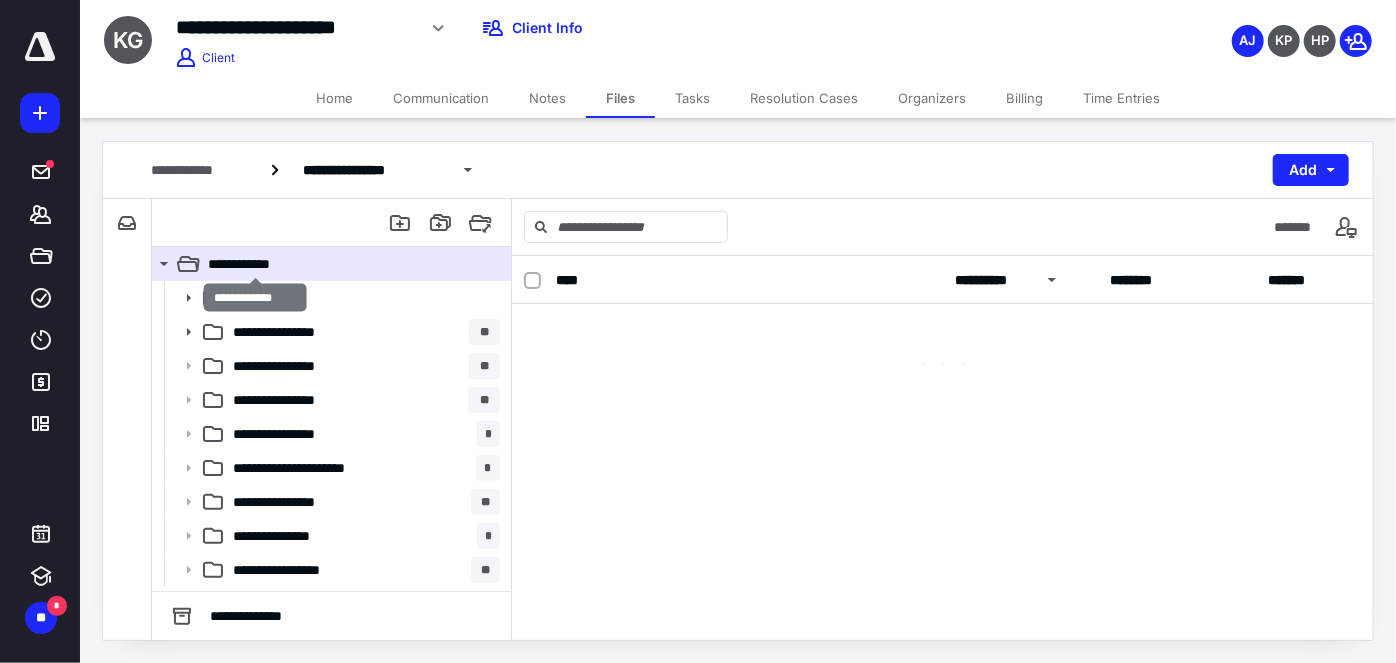 scroll, scrollTop: 0, scrollLeft: 0, axis: both 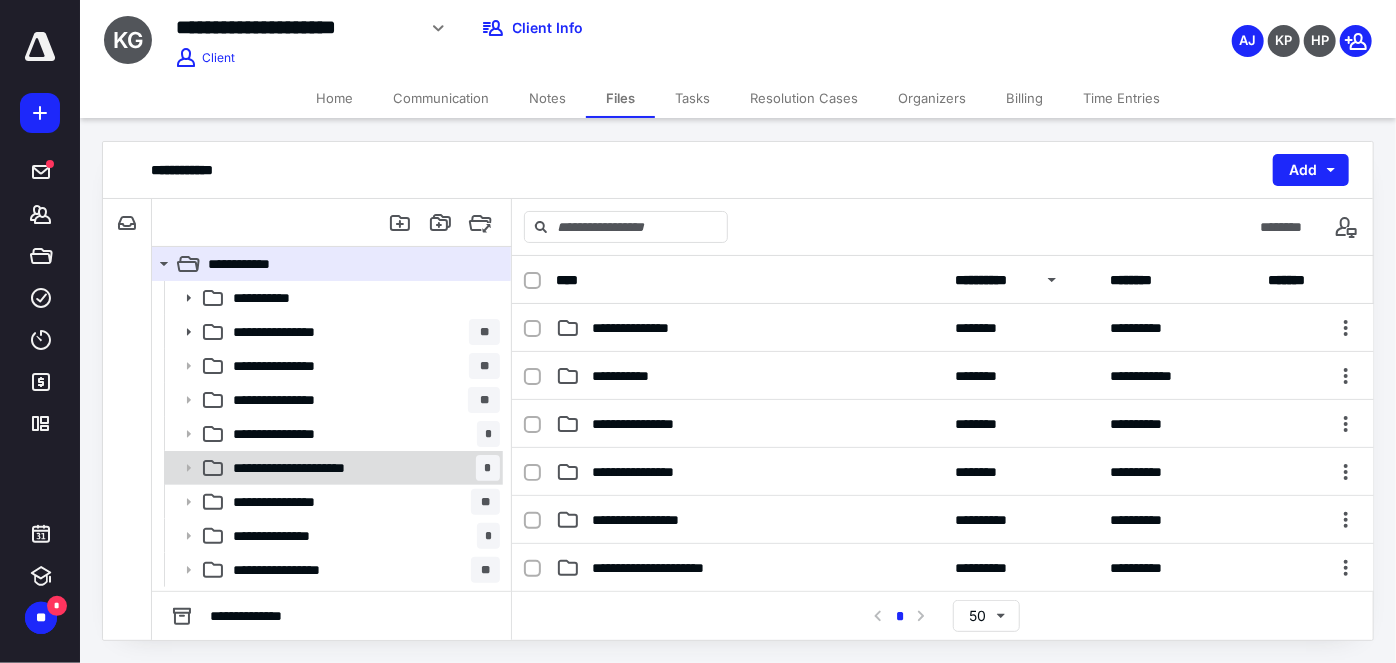 click on "**********" at bounding box center (322, 468) 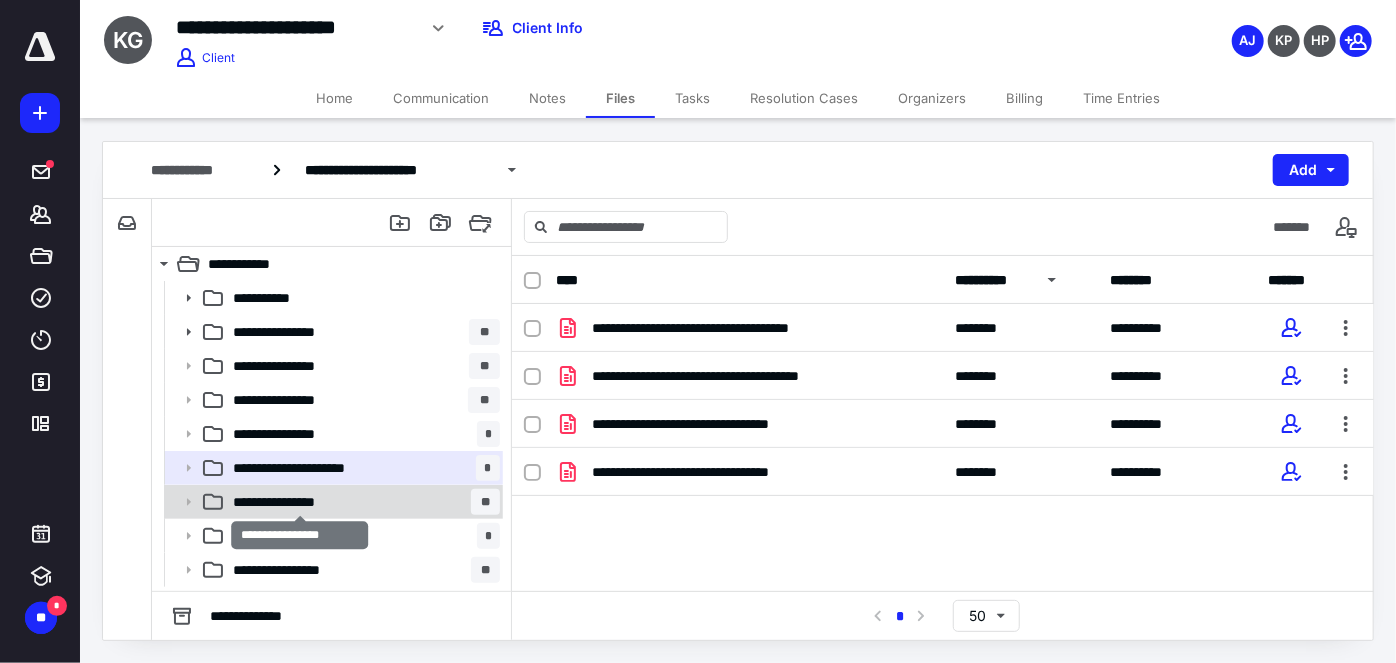 click on "**********" at bounding box center (300, 502) 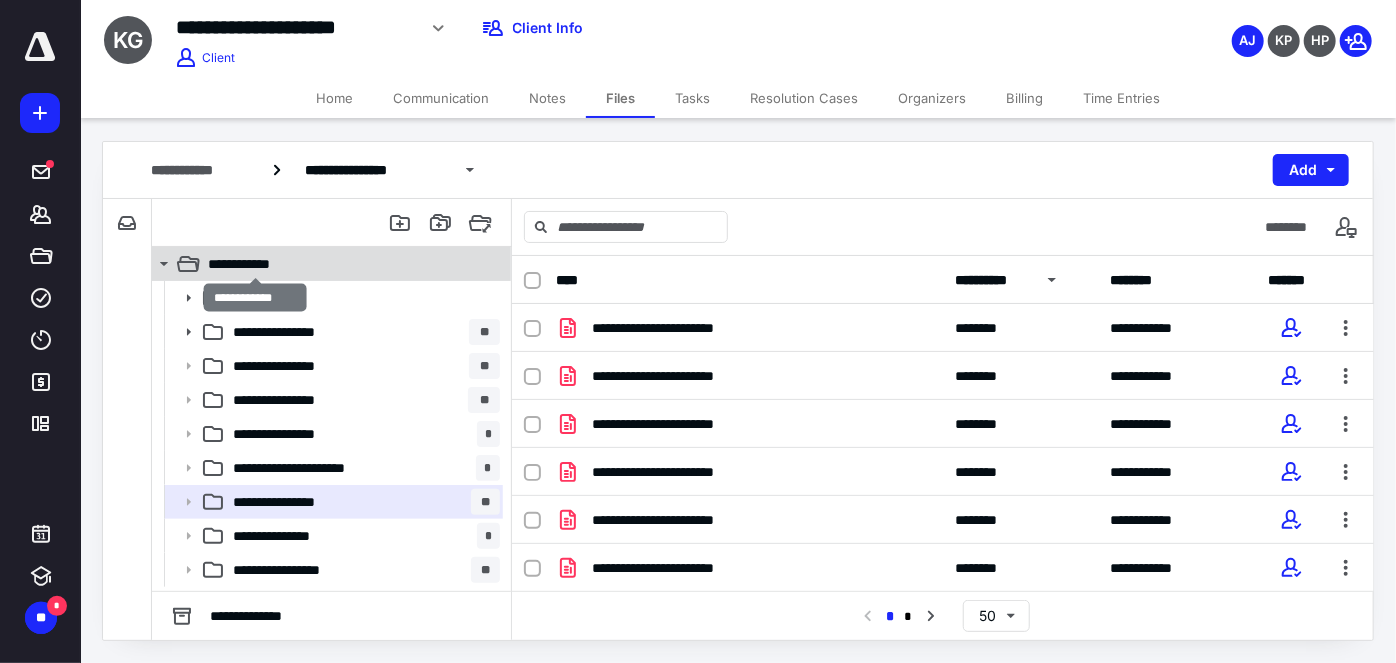 click on "**********" at bounding box center [256, 264] 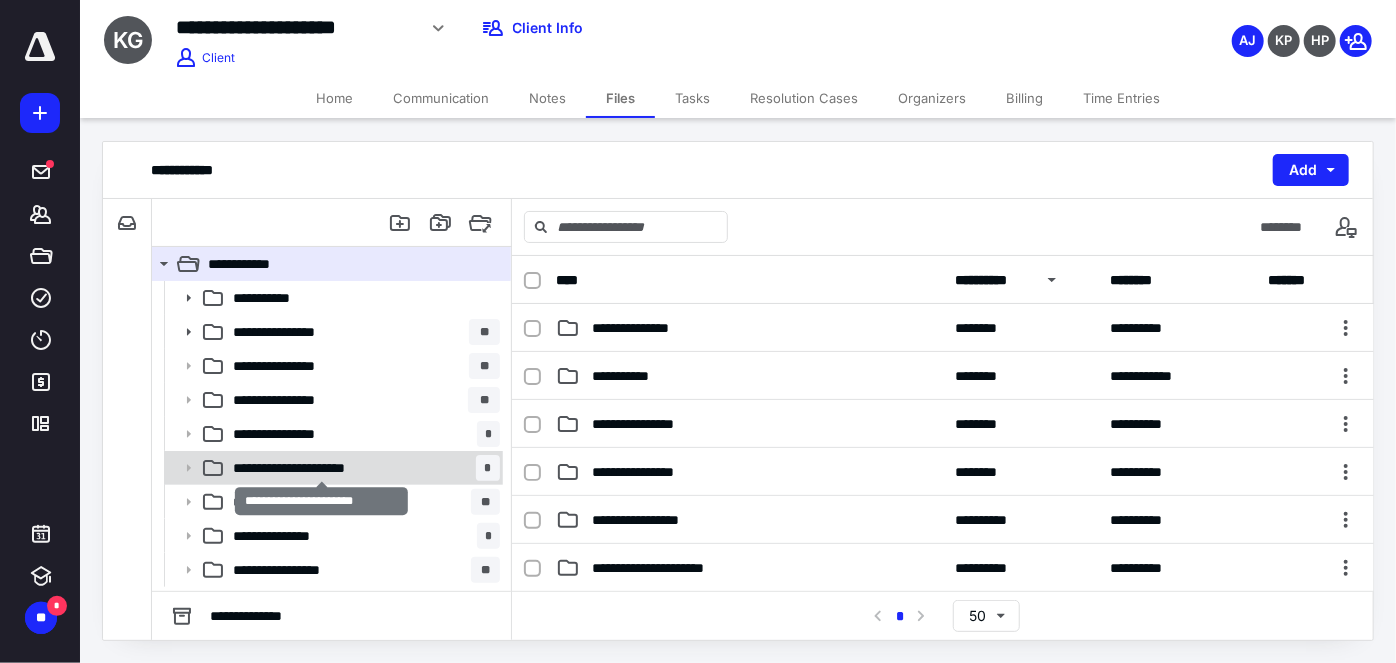 click on "**********" at bounding box center (322, 468) 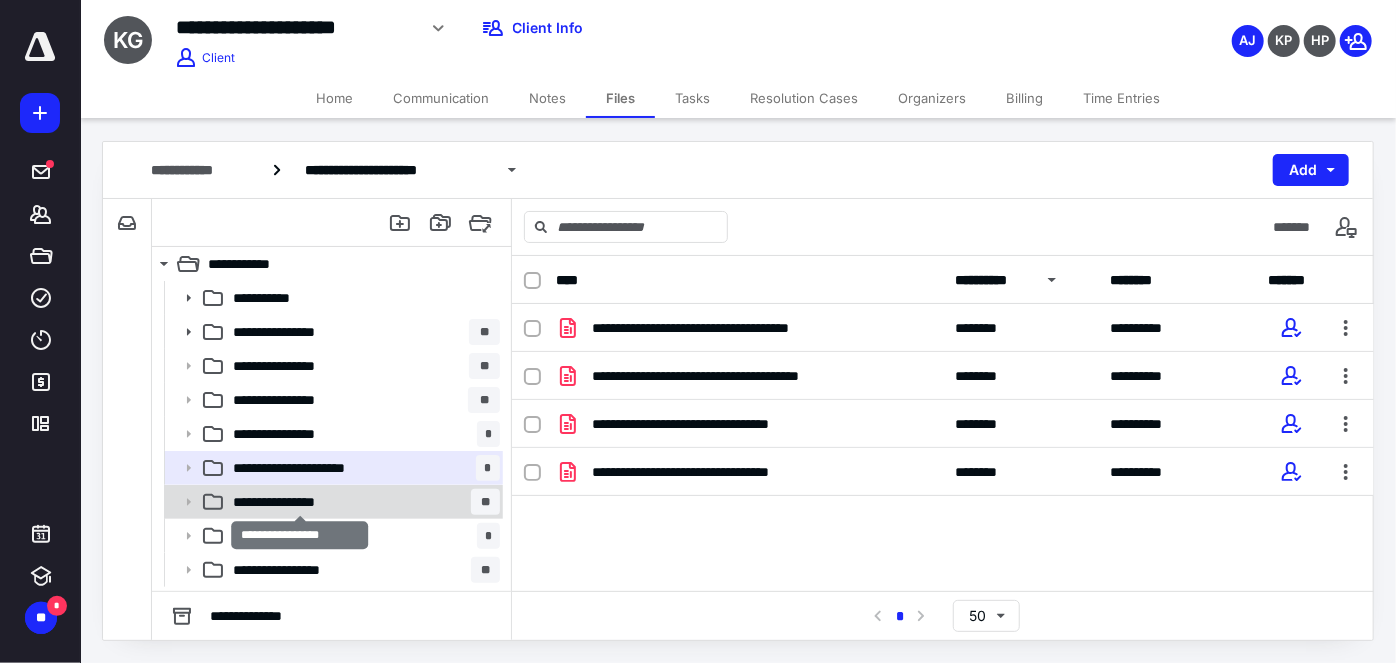 click on "**********" at bounding box center (300, 502) 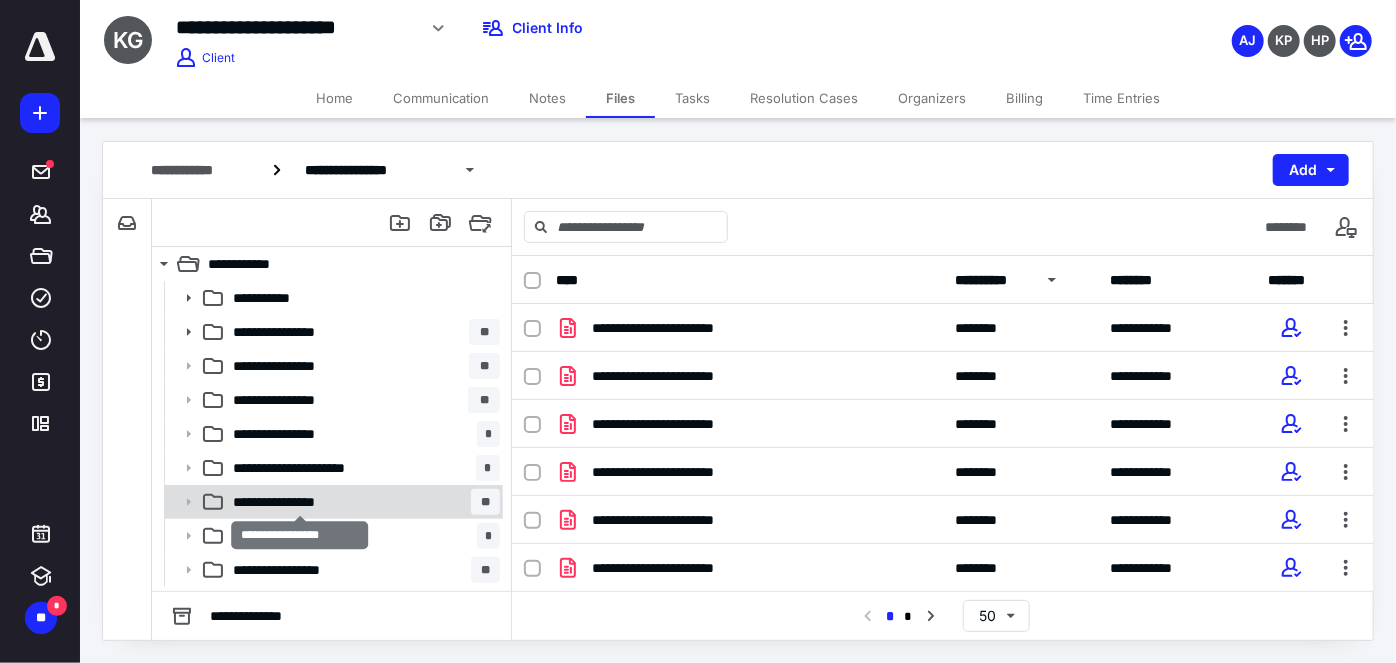 click on "**********" at bounding box center (300, 502) 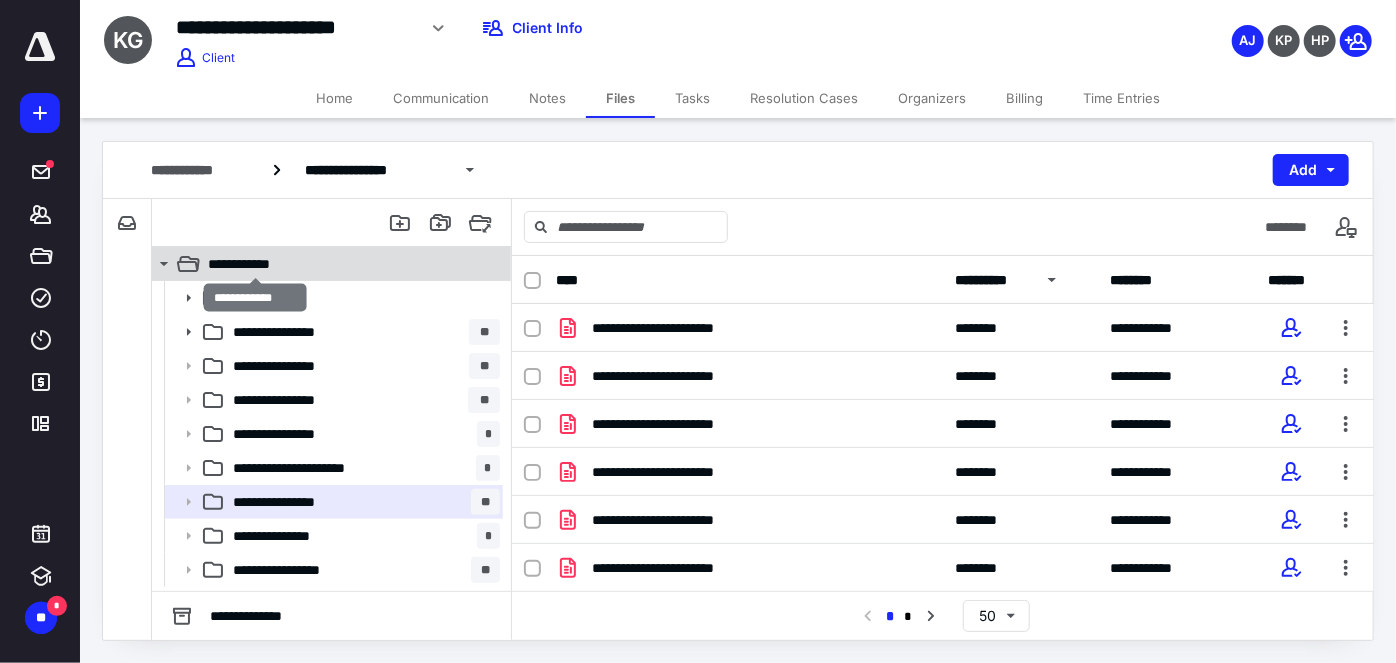 click on "**********" at bounding box center [256, 264] 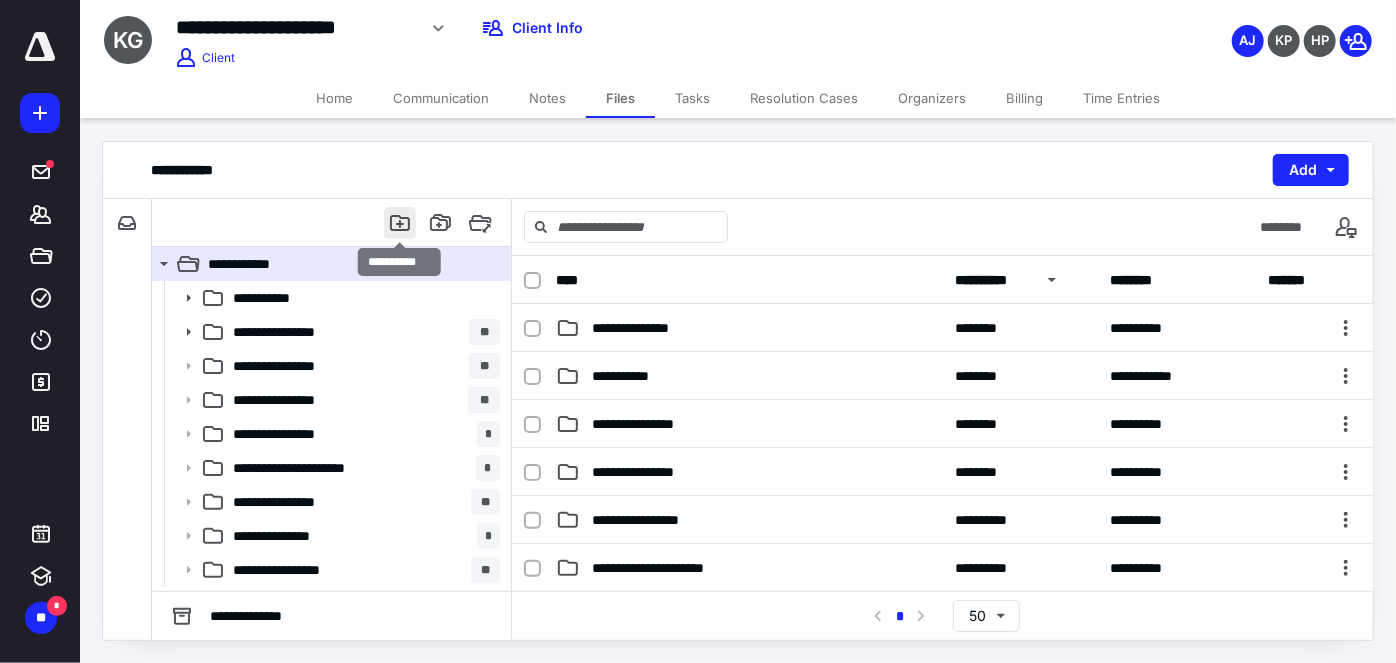 click at bounding box center [400, 223] 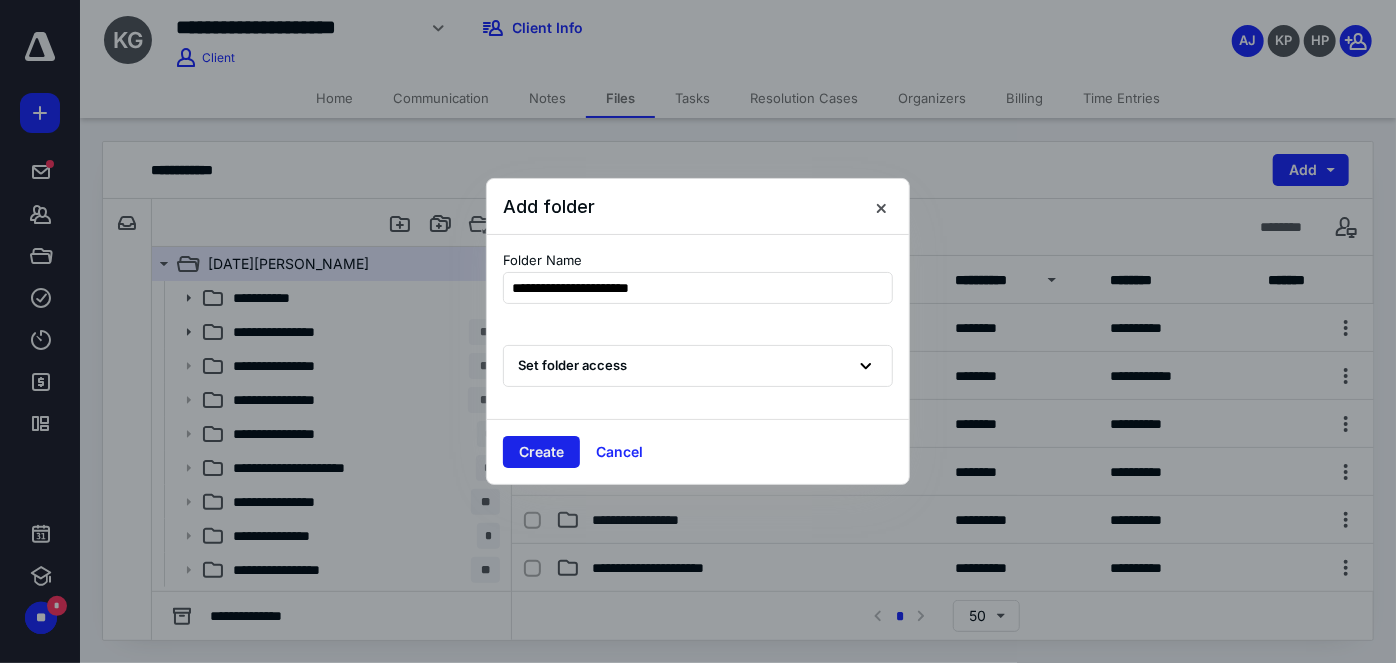 type on "**********" 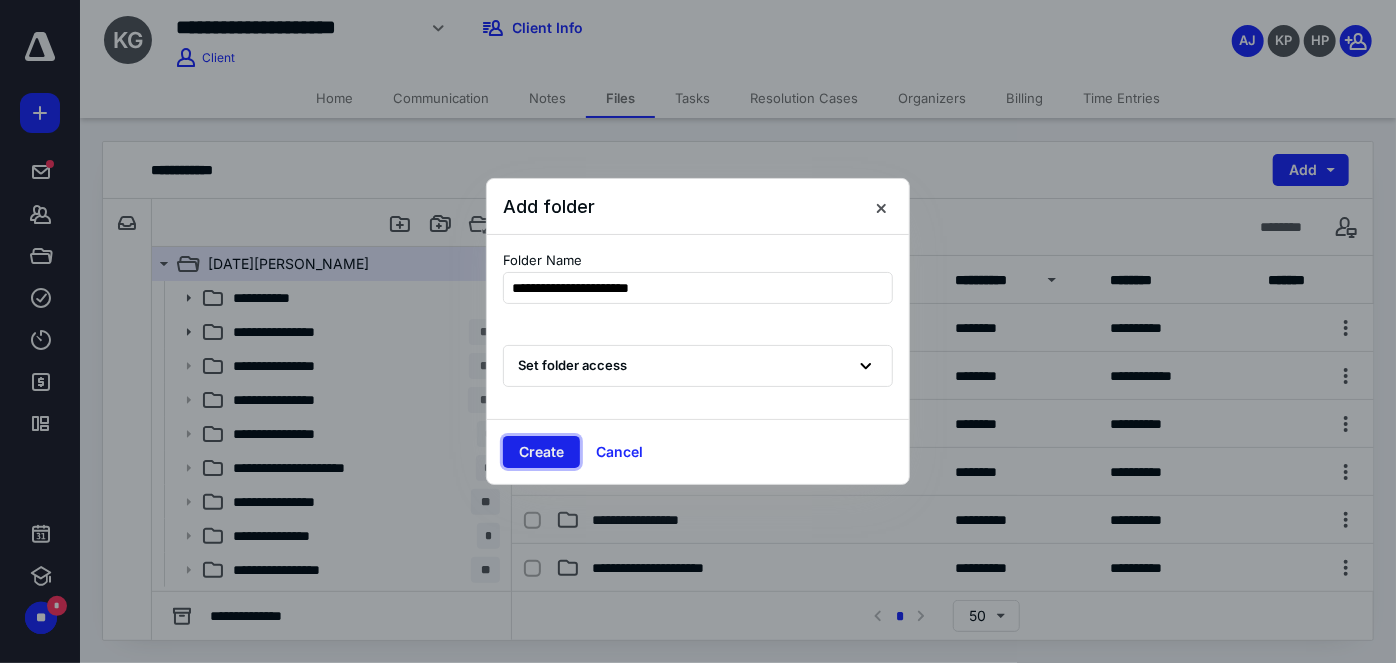 click on "Create" at bounding box center (541, 452) 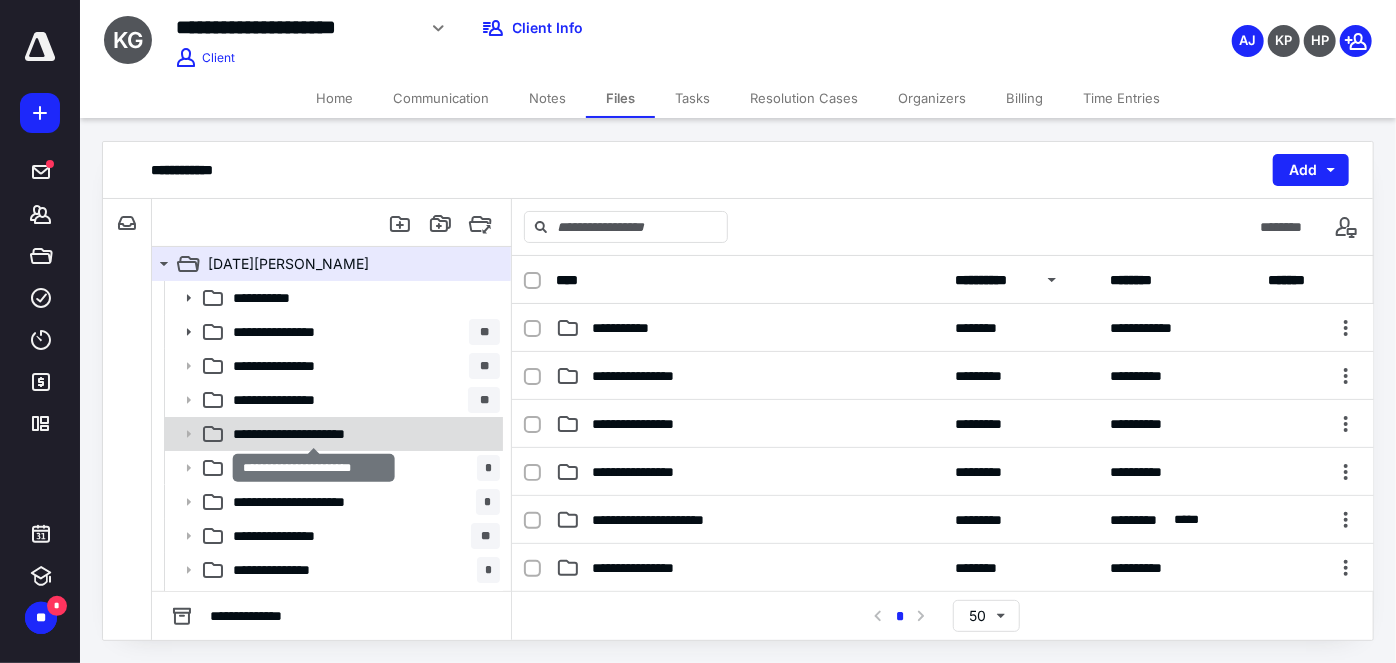 click on "**********" at bounding box center [314, 434] 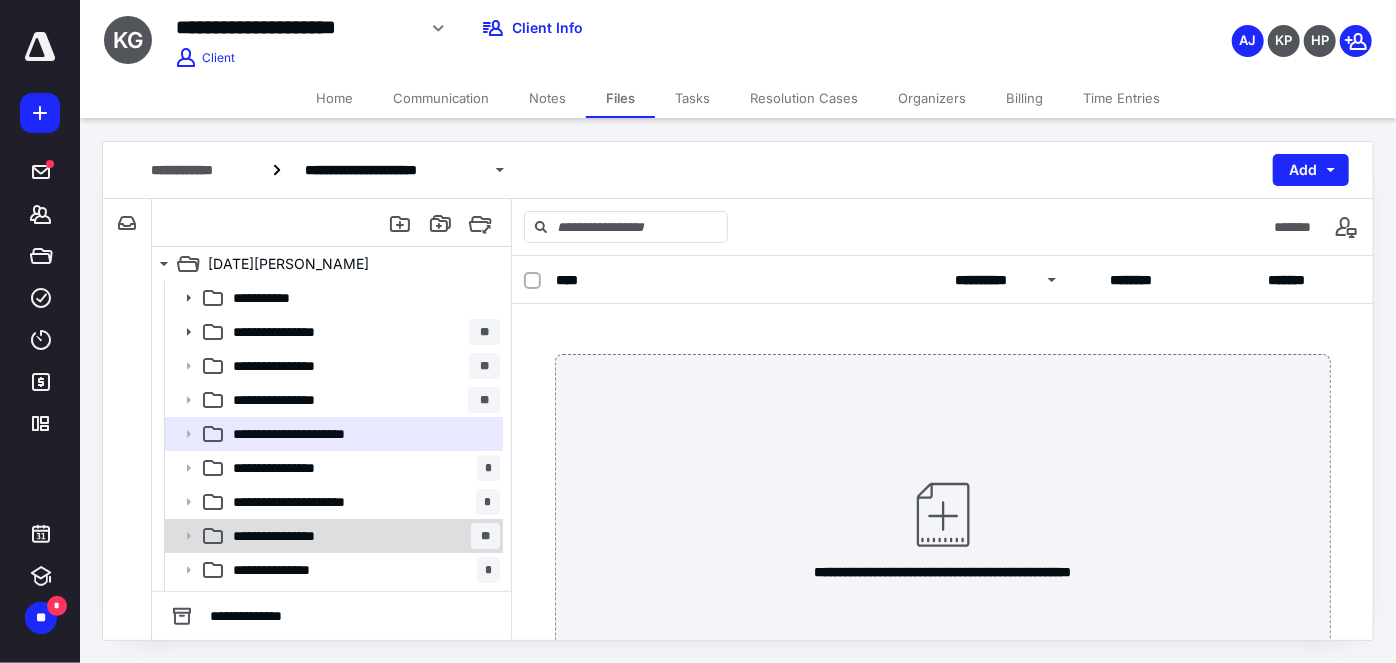 scroll, scrollTop: 28, scrollLeft: 0, axis: vertical 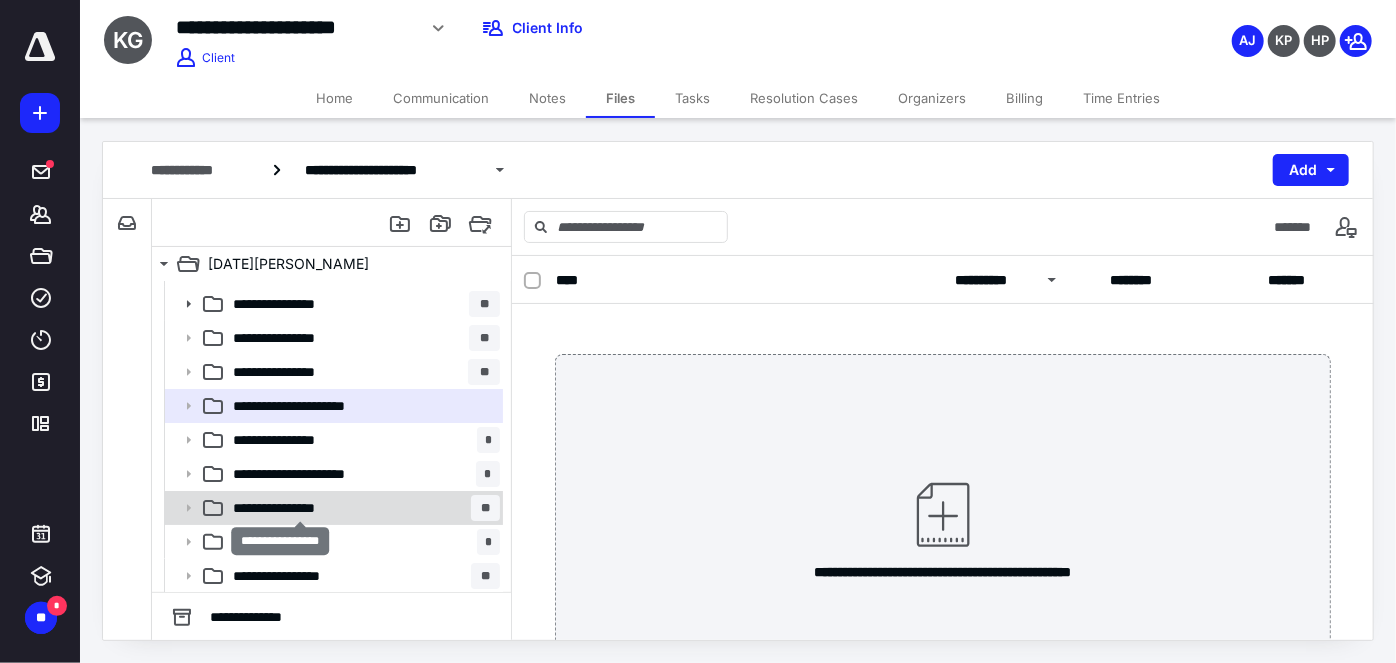click on "**********" at bounding box center [300, 508] 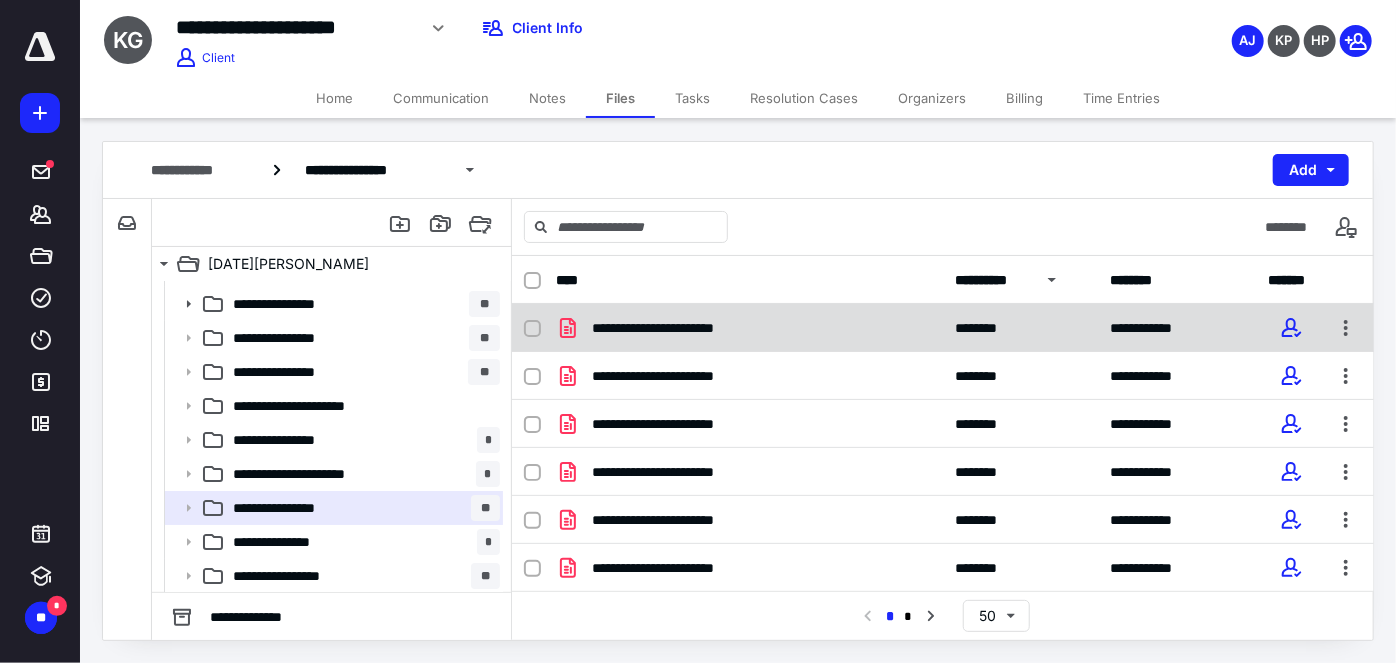click at bounding box center [532, 329] 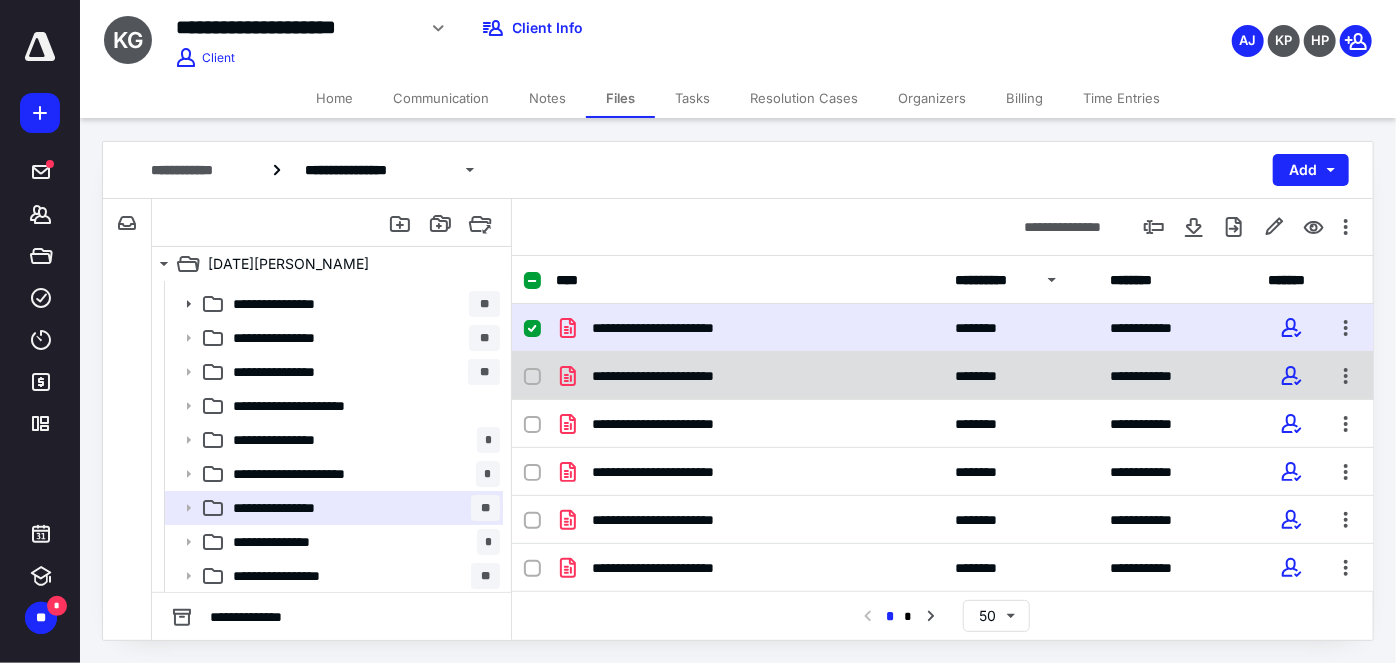 click at bounding box center (532, 377) 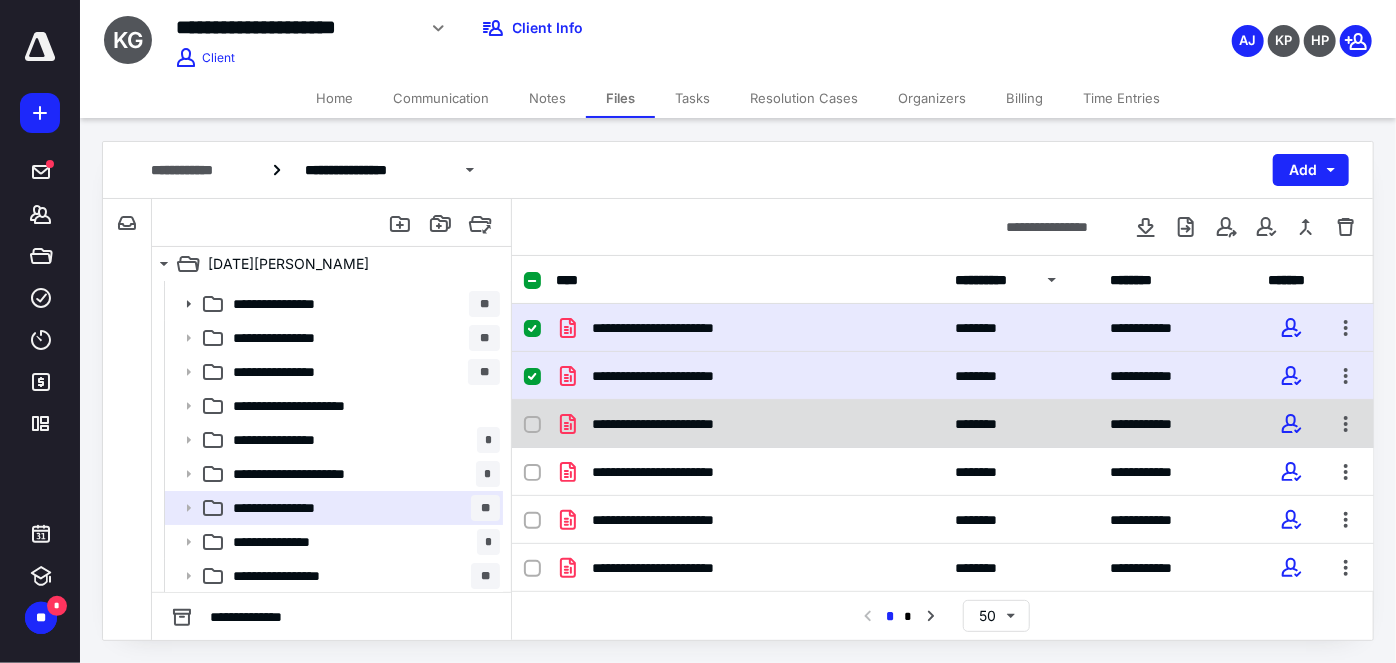 click 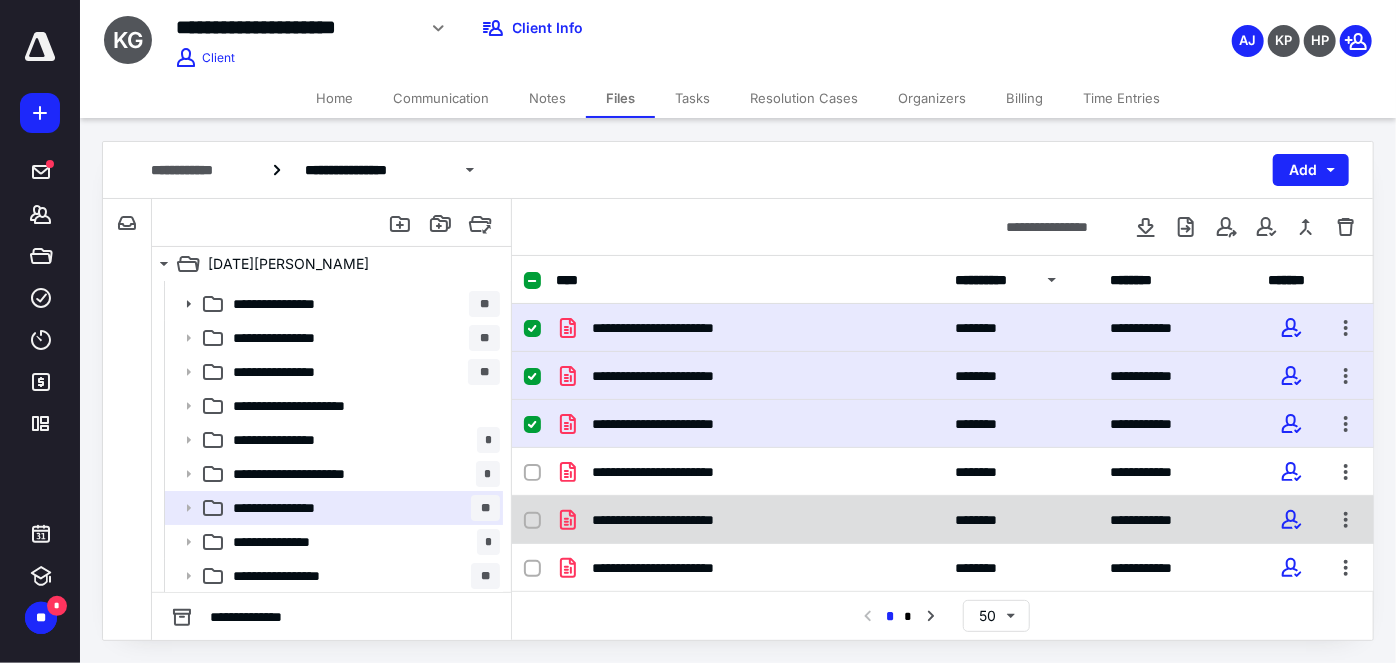 click at bounding box center (532, 521) 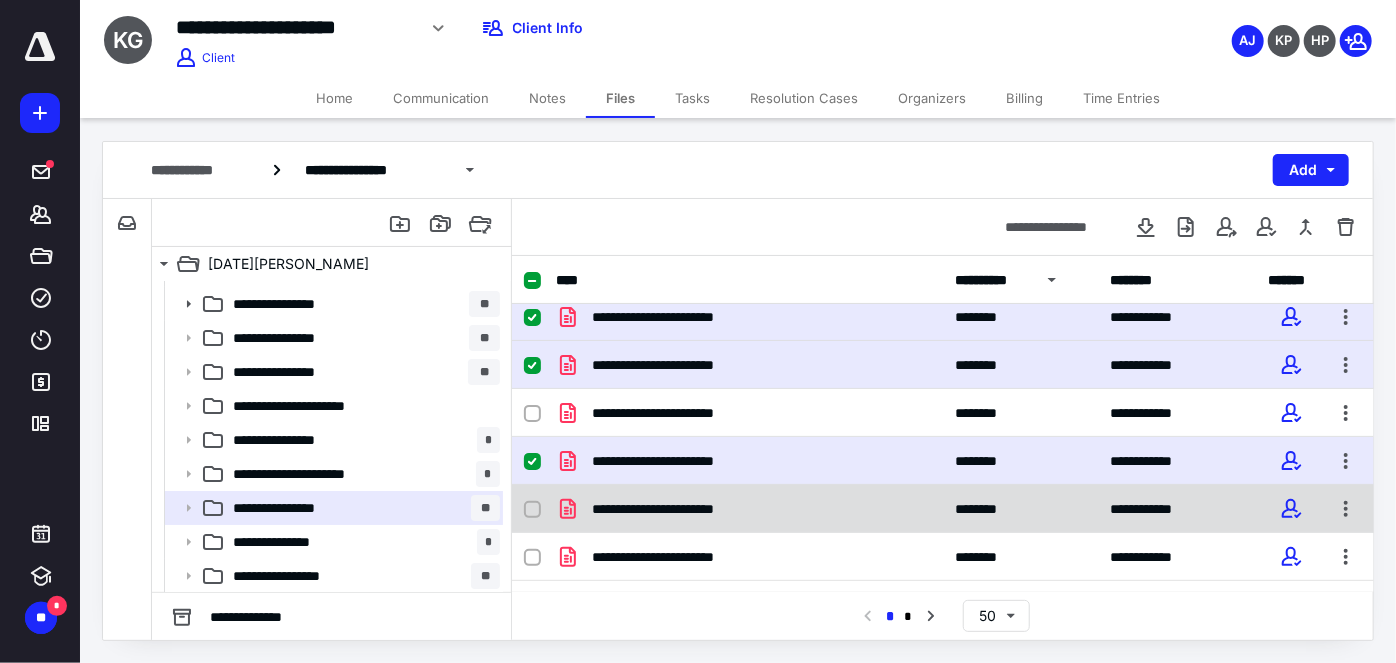 scroll, scrollTop: 90, scrollLeft: 0, axis: vertical 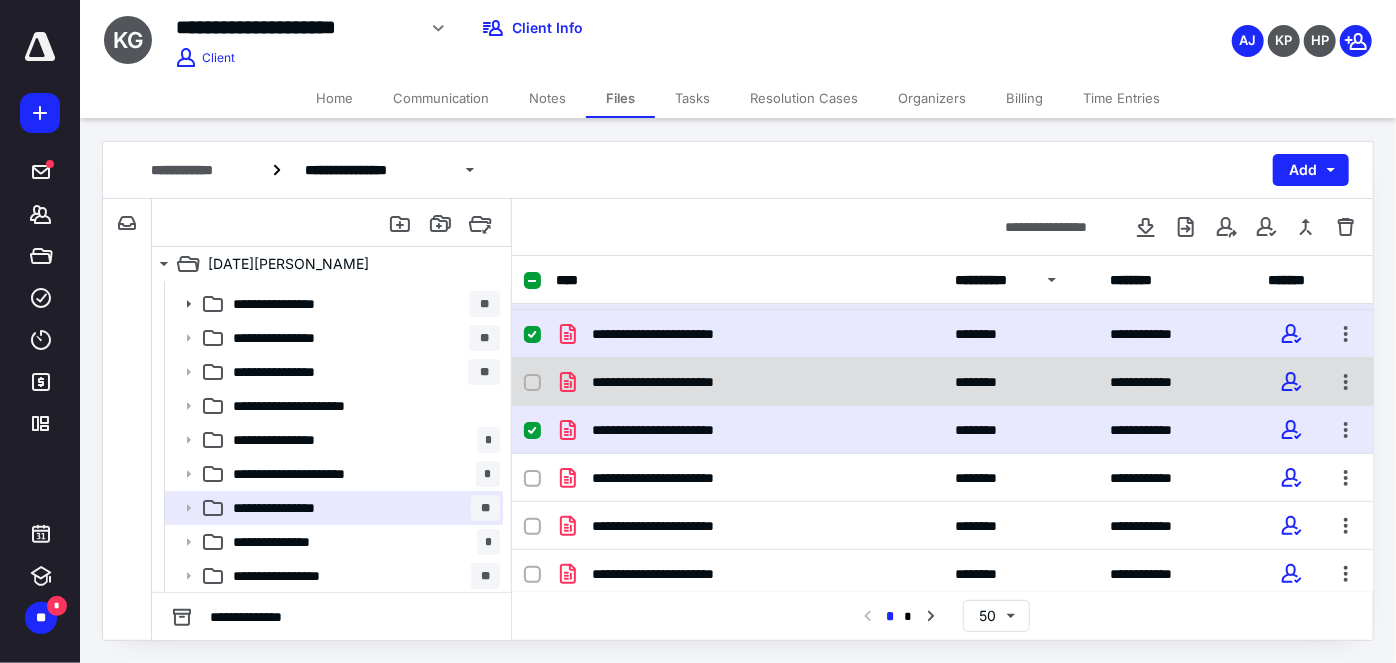 click at bounding box center (532, 383) 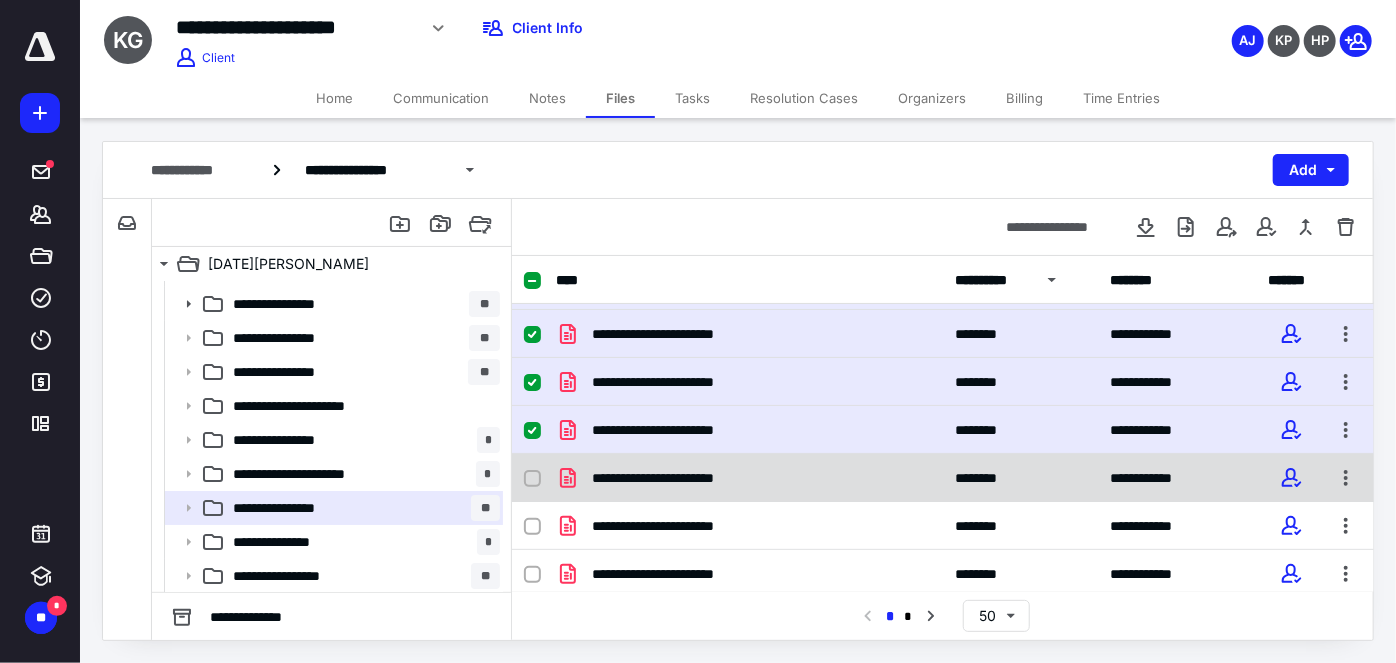 click 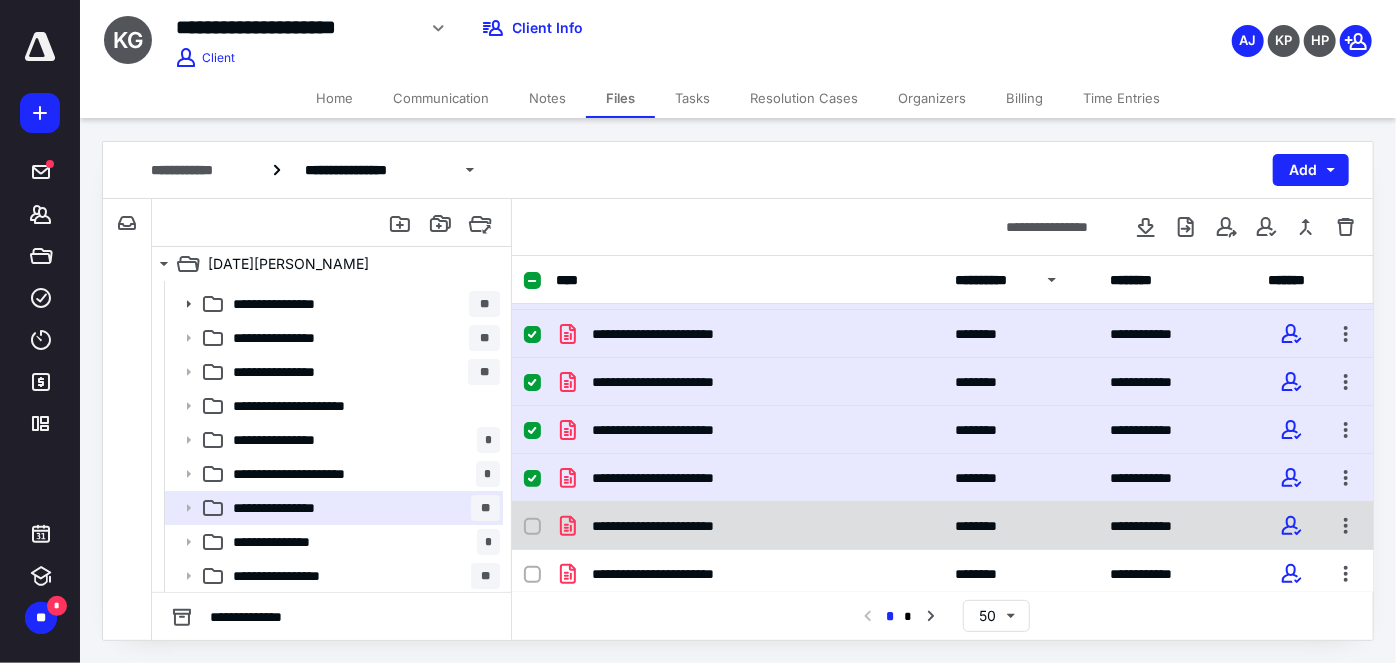 click at bounding box center [532, 527] 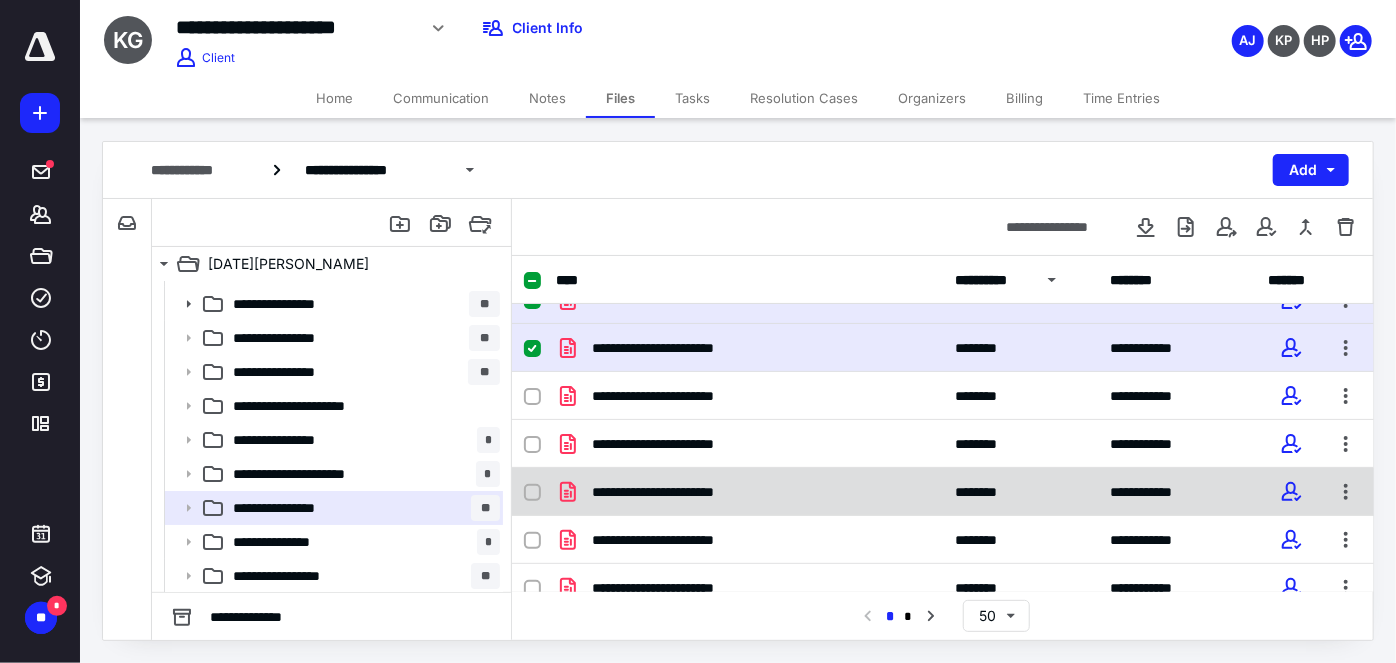 scroll, scrollTop: 272, scrollLeft: 0, axis: vertical 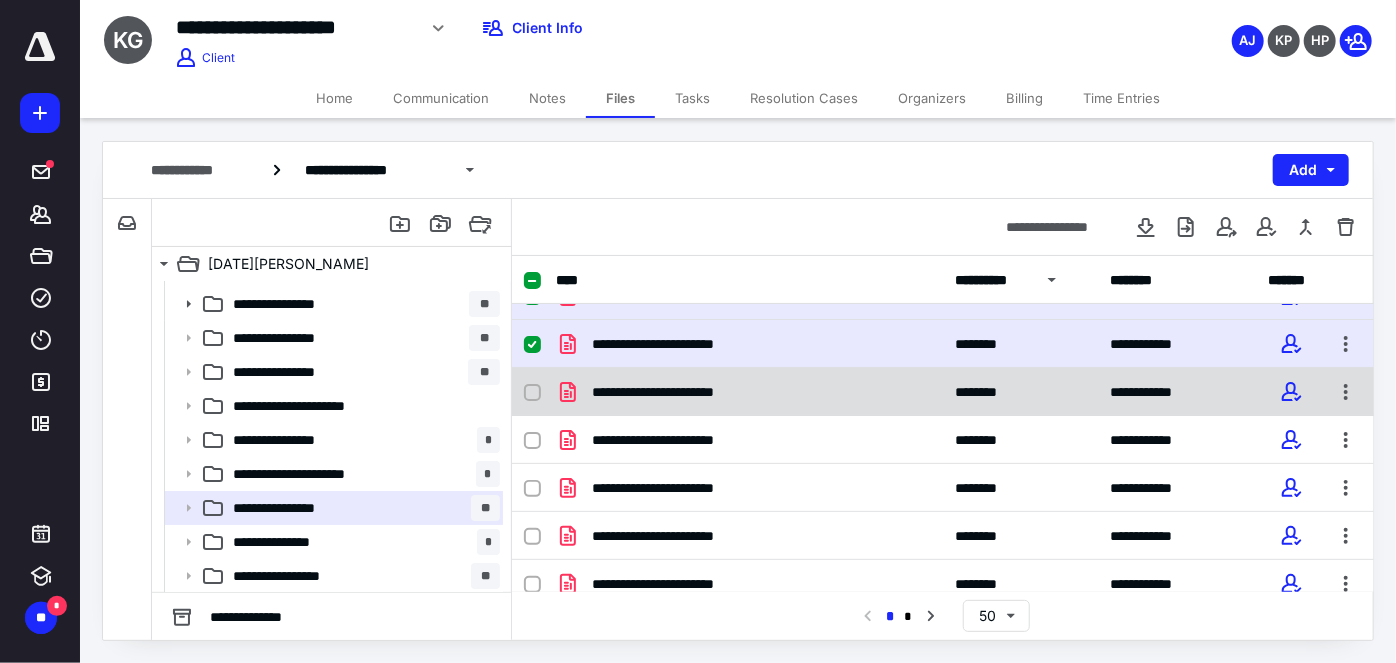 click 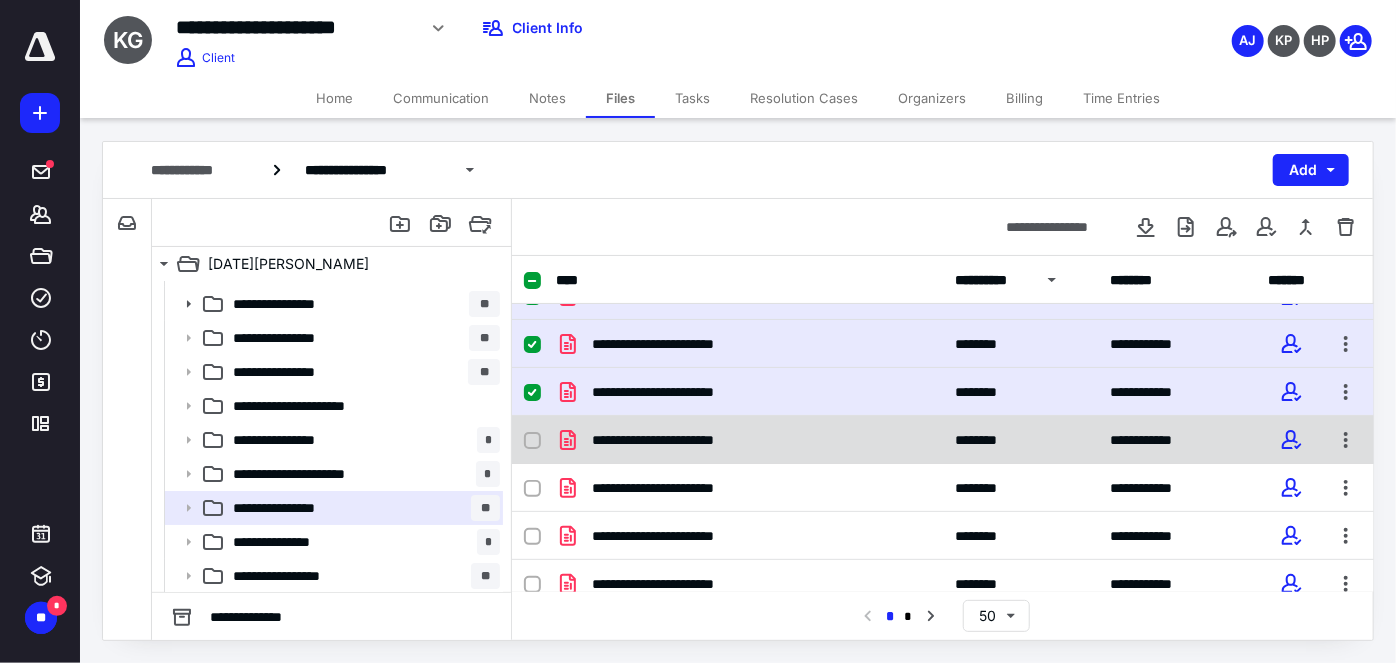 click 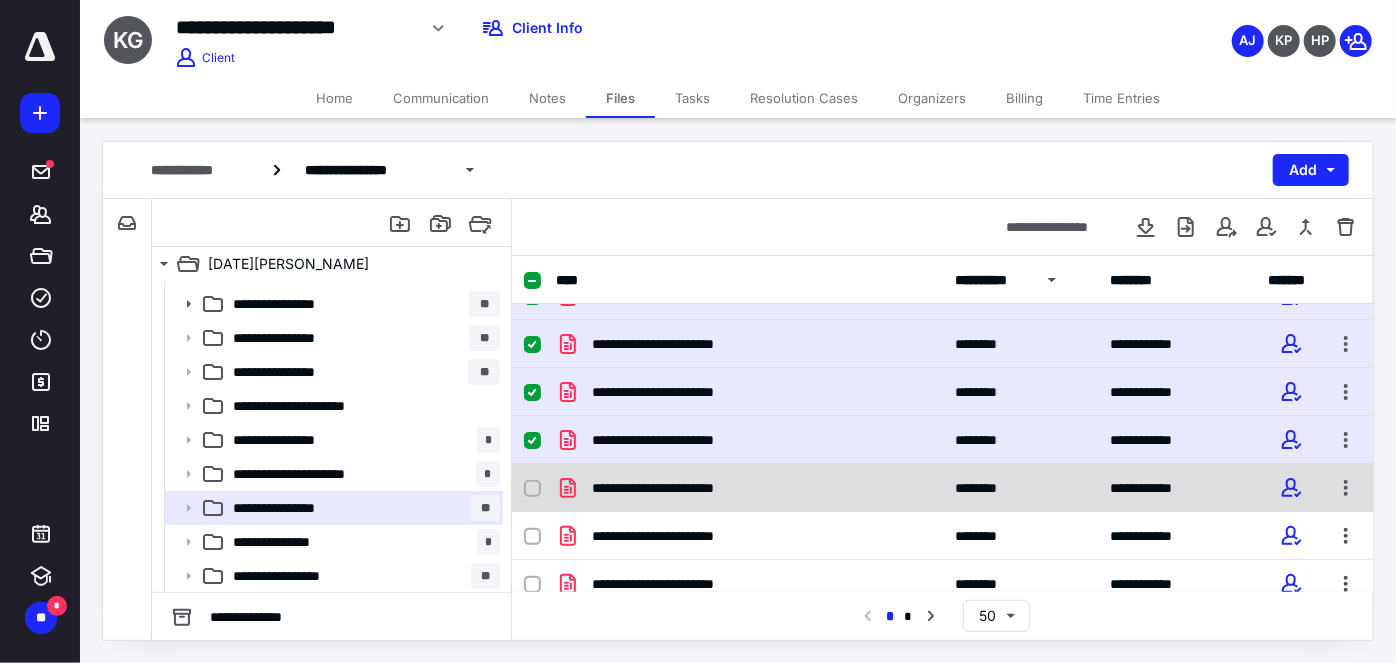 click 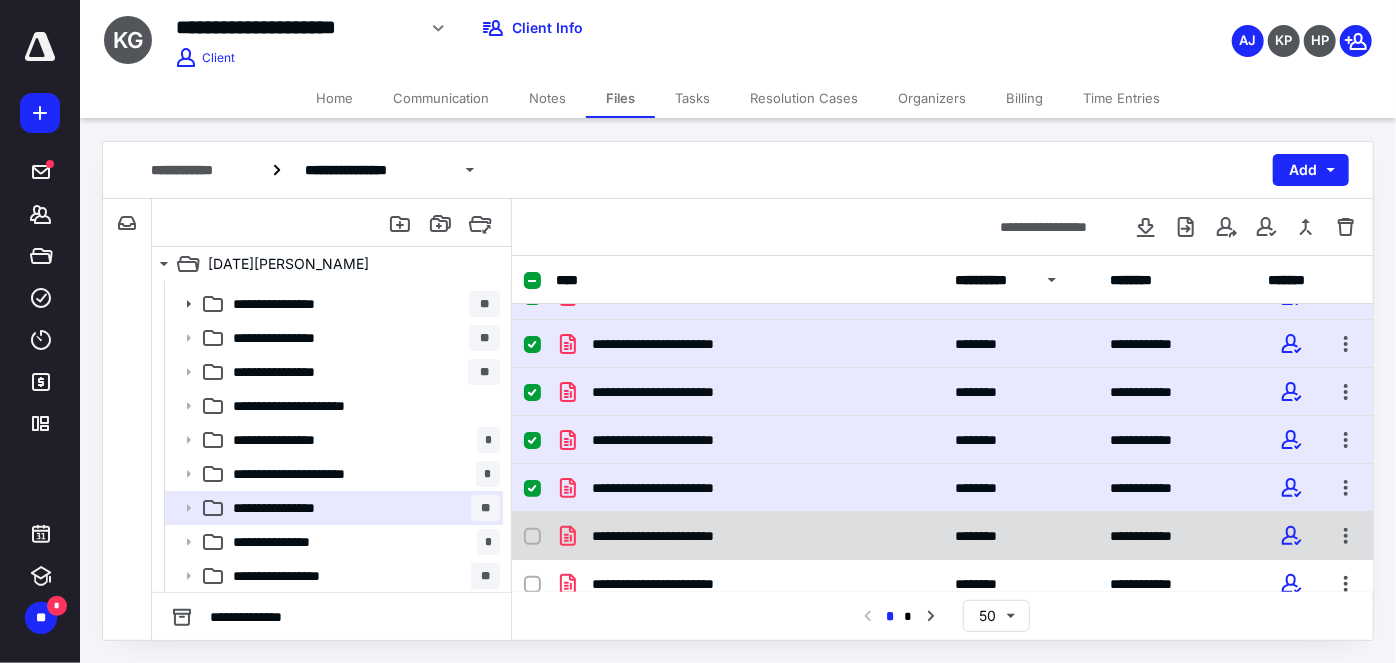 click 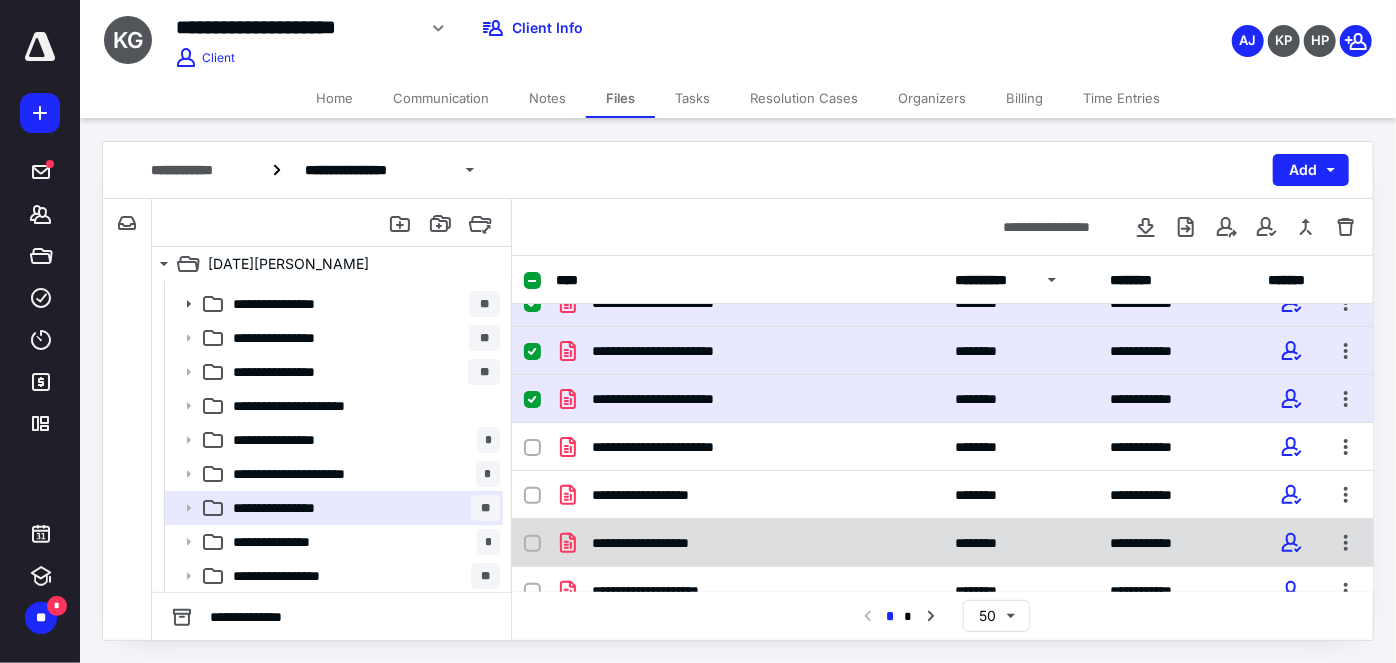 scroll, scrollTop: 454, scrollLeft: 0, axis: vertical 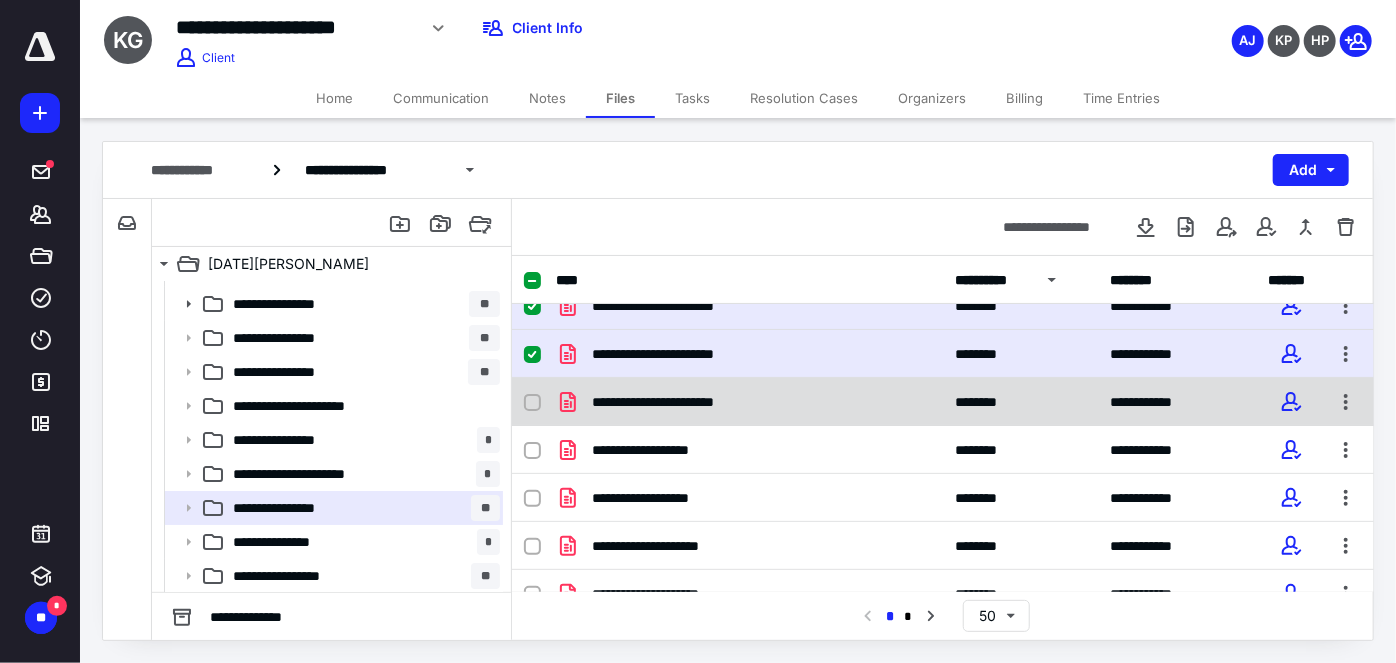 click 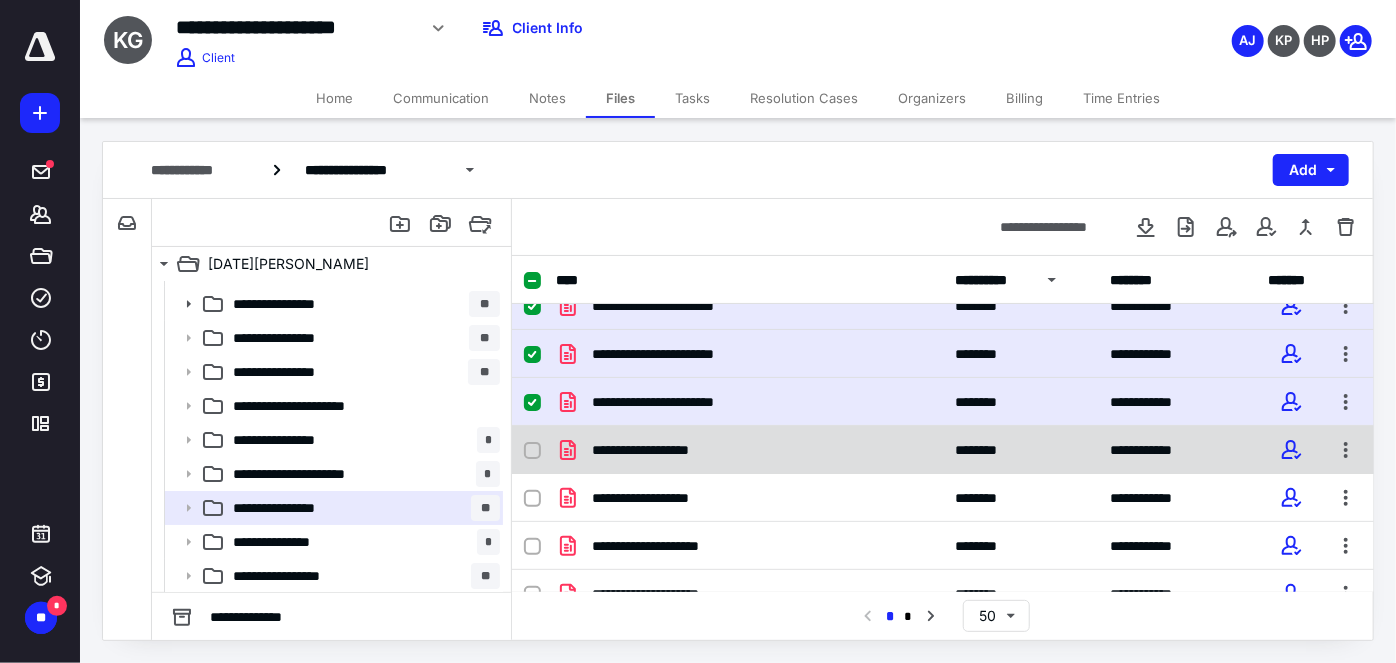 click on "**********" at bounding box center (943, 450) 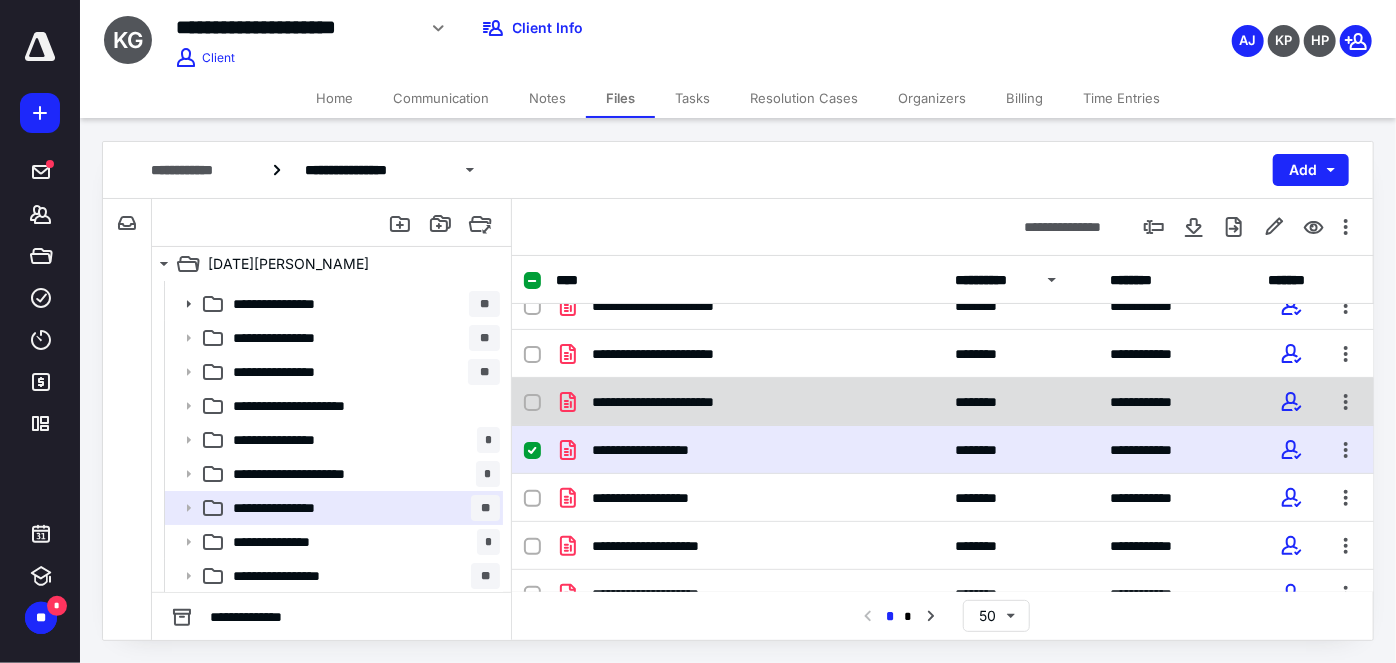 click on "**********" at bounding box center (943, 402) 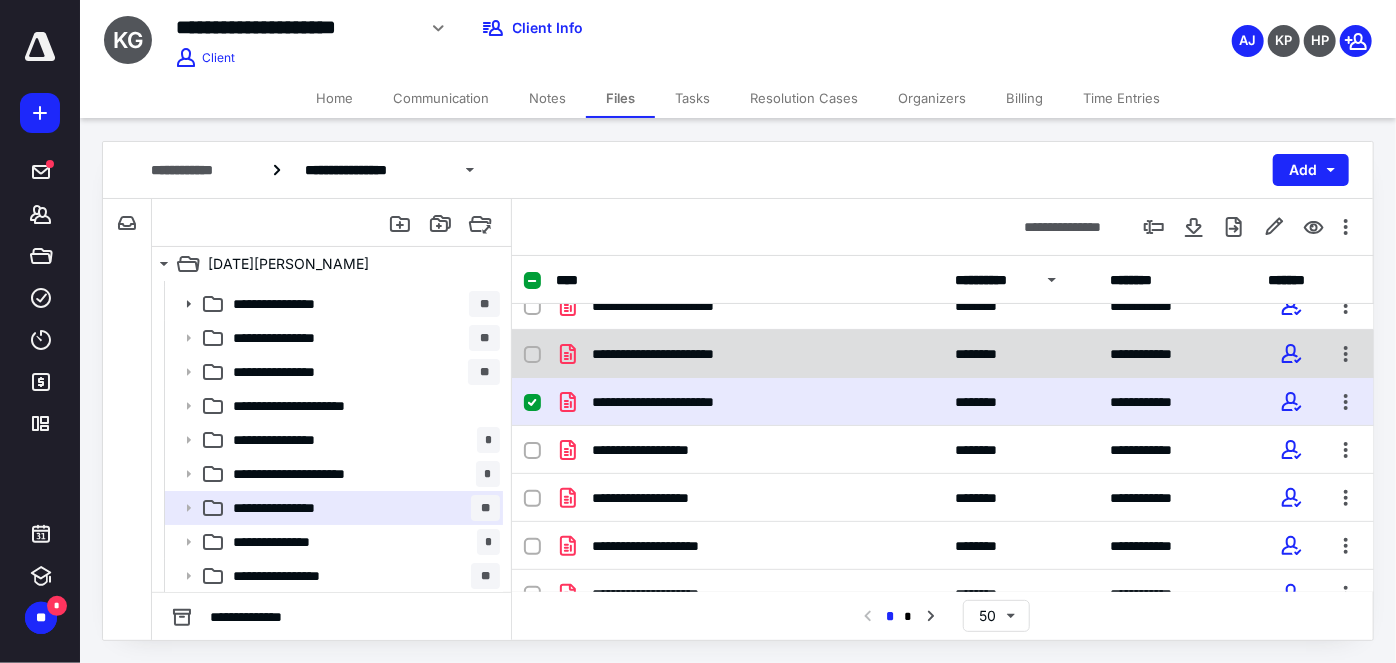 click 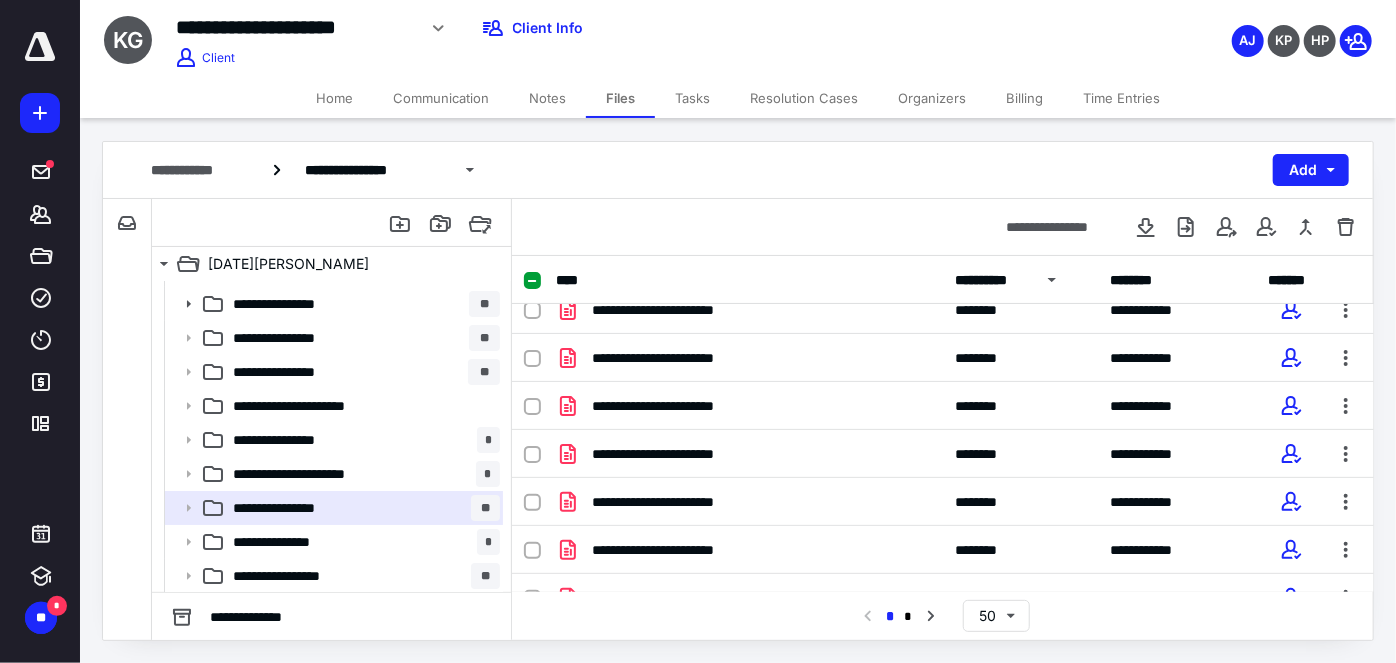 scroll, scrollTop: 0, scrollLeft: 0, axis: both 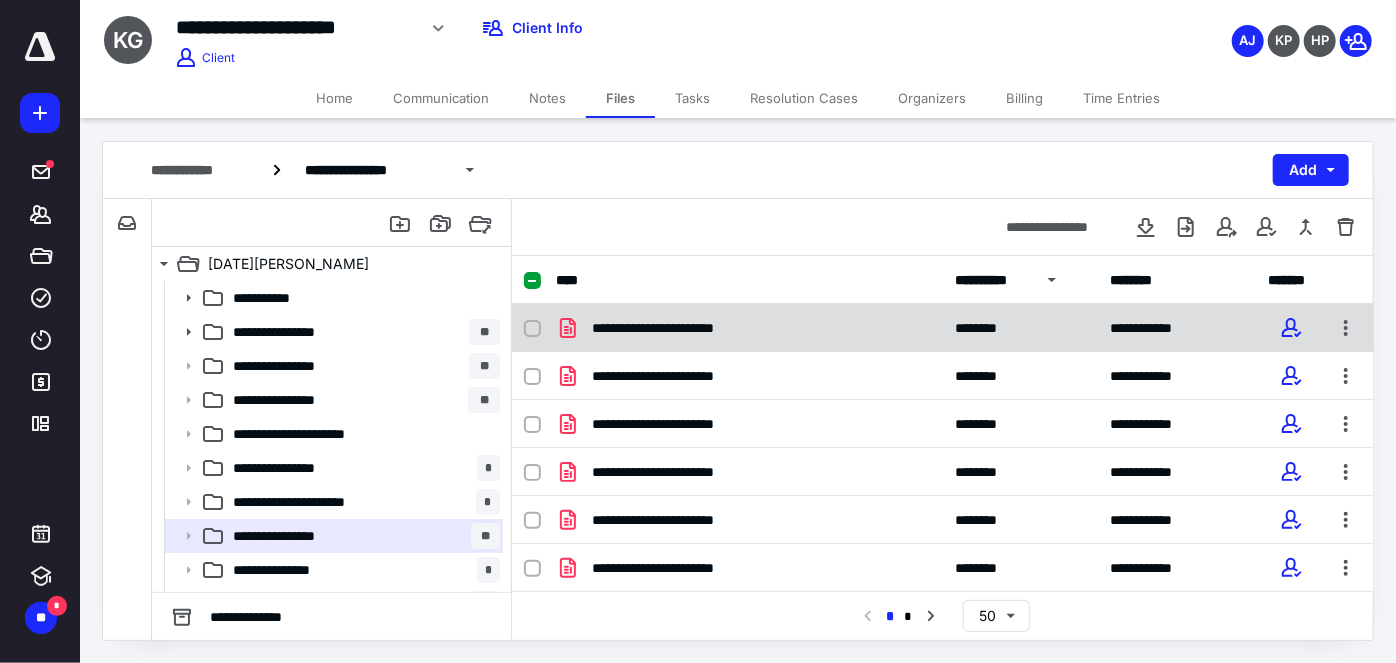 click at bounding box center [532, 329] 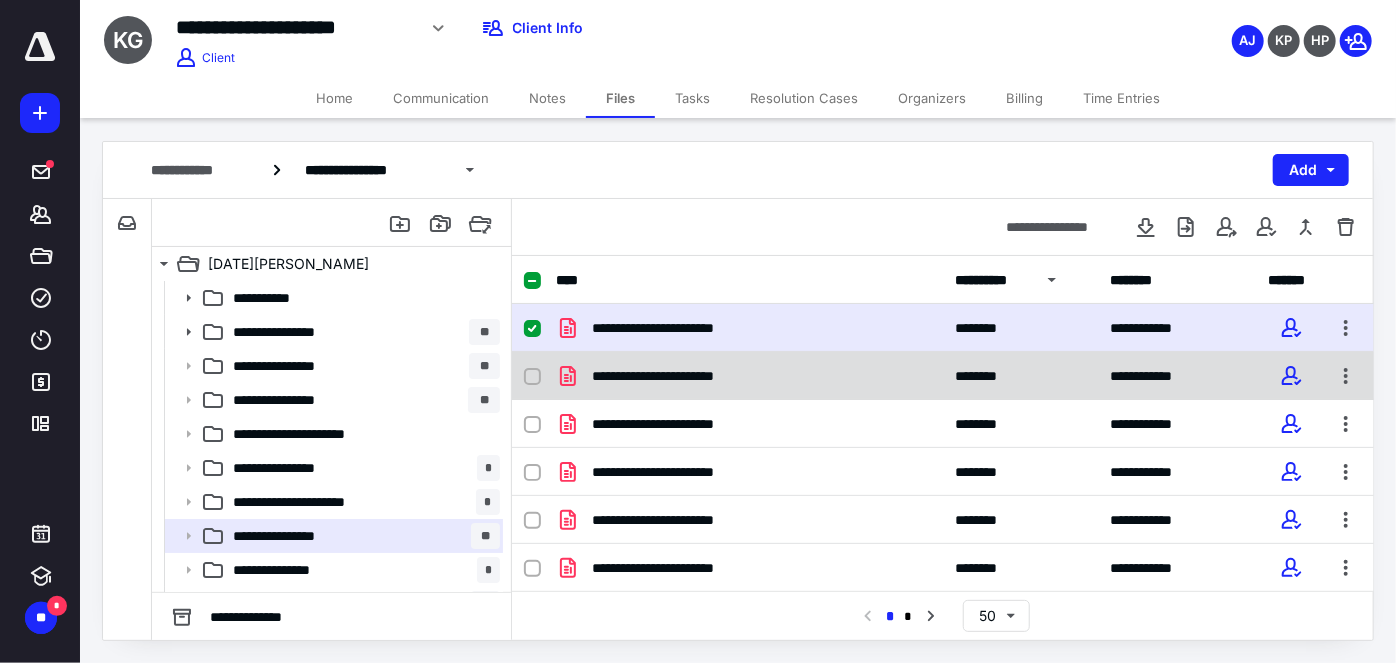 click 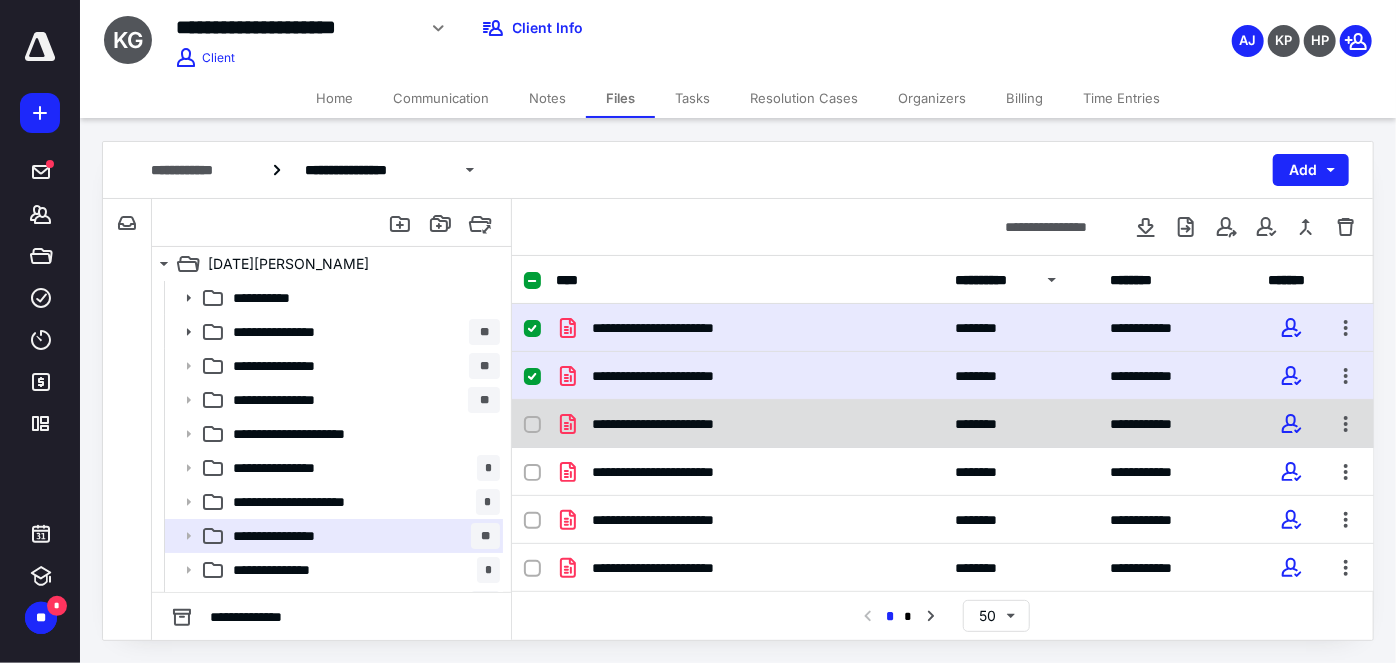 click 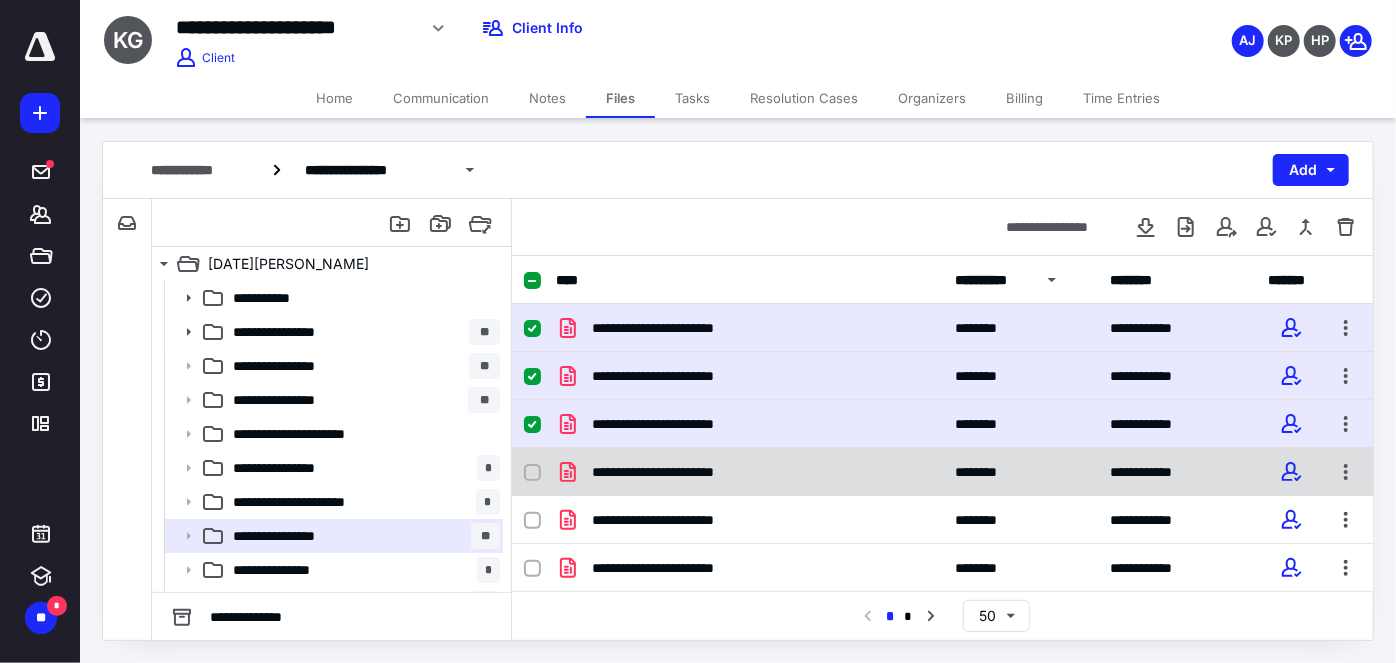 click at bounding box center (532, 473) 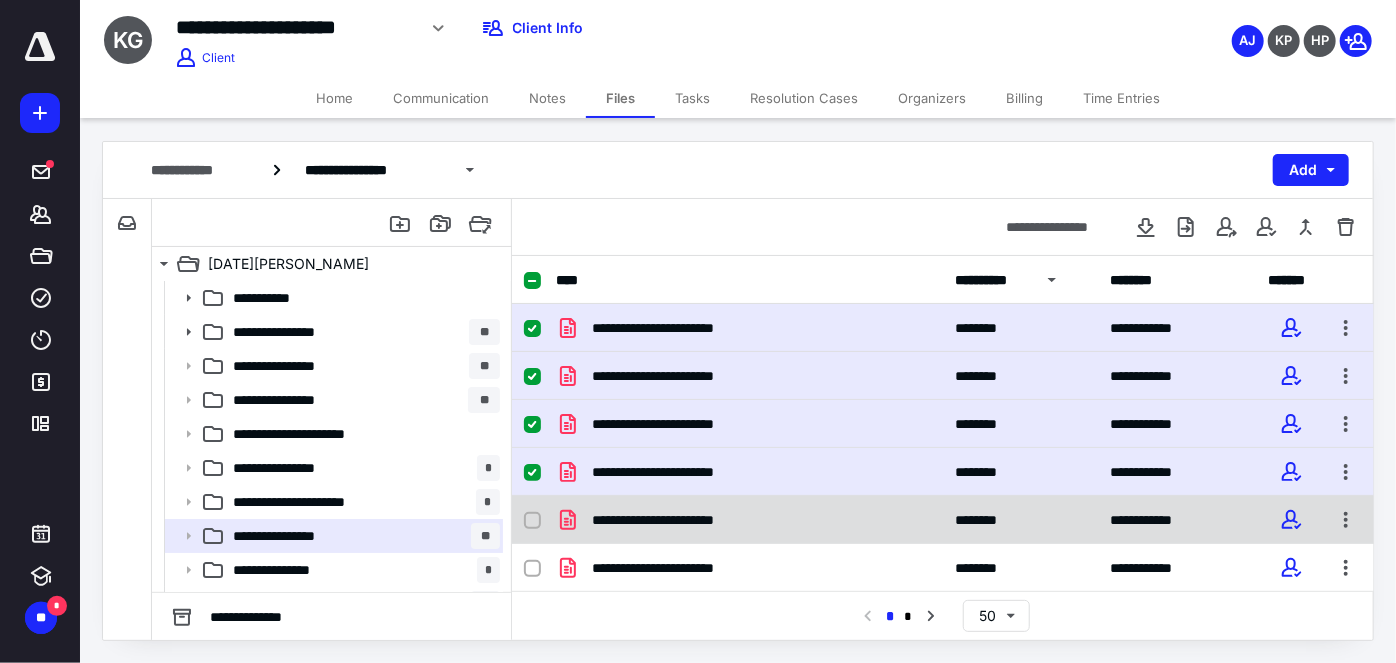 click at bounding box center [532, 521] 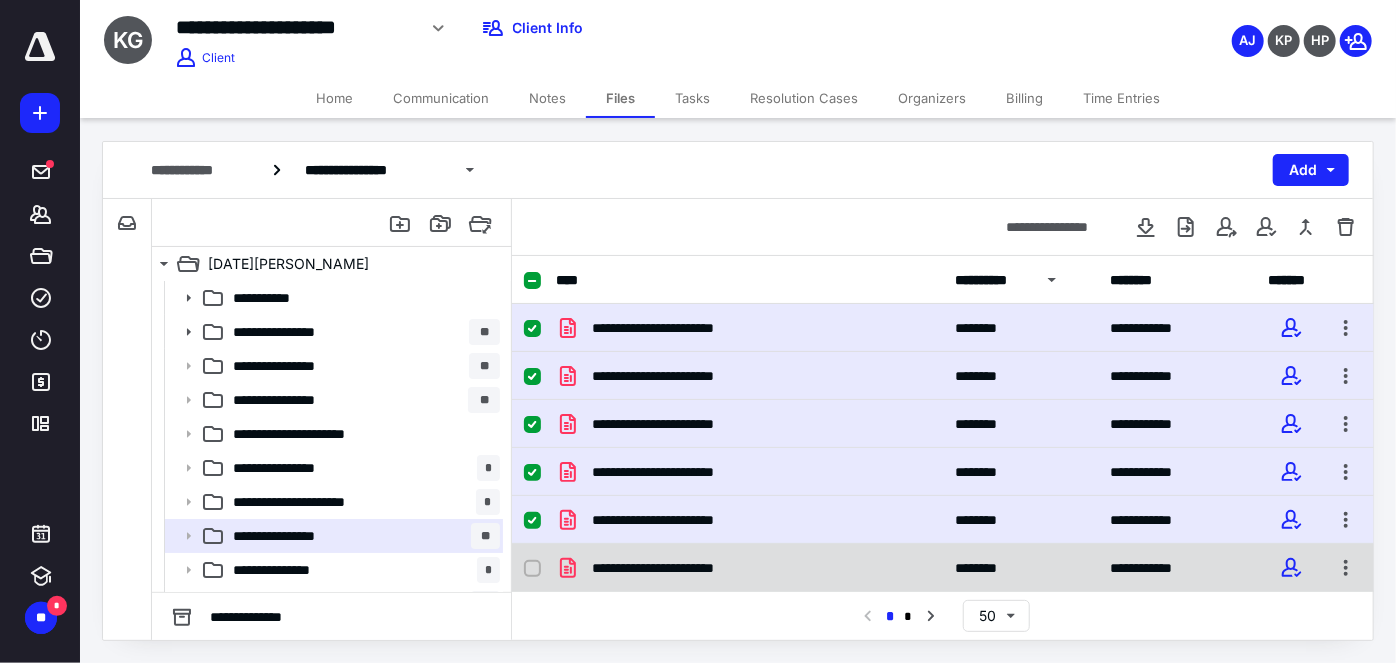 click at bounding box center [532, 569] 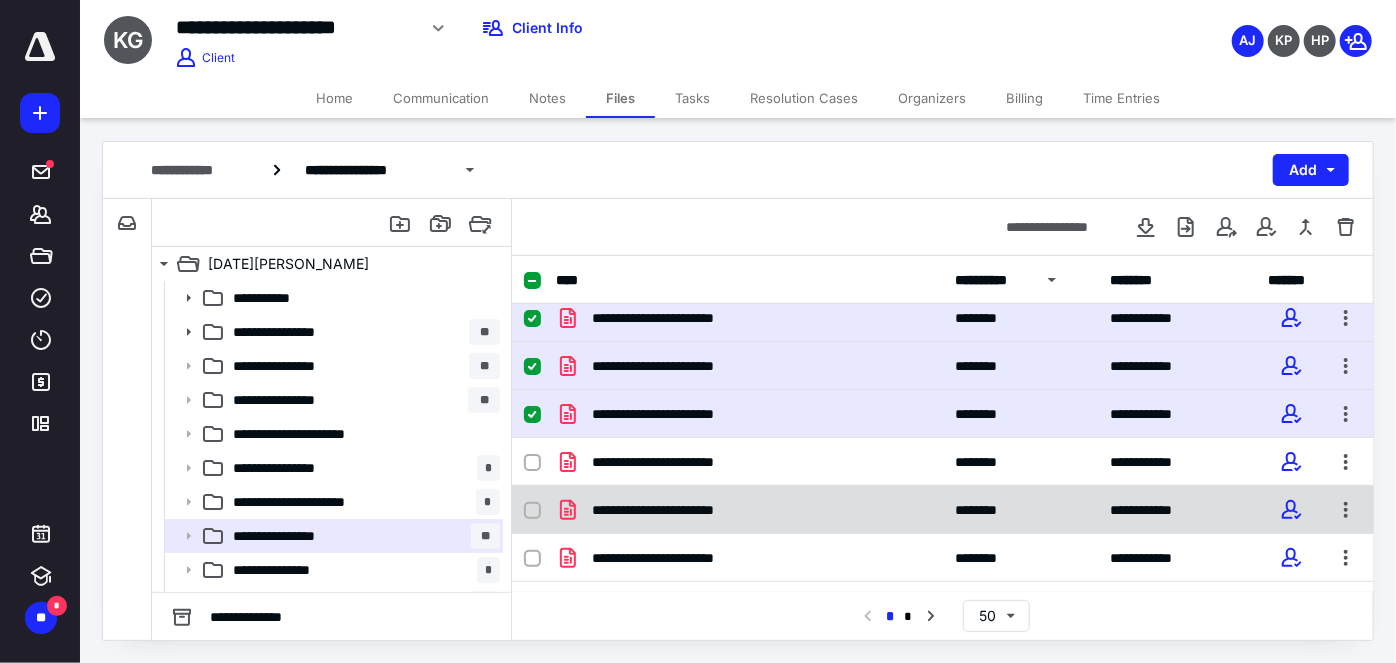 scroll, scrollTop: 181, scrollLeft: 0, axis: vertical 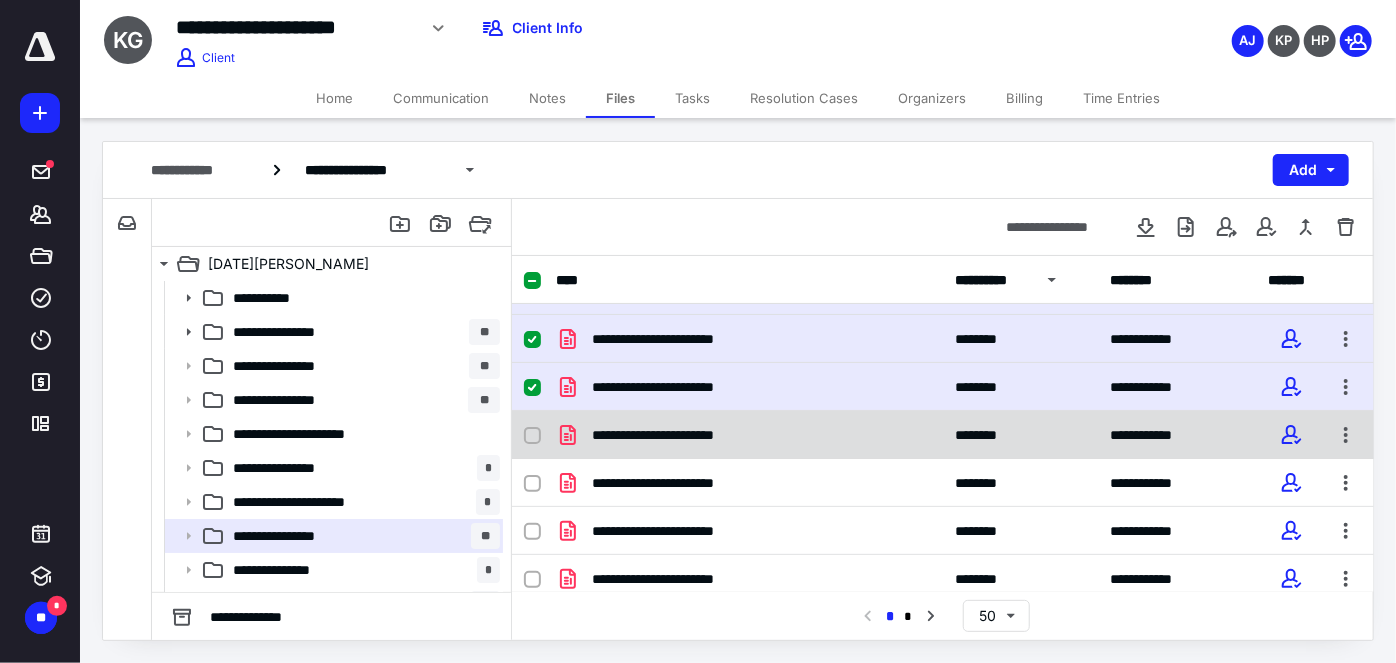 click 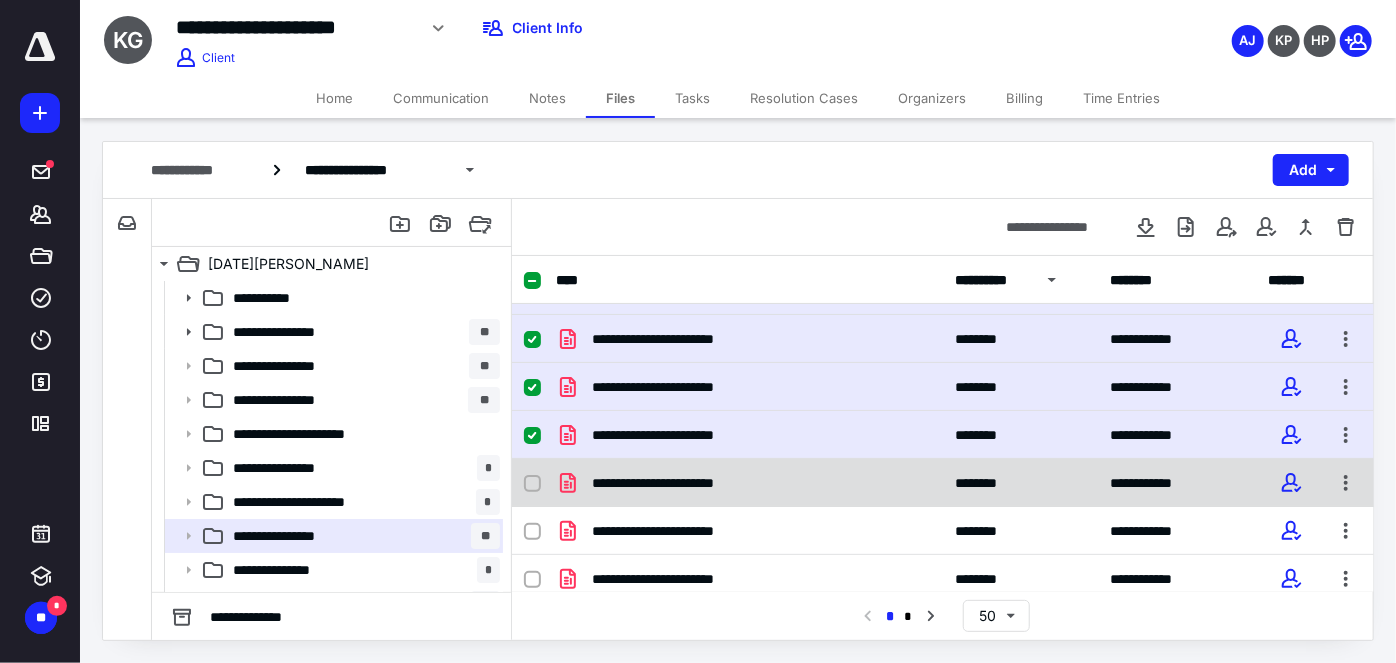 click 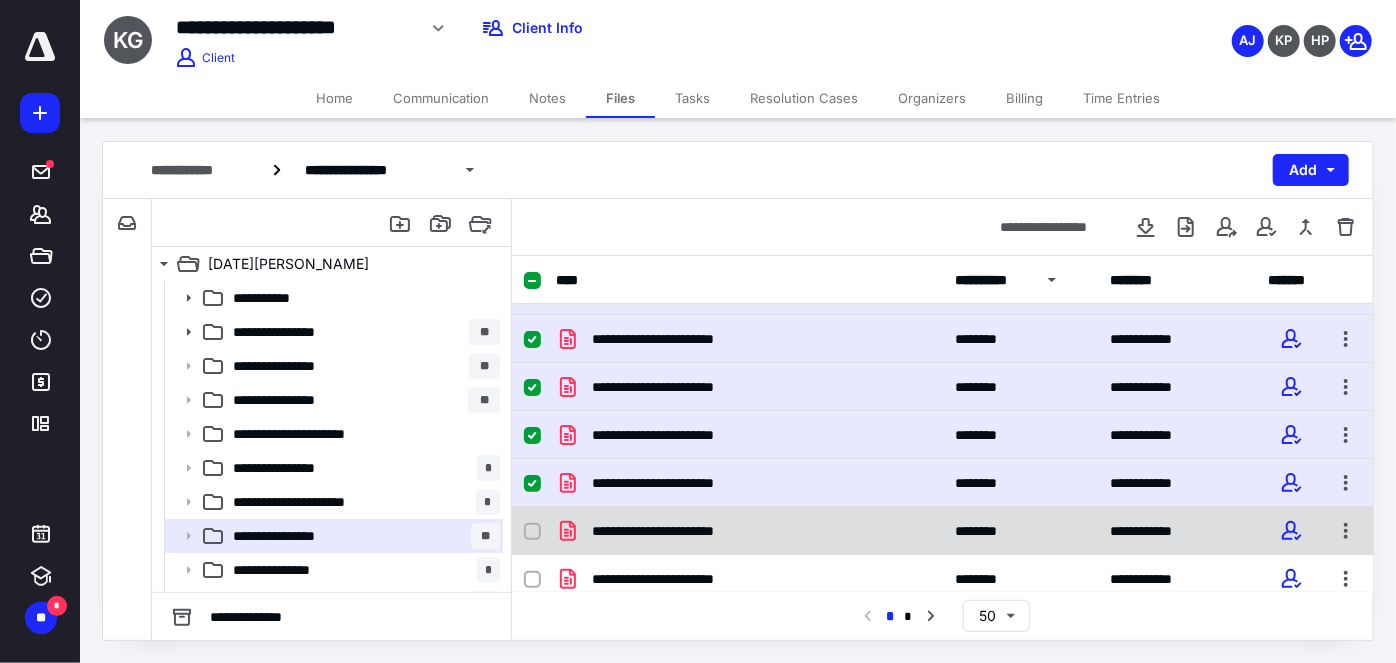 click on "**********" at bounding box center (943, 531) 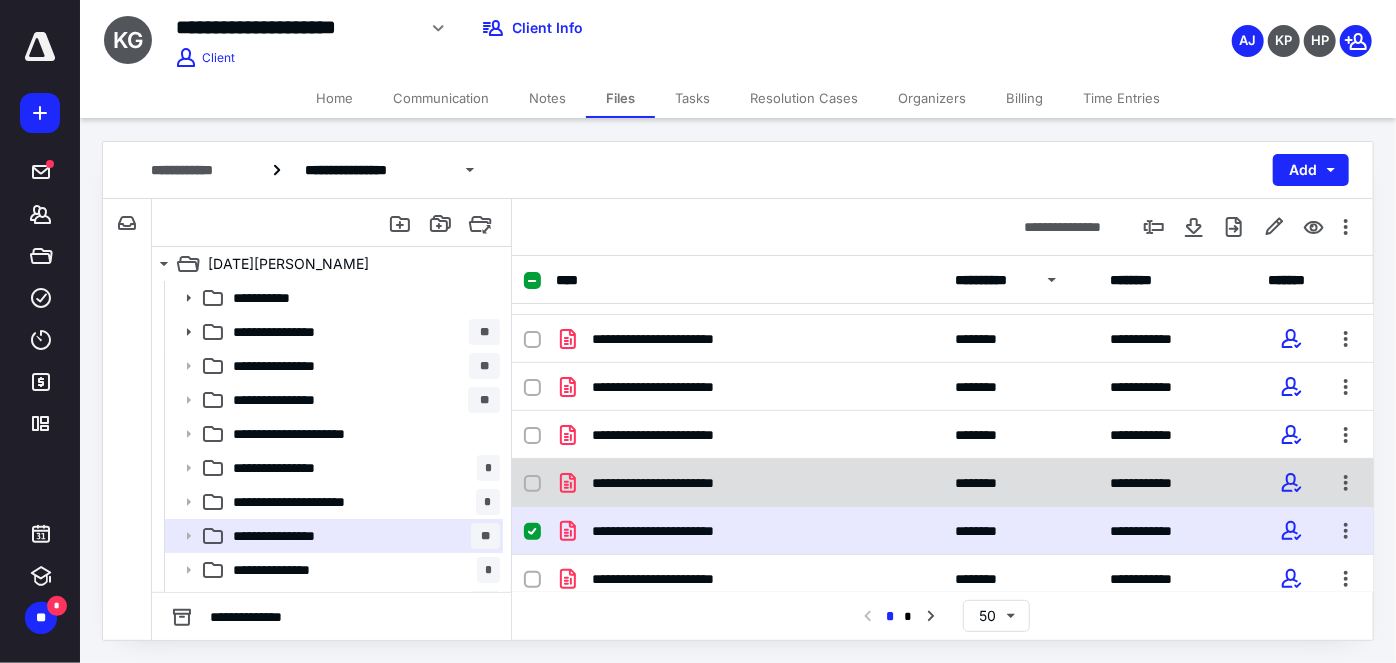 click 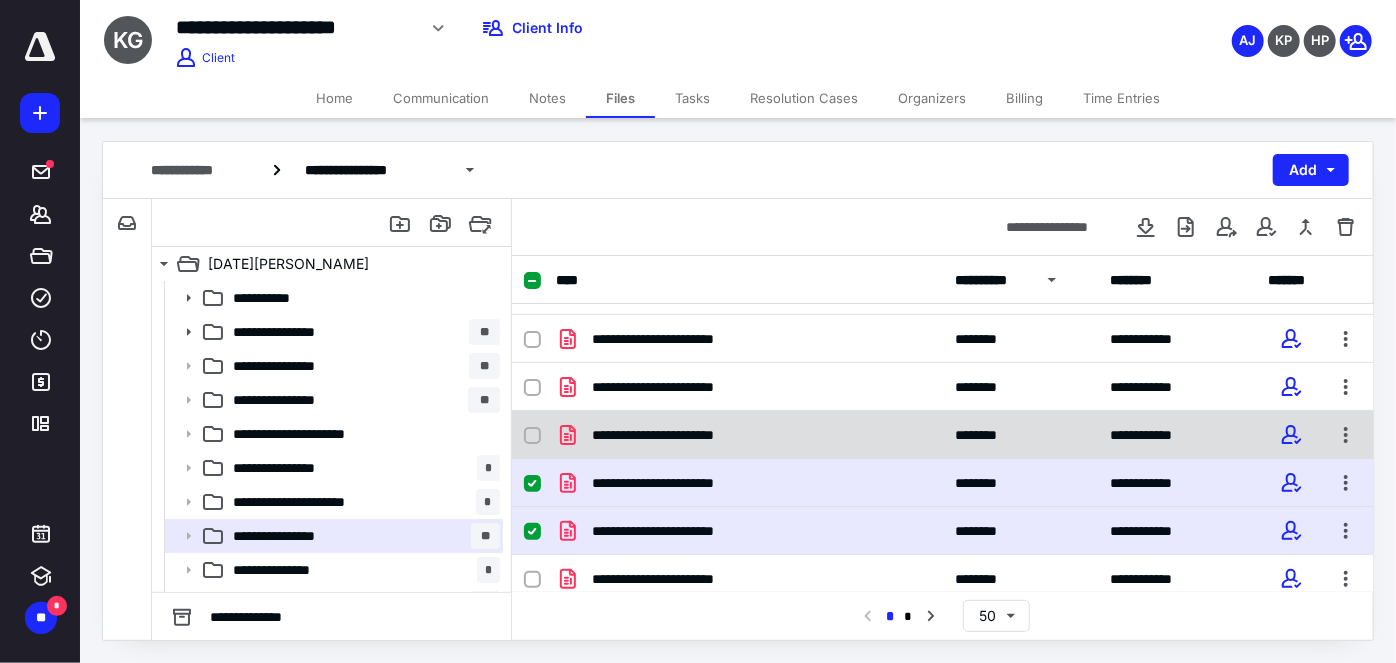 click at bounding box center (532, 436) 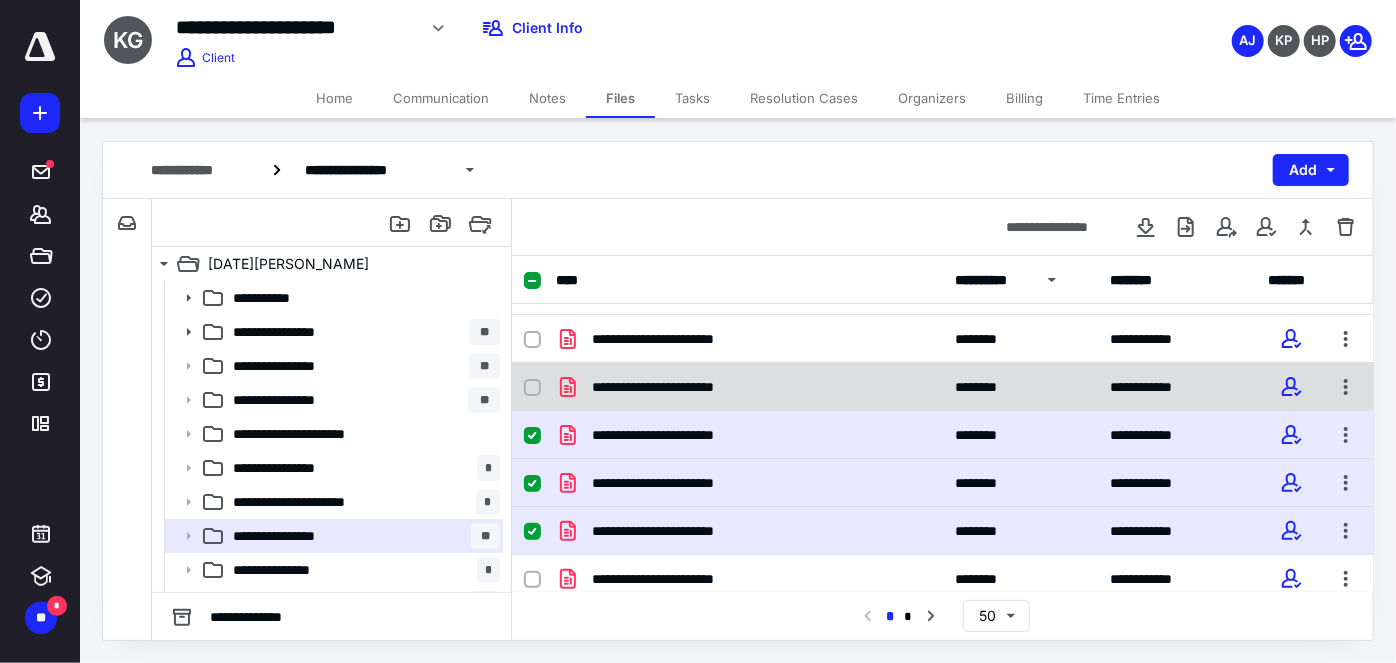 click at bounding box center (532, 388) 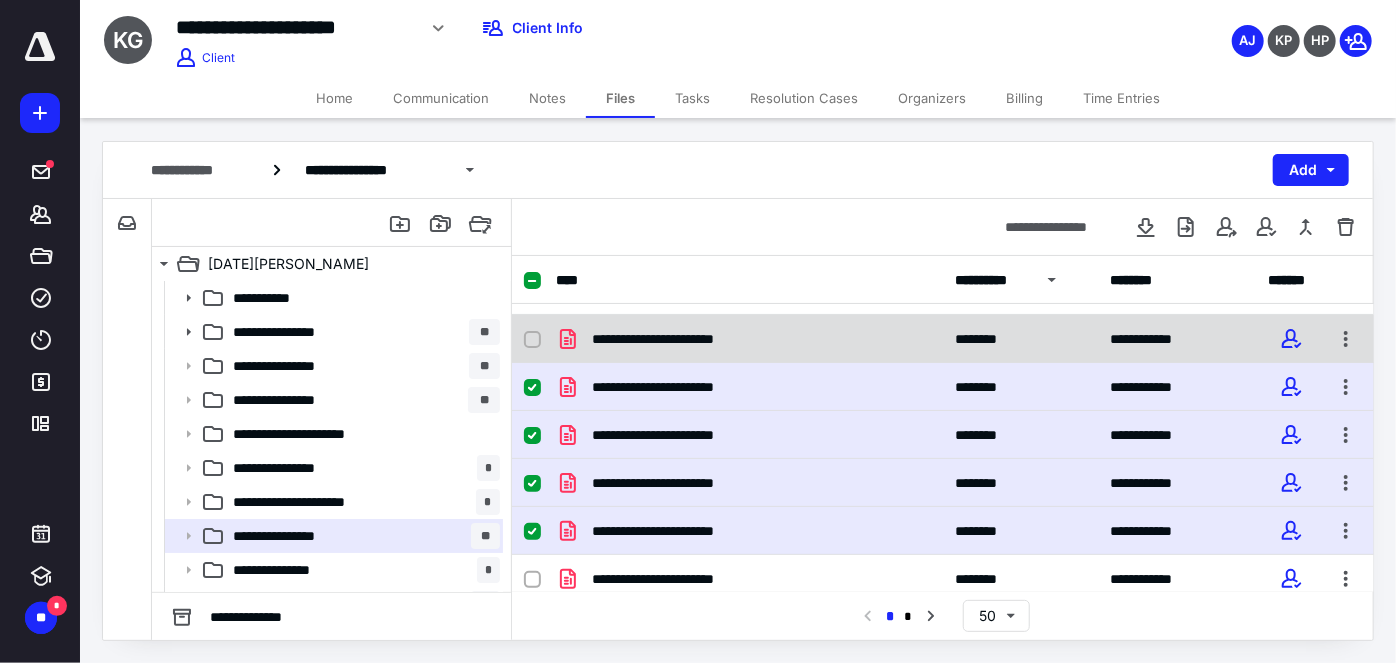 click at bounding box center (532, 340) 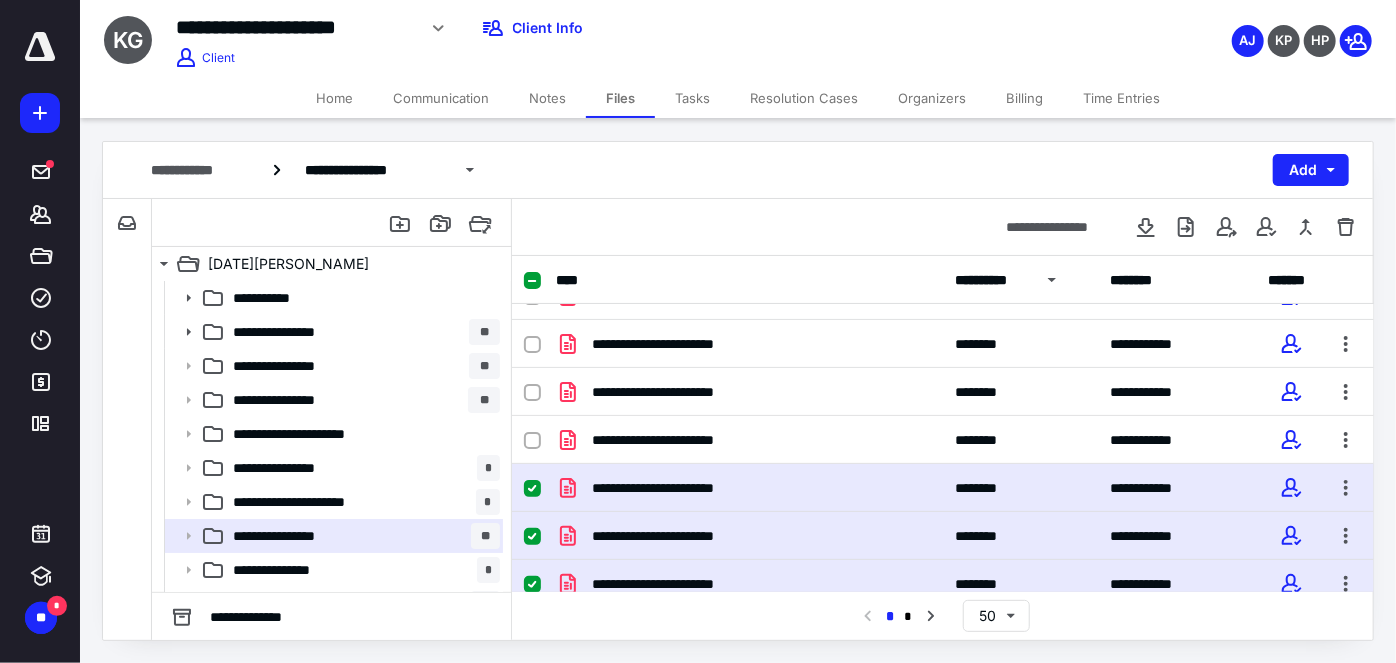 scroll, scrollTop: 0, scrollLeft: 0, axis: both 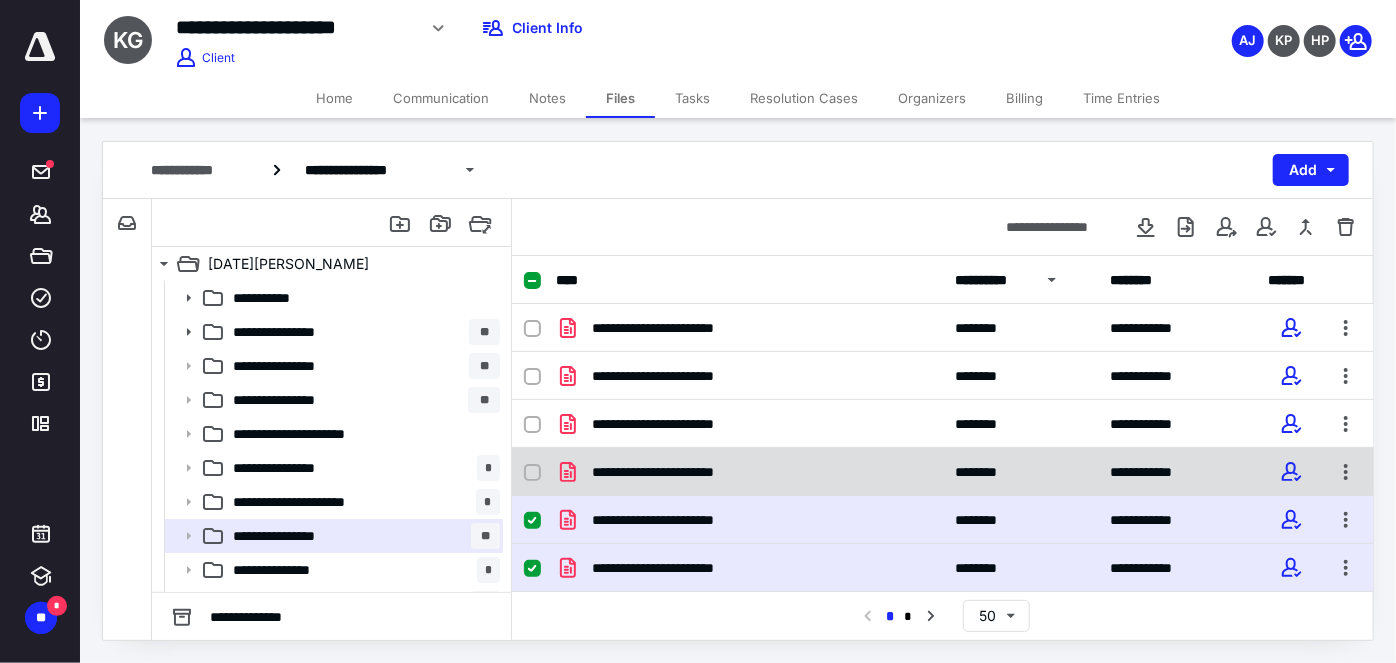 click 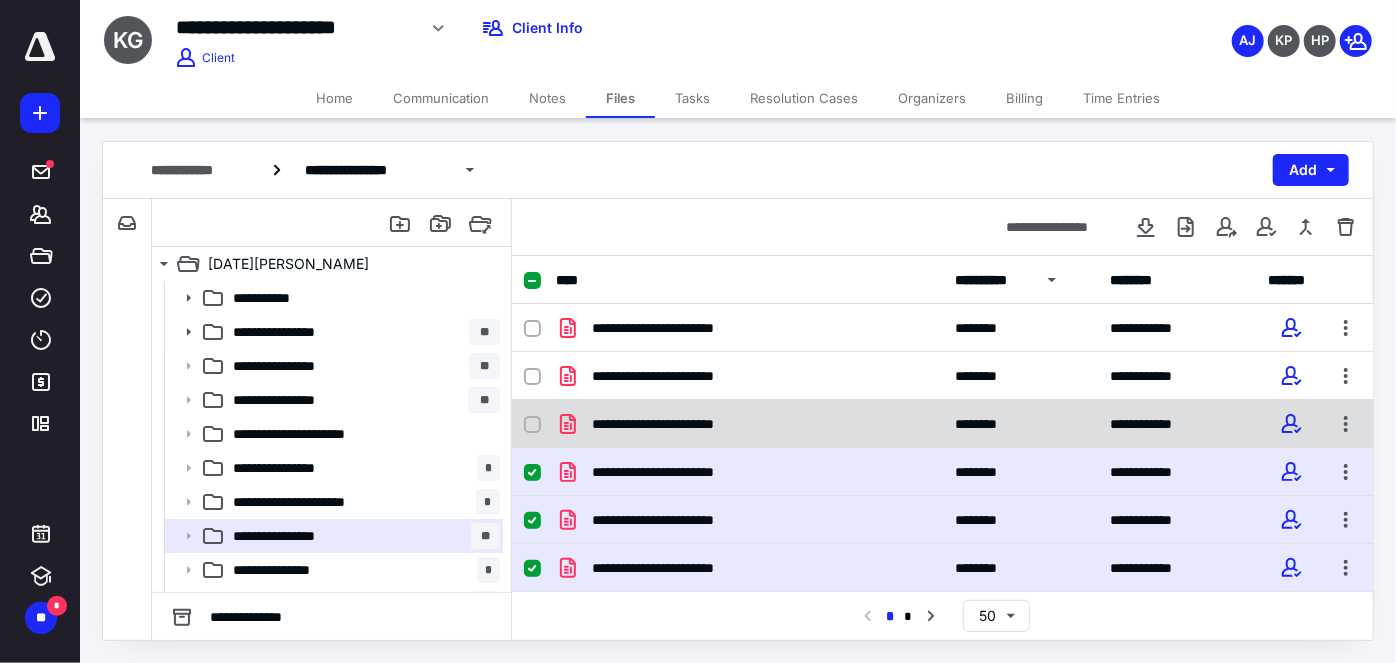 click 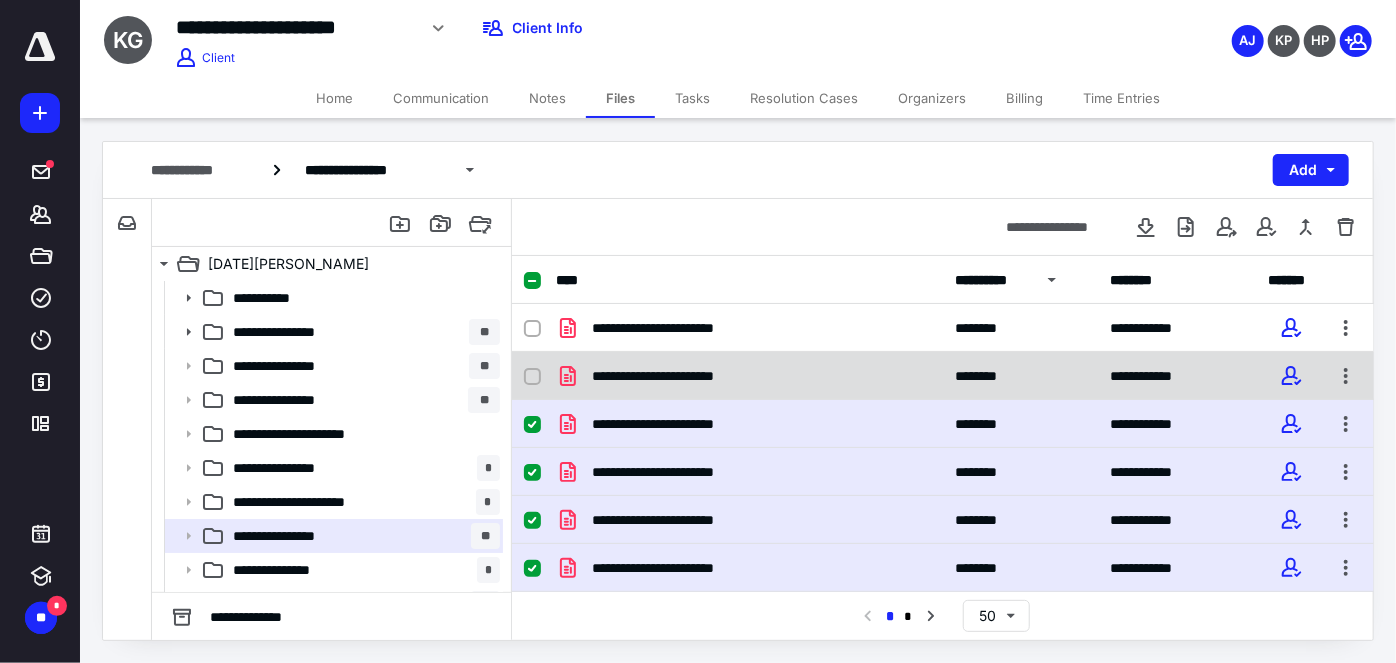 click at bounding box center [532, 377] 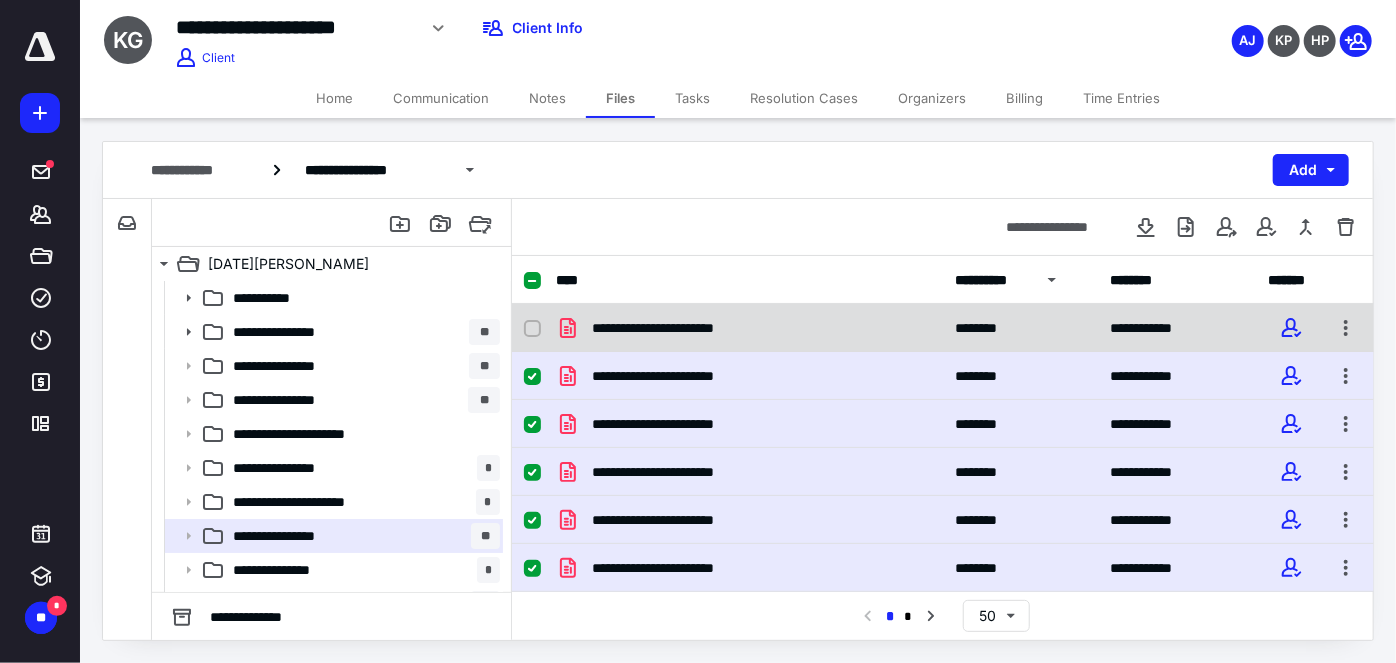click 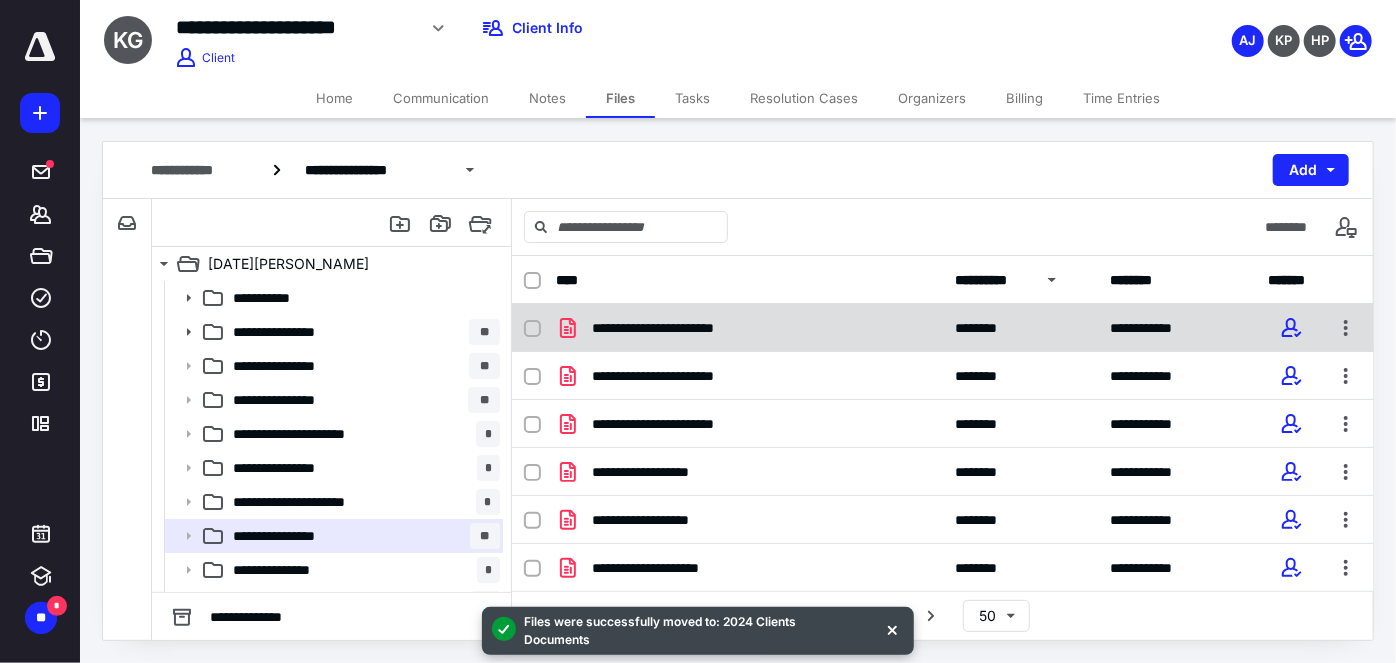drag, startPoint x: 535, startPoint y: 331, endPoint x: 529, endPoint y: 340, distance: 10.816654 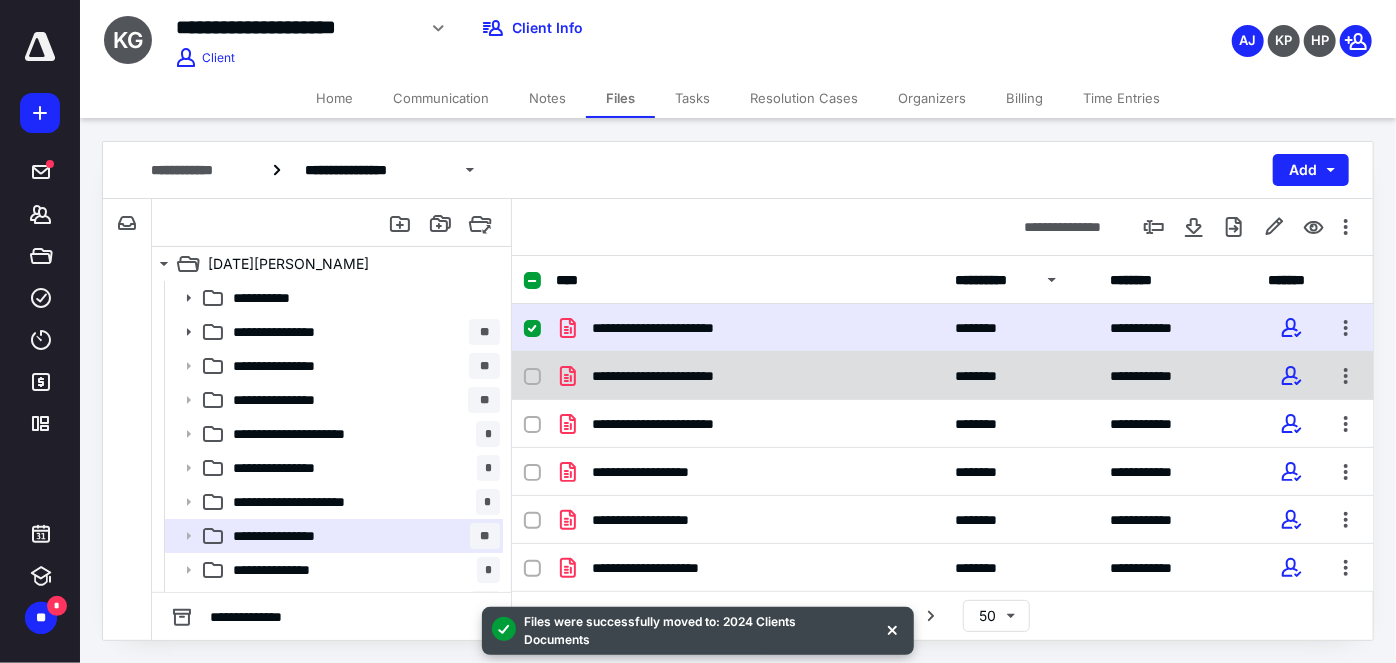 click at bounding box center [532, 377] 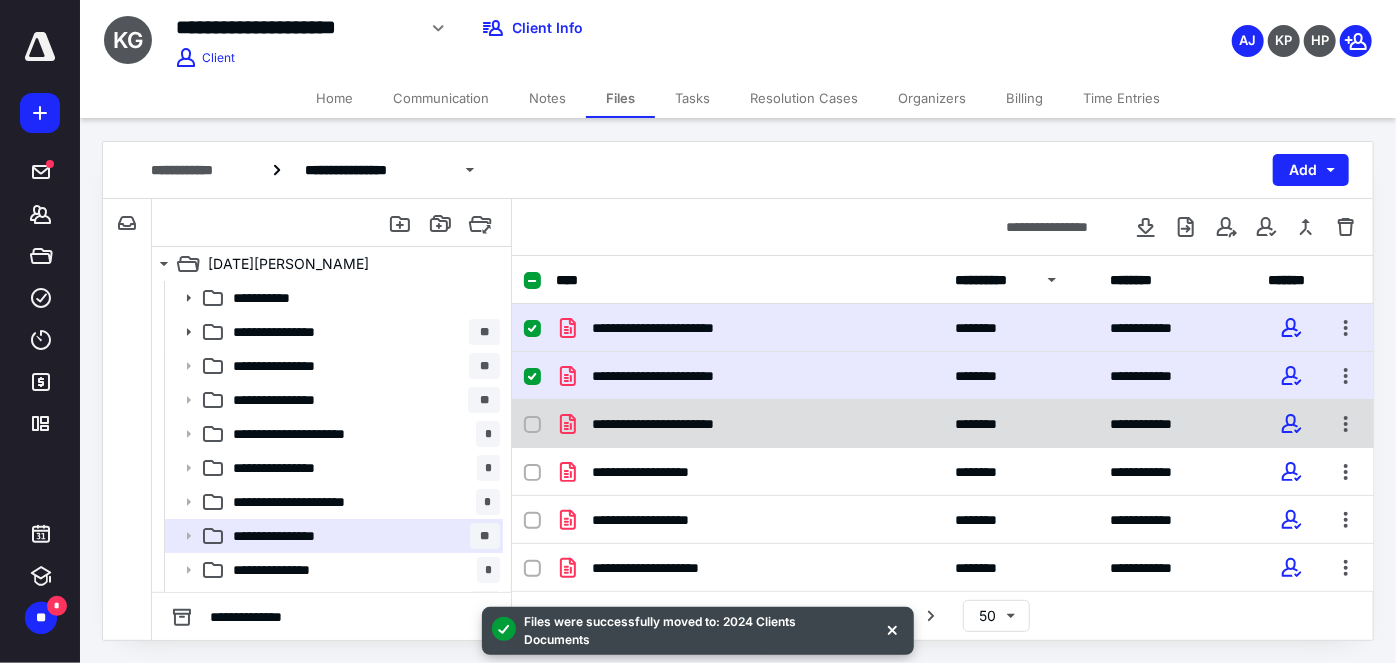drag, startPoint x: 530, startPoint y: 422, endPoint x: 529, endPoint y: 438, distance: 16.03122 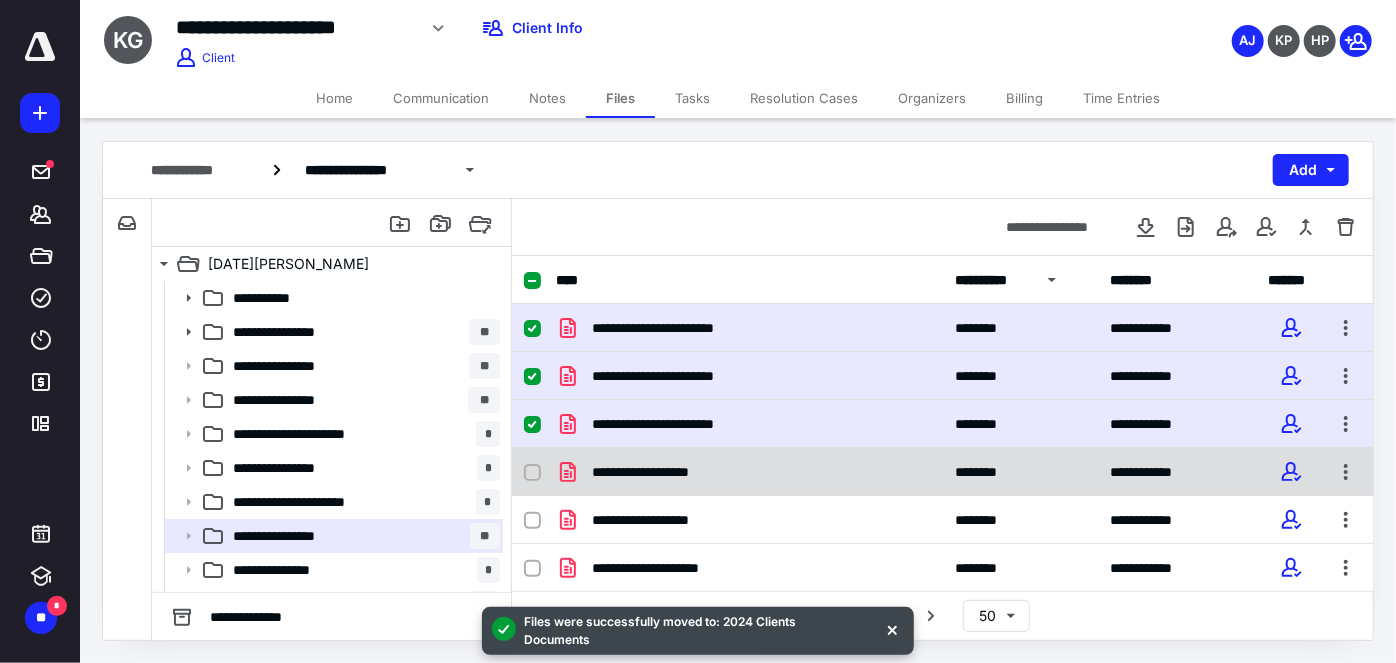 click 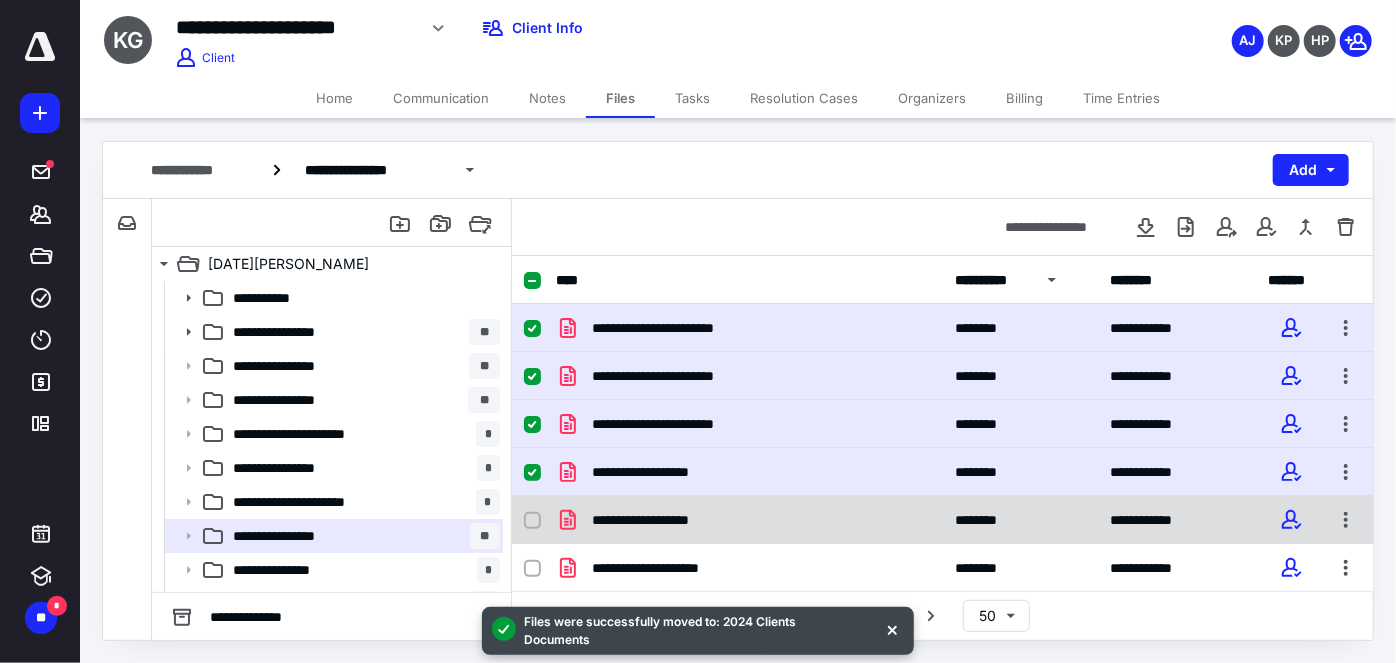 click at bounding box center [540, 520] 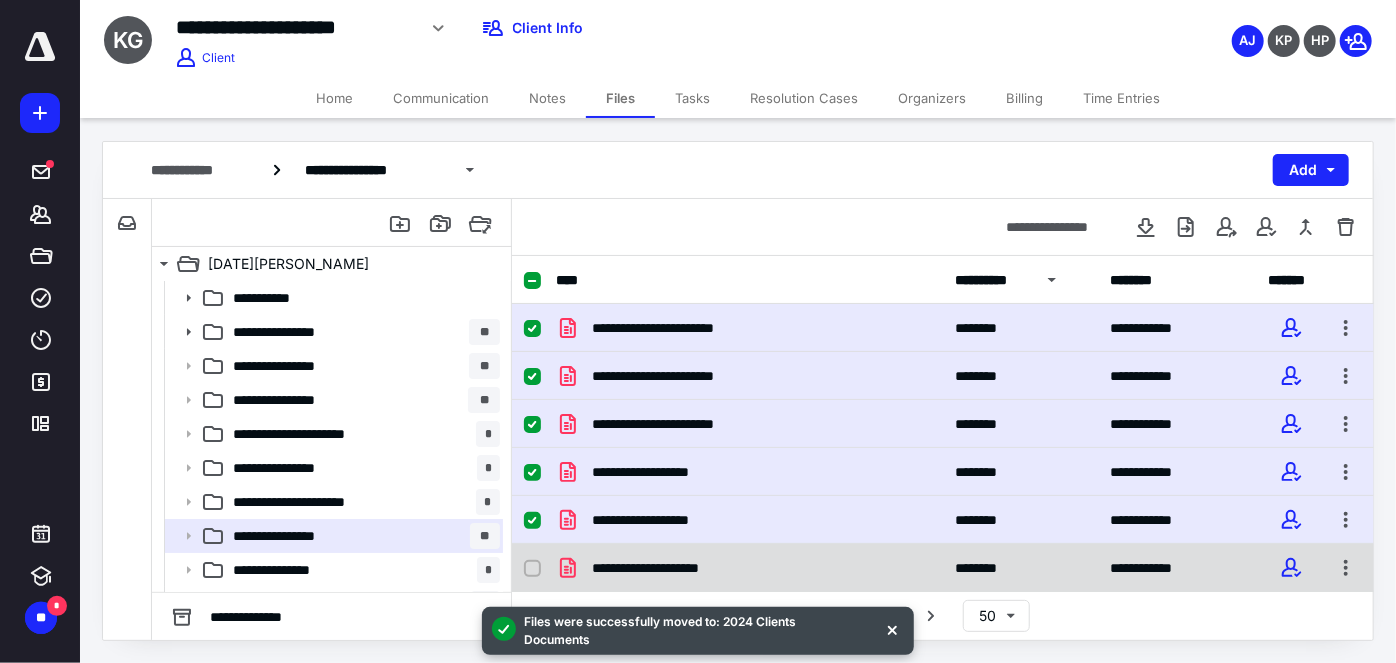 click 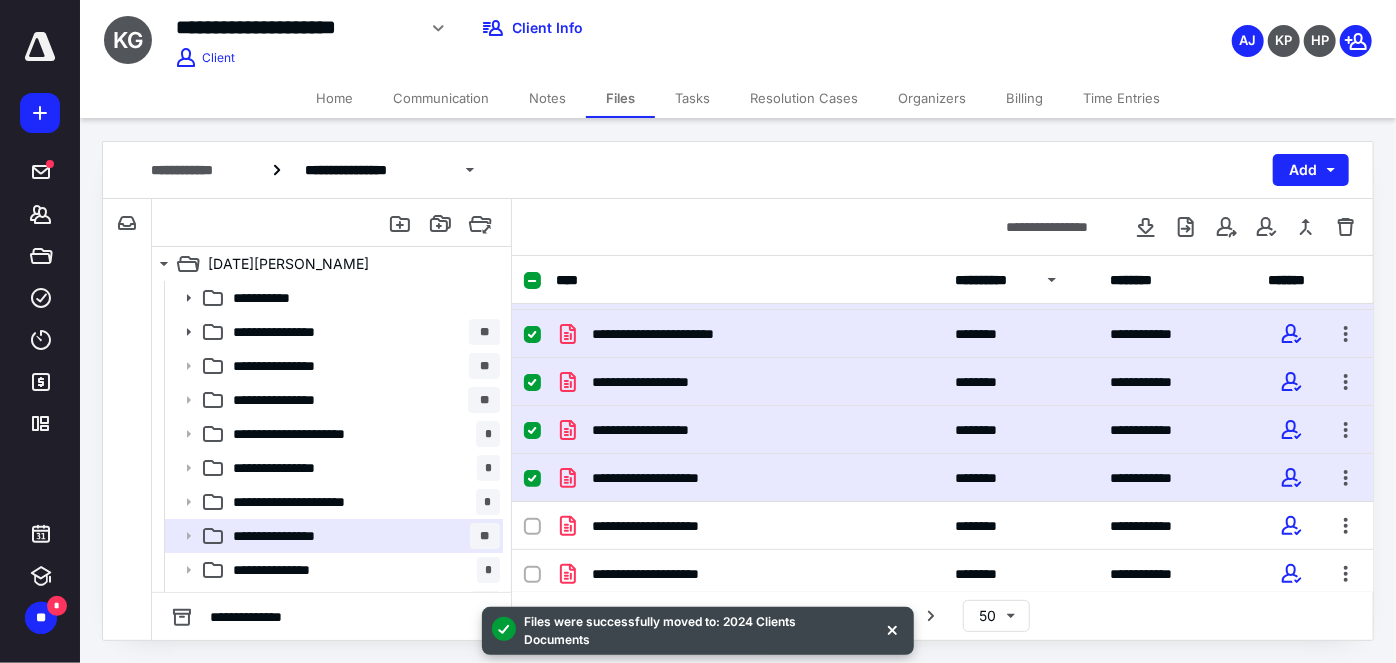 scroll, scrollTop: 90, scrollLeft: 0, axis: vertical 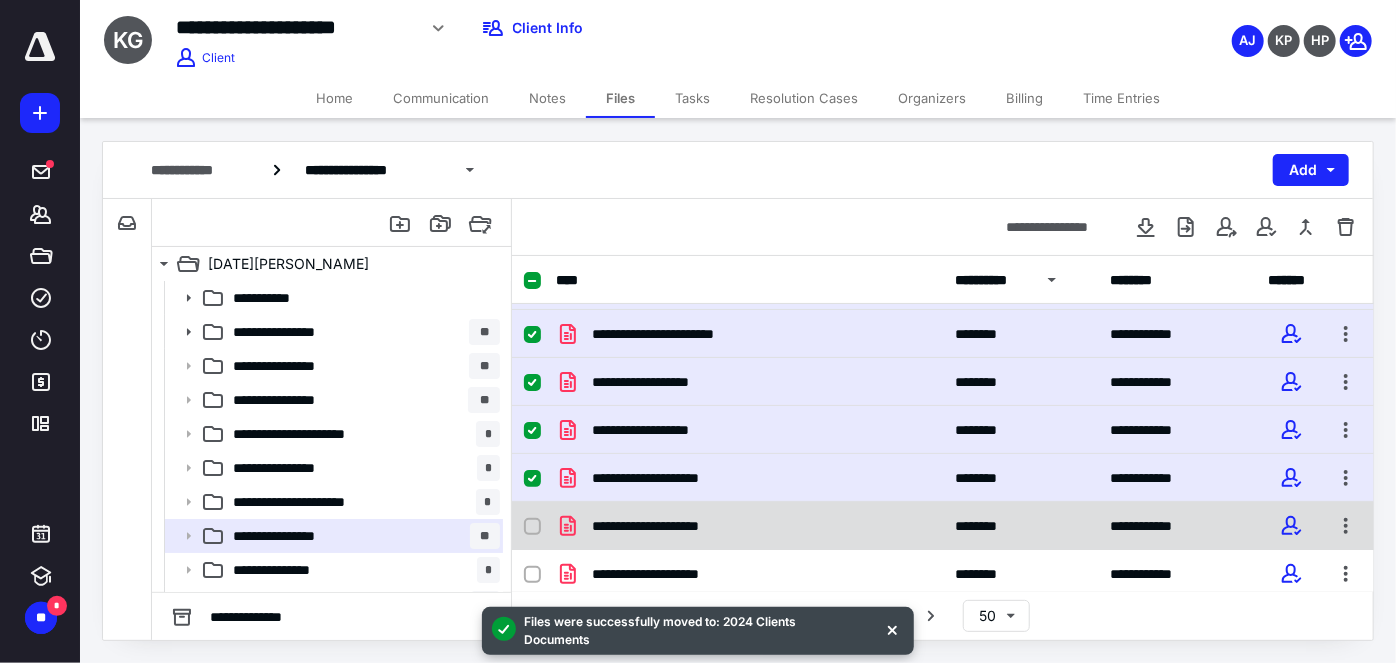 click 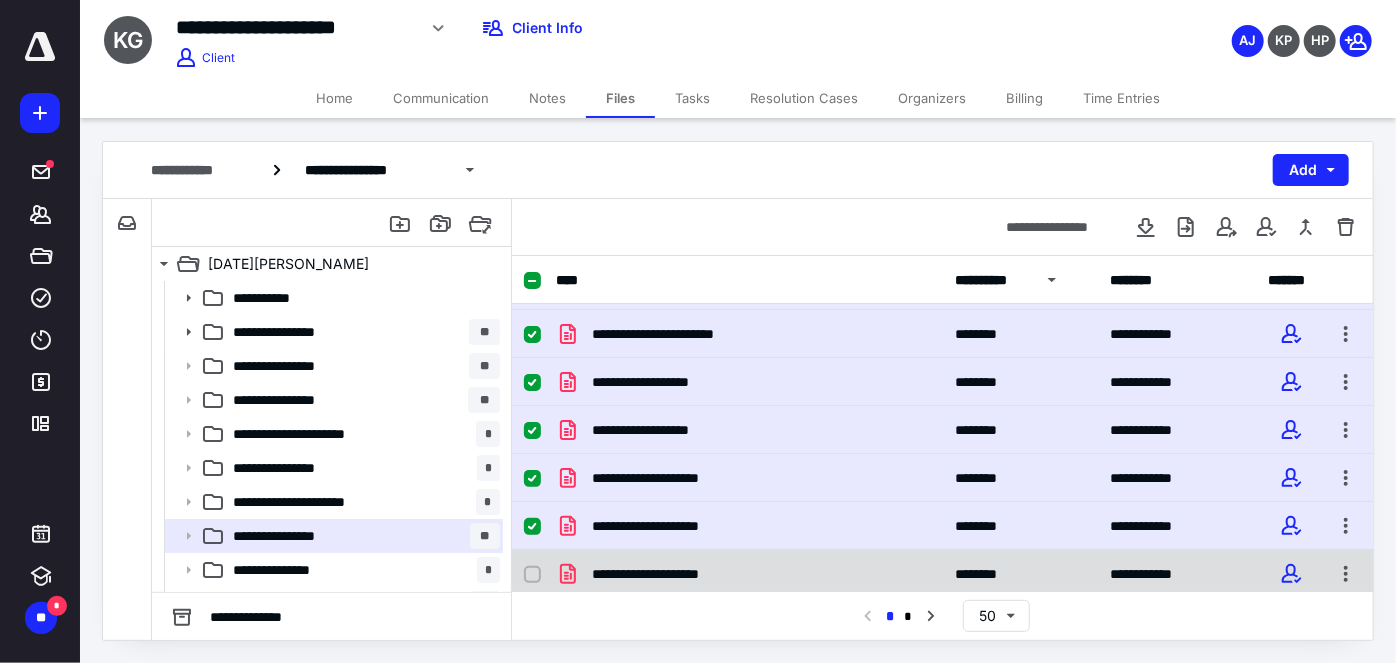 click 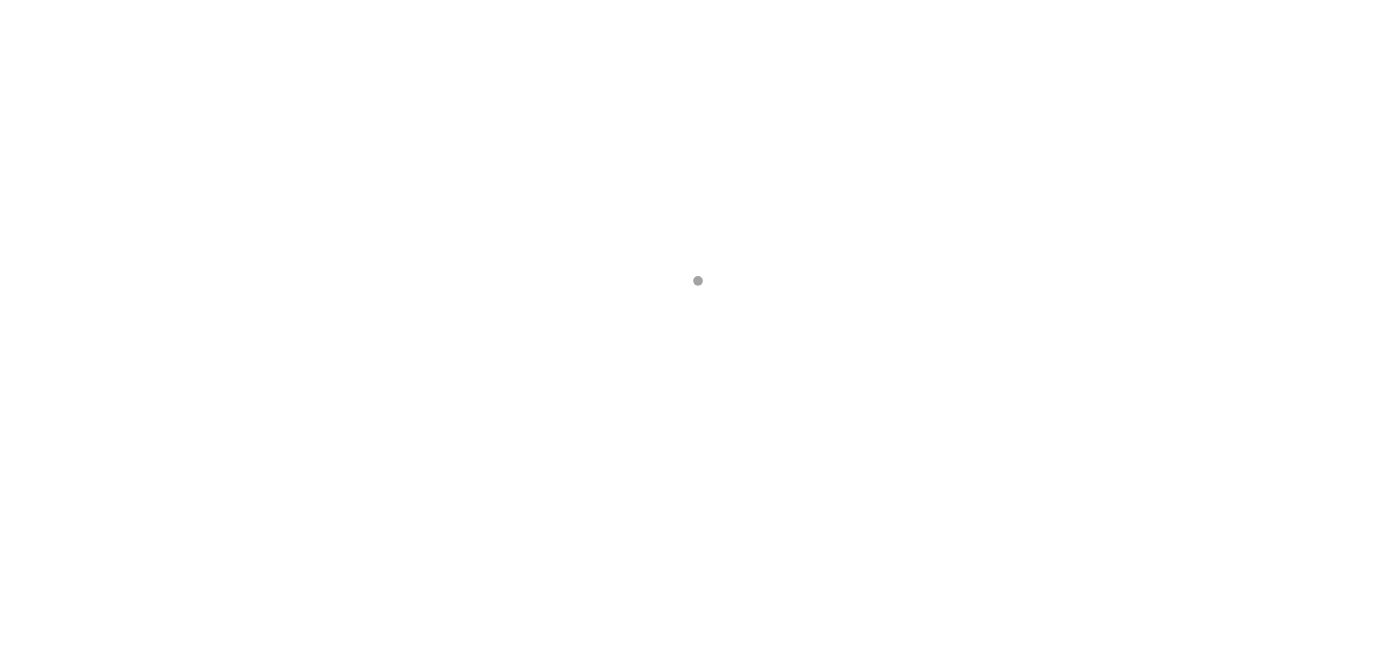 scroll, scrollTop: 0, scrollLeft: 0, axis: both 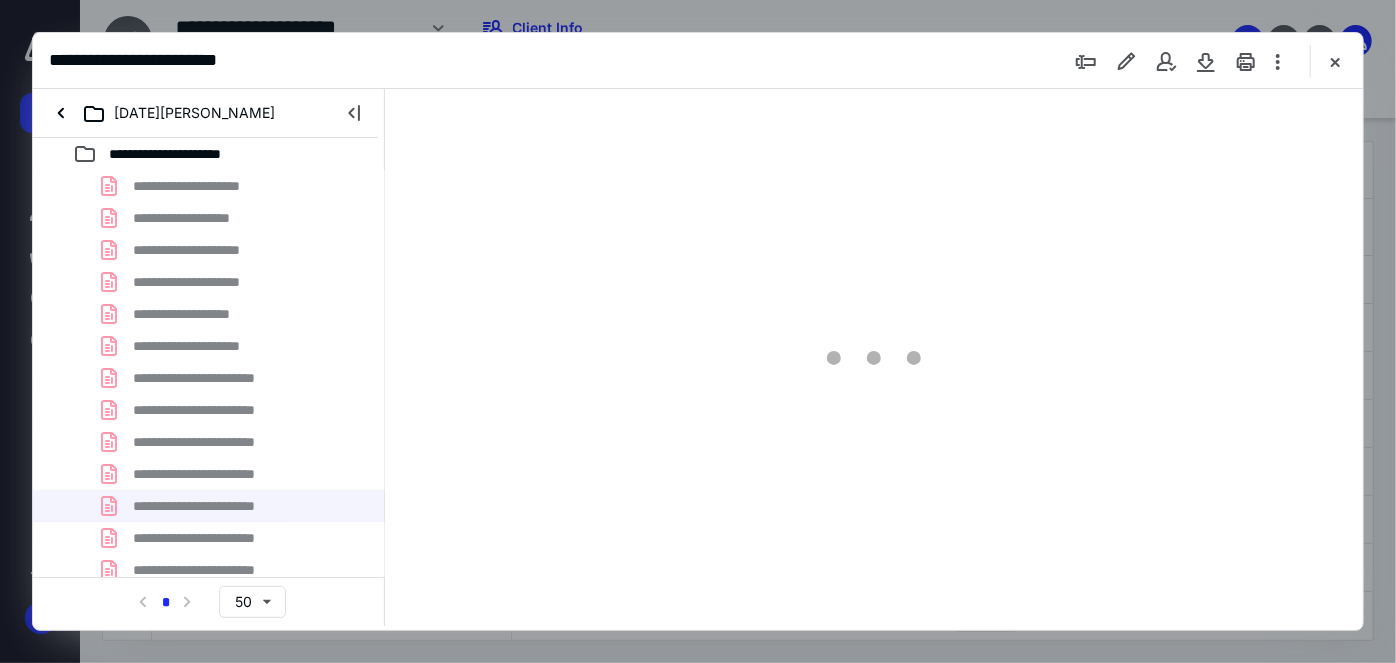 type on "58" 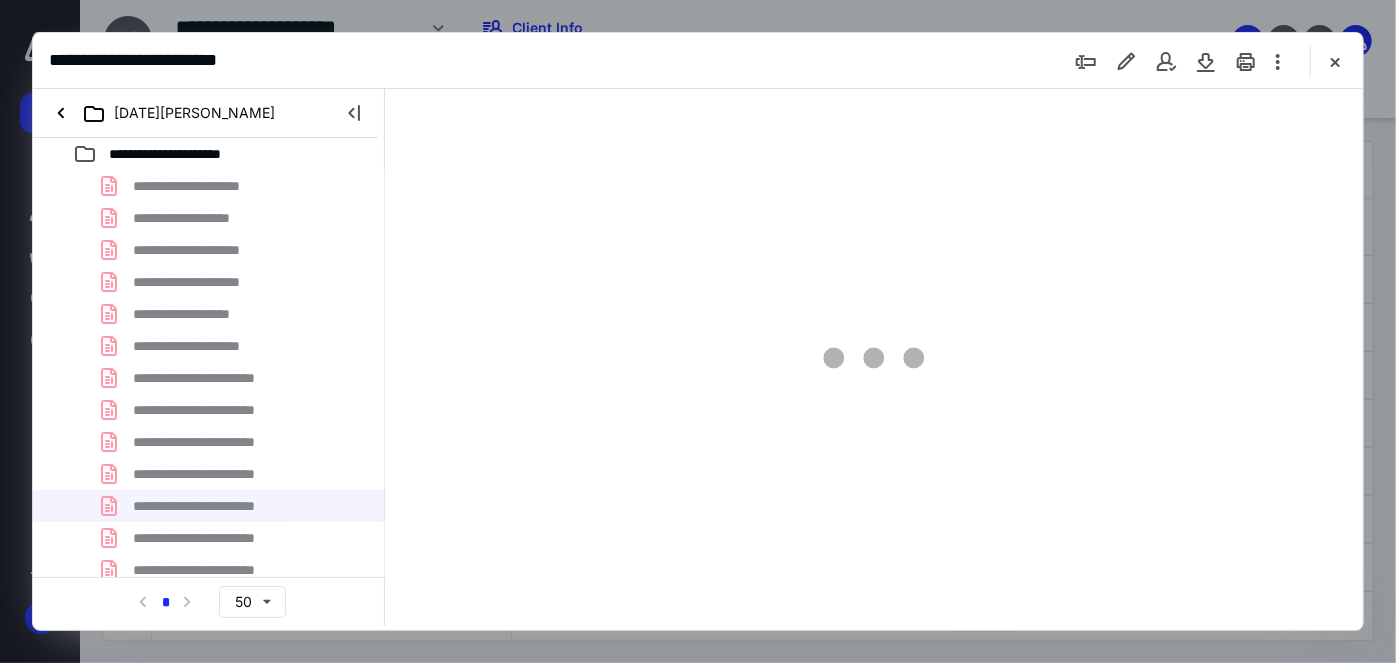 scroll, scrollTop: 77, scrollLeft: 0, axis: vertical 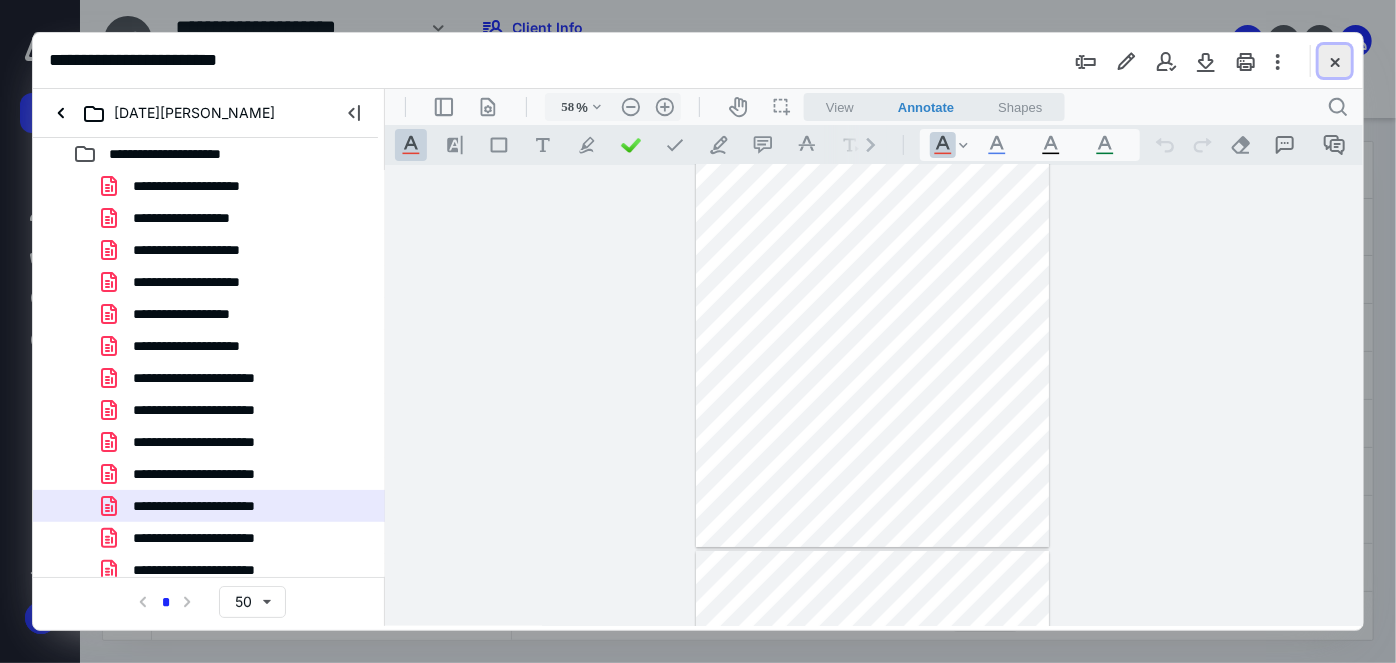 click at bounding box center (1335, 61) 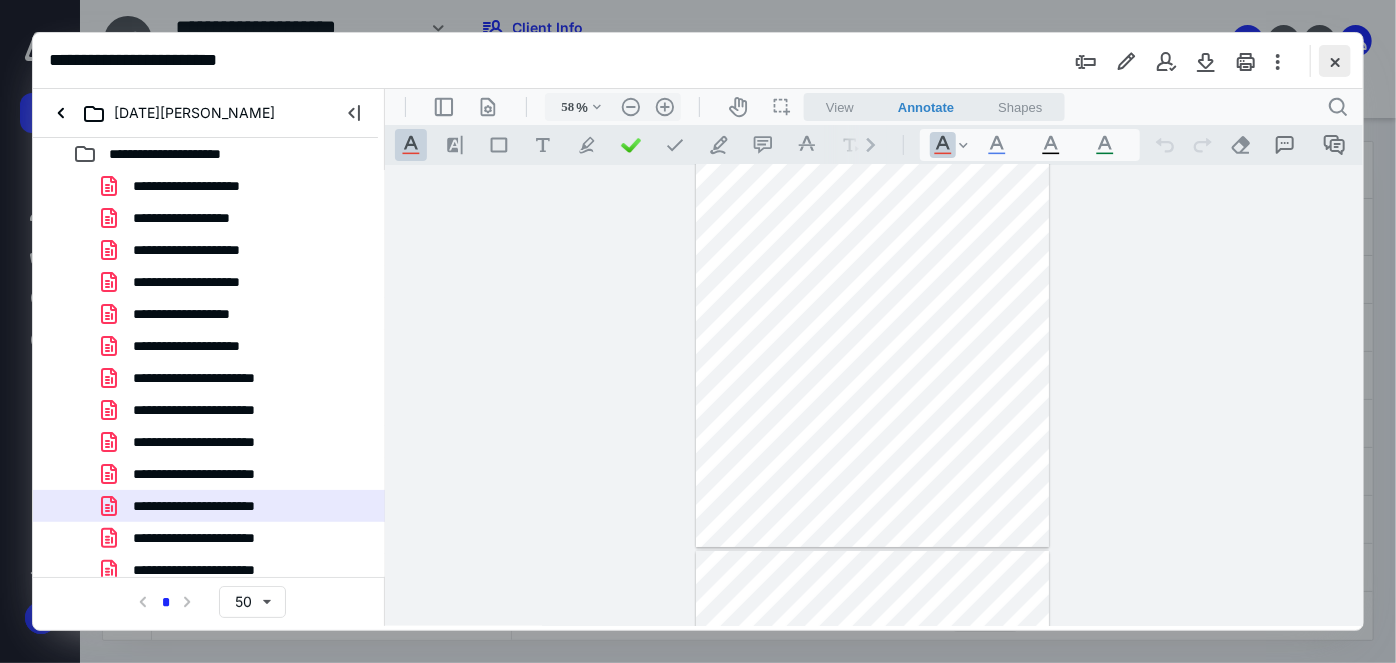 checkbox on "false" 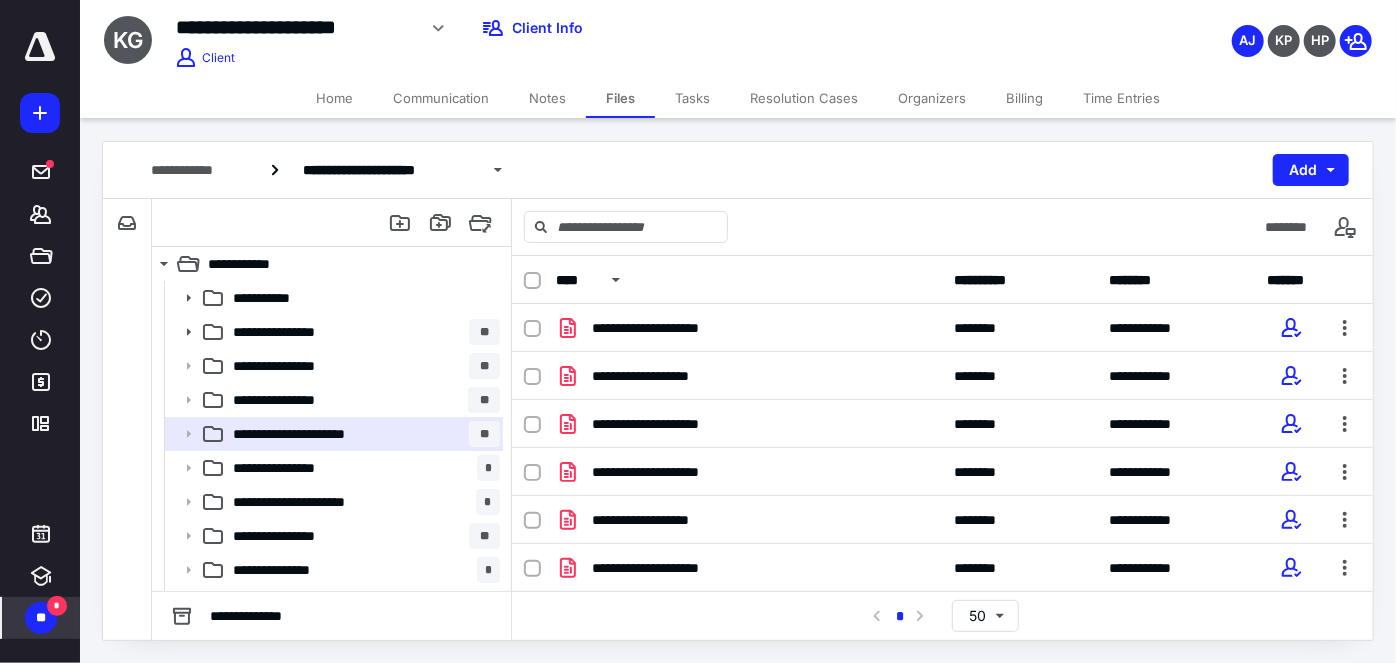 drag, startPoint x: 56, startPoint y: 603, endPoint x: 77, endPoint y: 588, distance: 25.806976 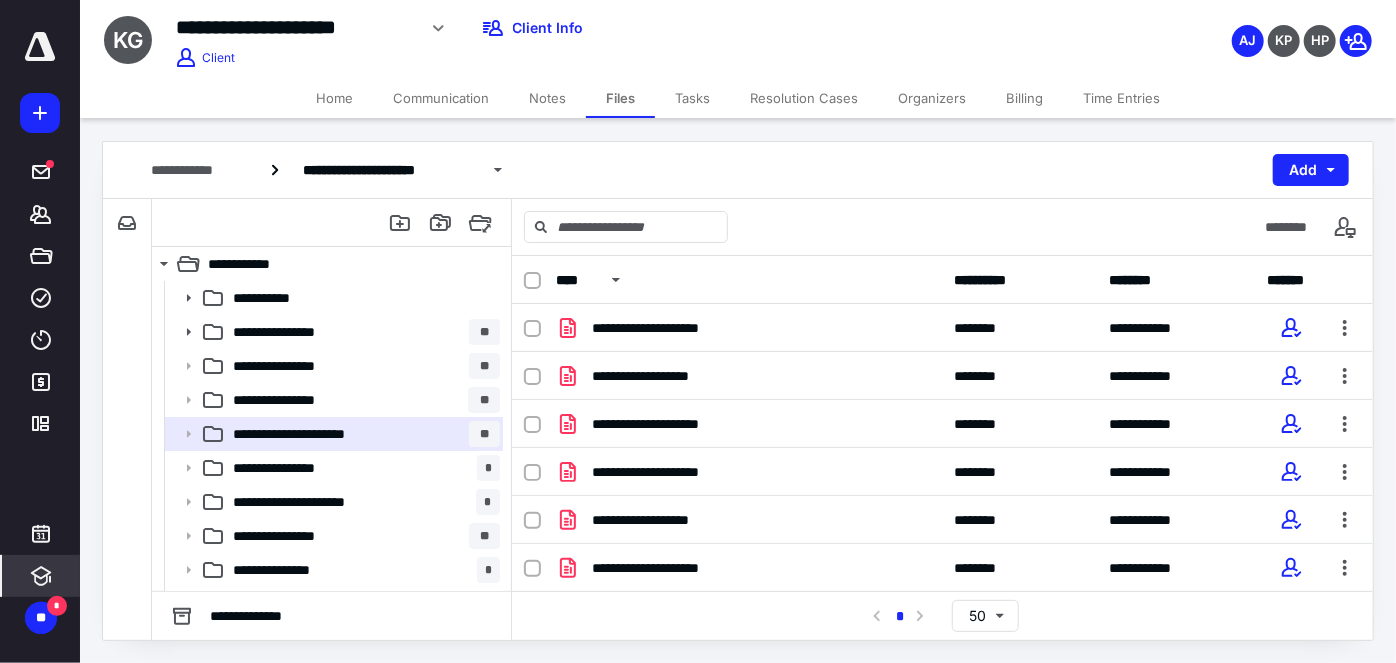 click on "*" at bounding box center [57, 606] 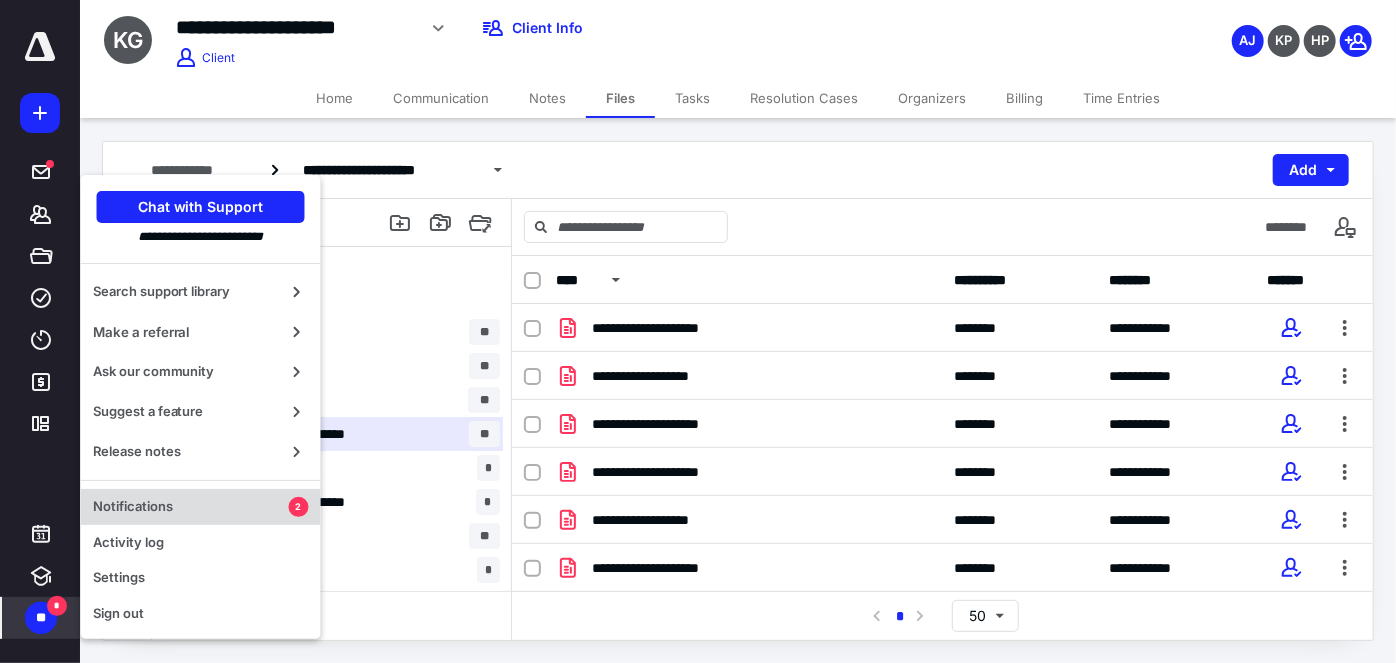 click on "Notifications 2" at bounding box center (201, 507) 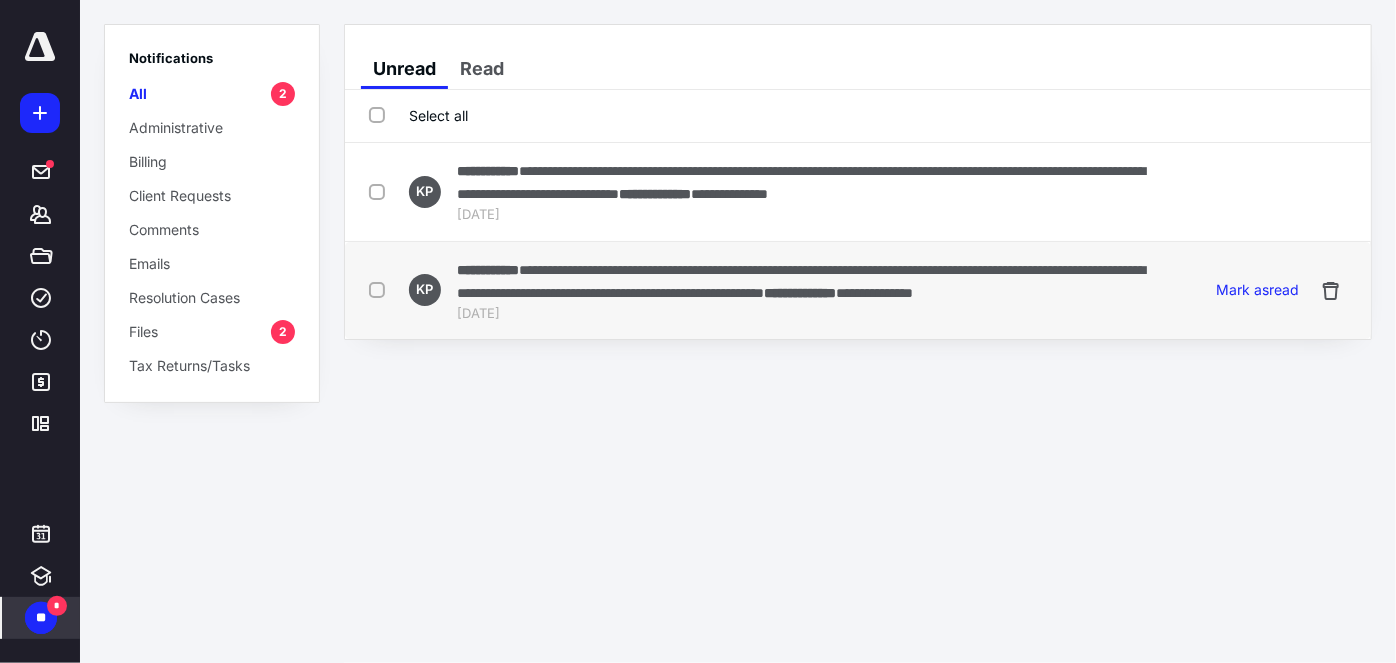 click on "**********" at bounding box center [488, 270] 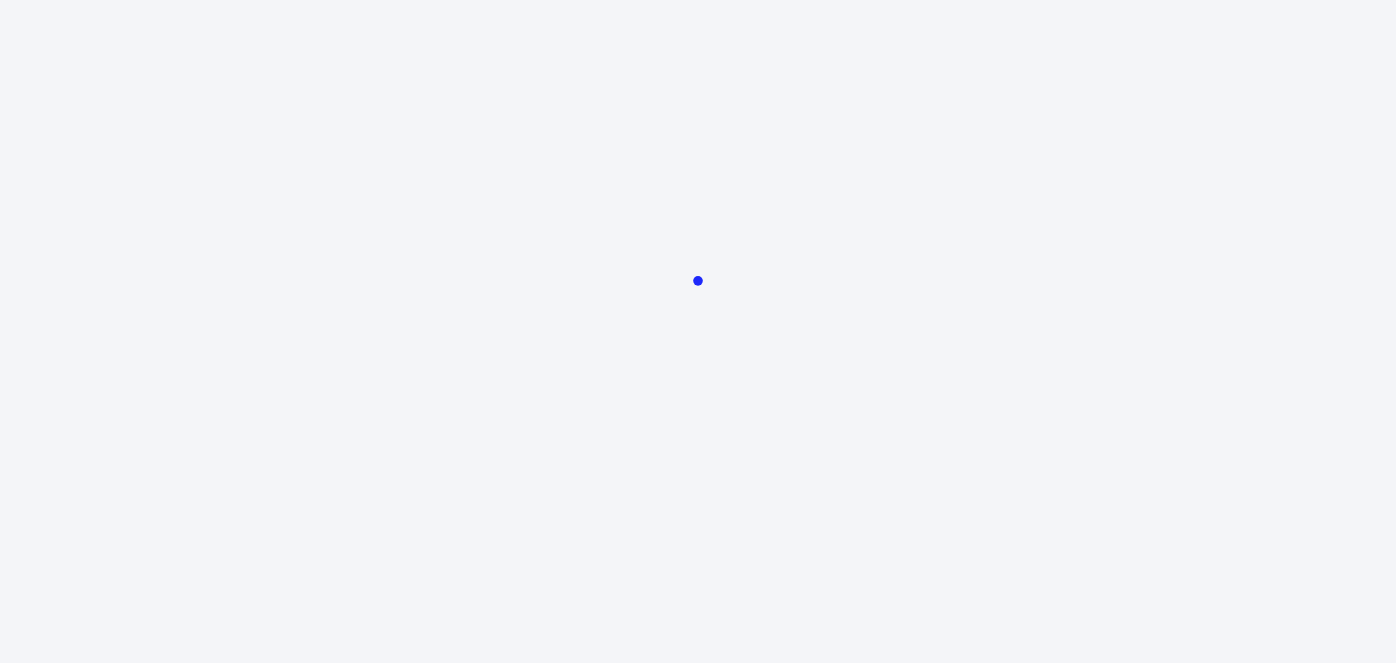 scroll, scrollTop: 0, scrollLeft: 0, axis: both 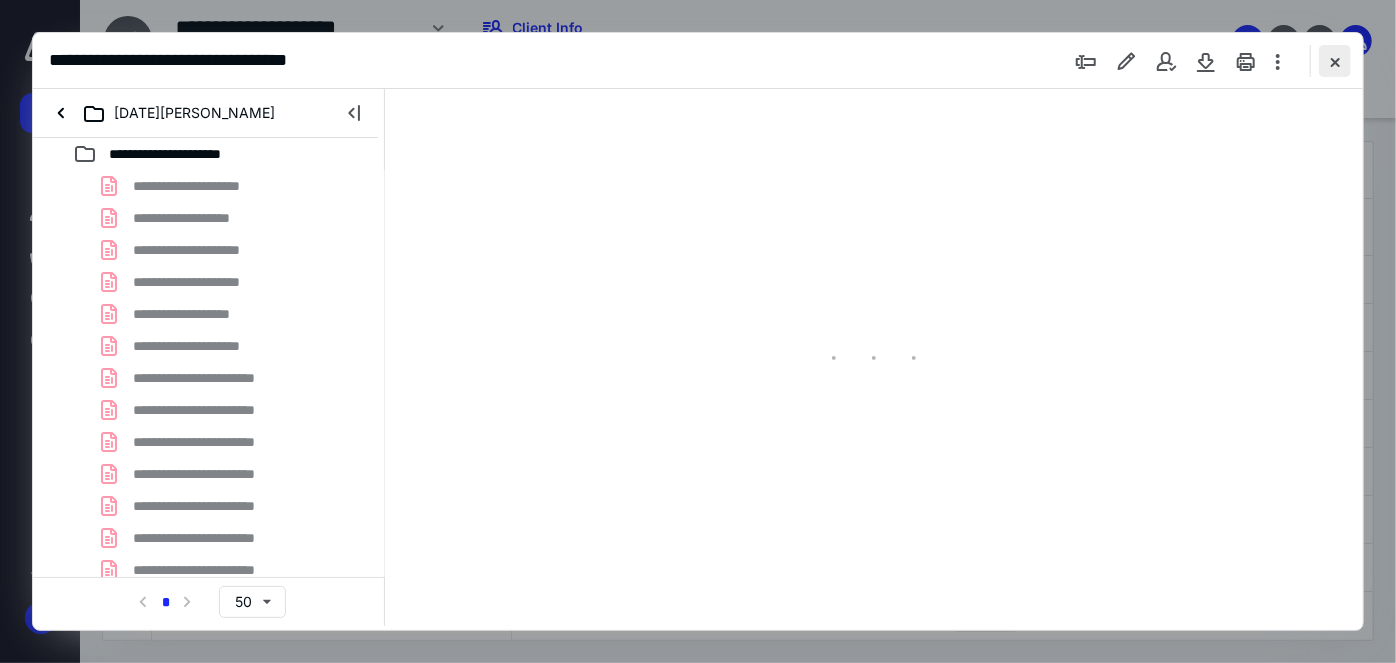 type on "75" 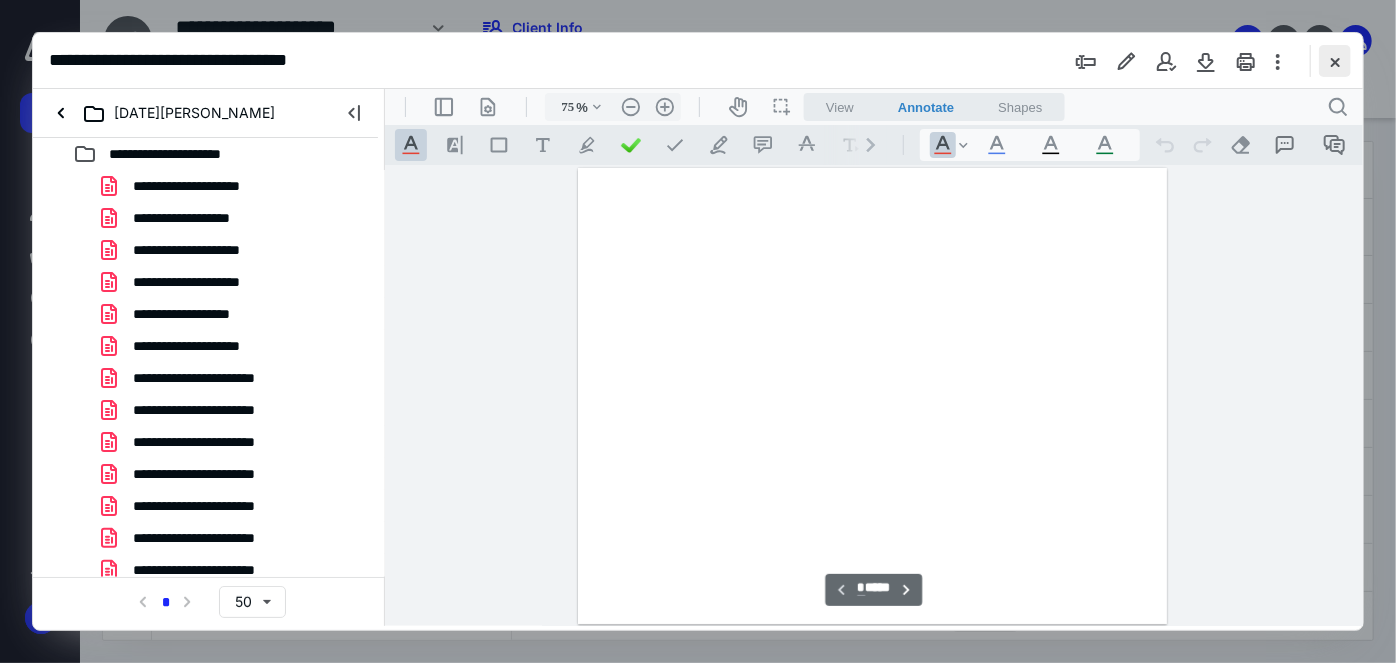 scroll, scrollTop: 79, scrollLeft: 0, axis: vertical 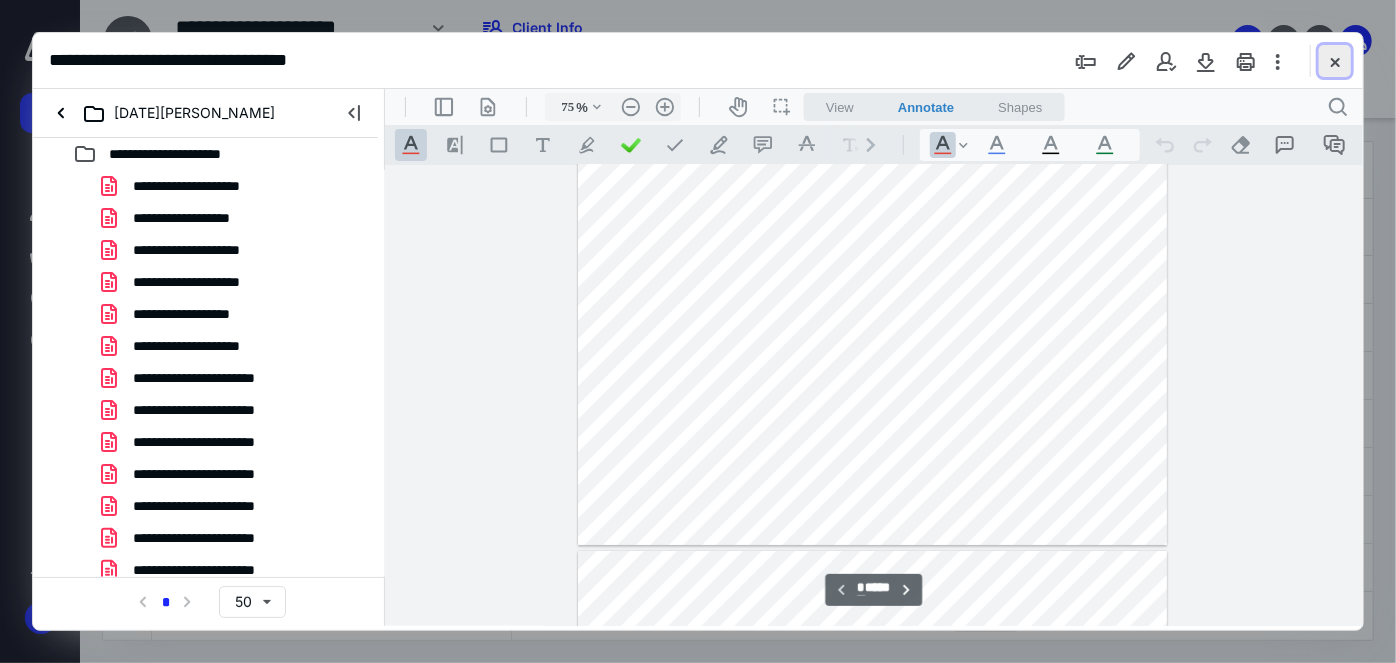 click at bounding box center (1335, 61) 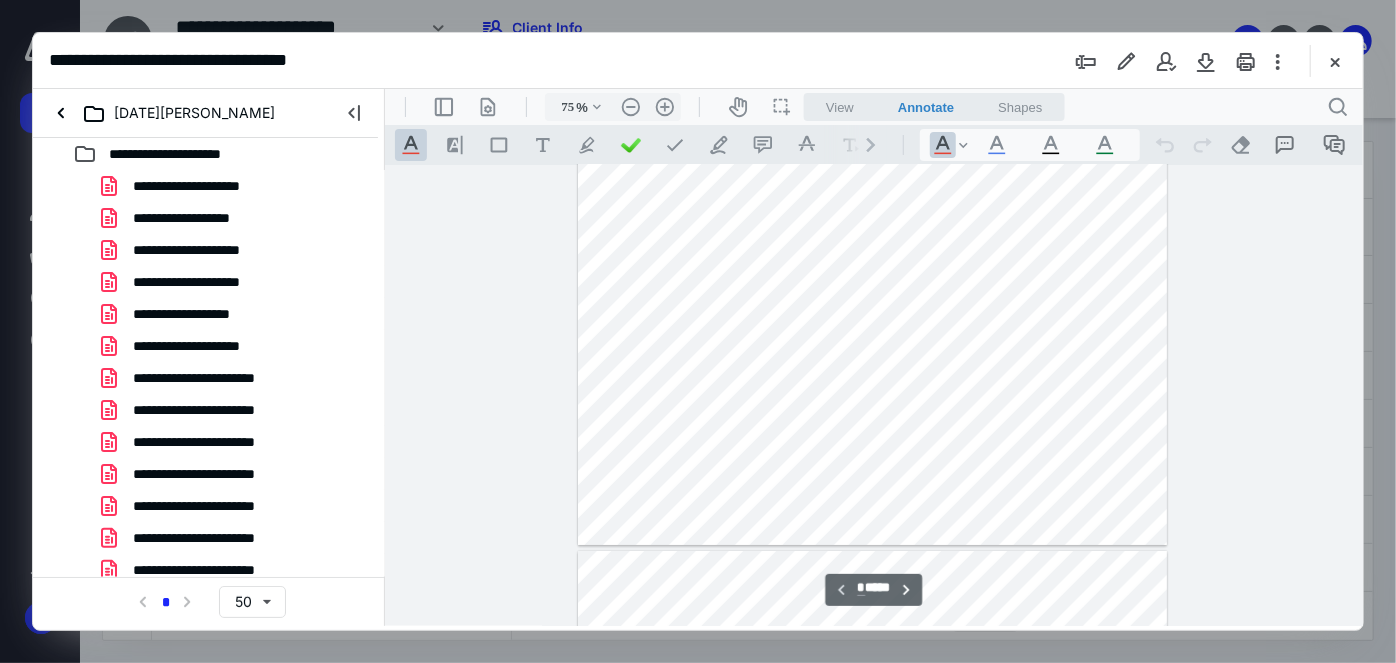 checkbox on "false" 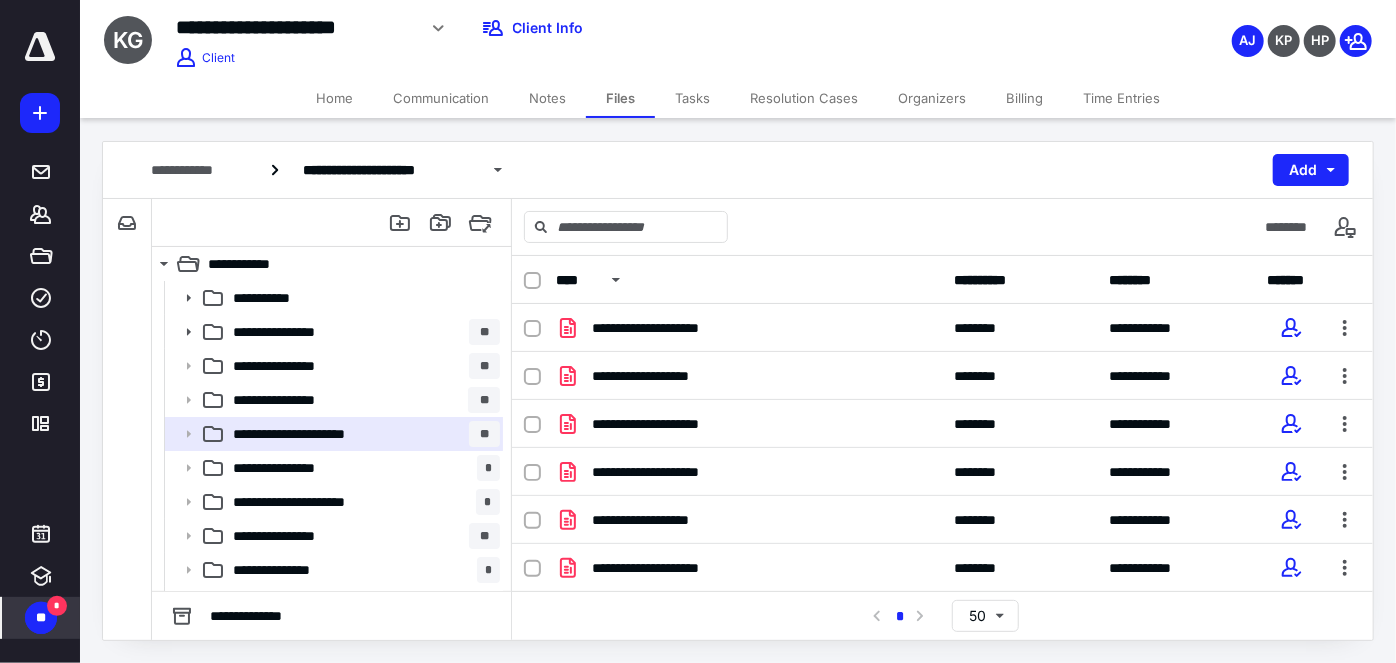 drag, startPoint x: 32, startPoint y: 619, endPoint x: 71, endPoint y: 601, distance: 42.953465 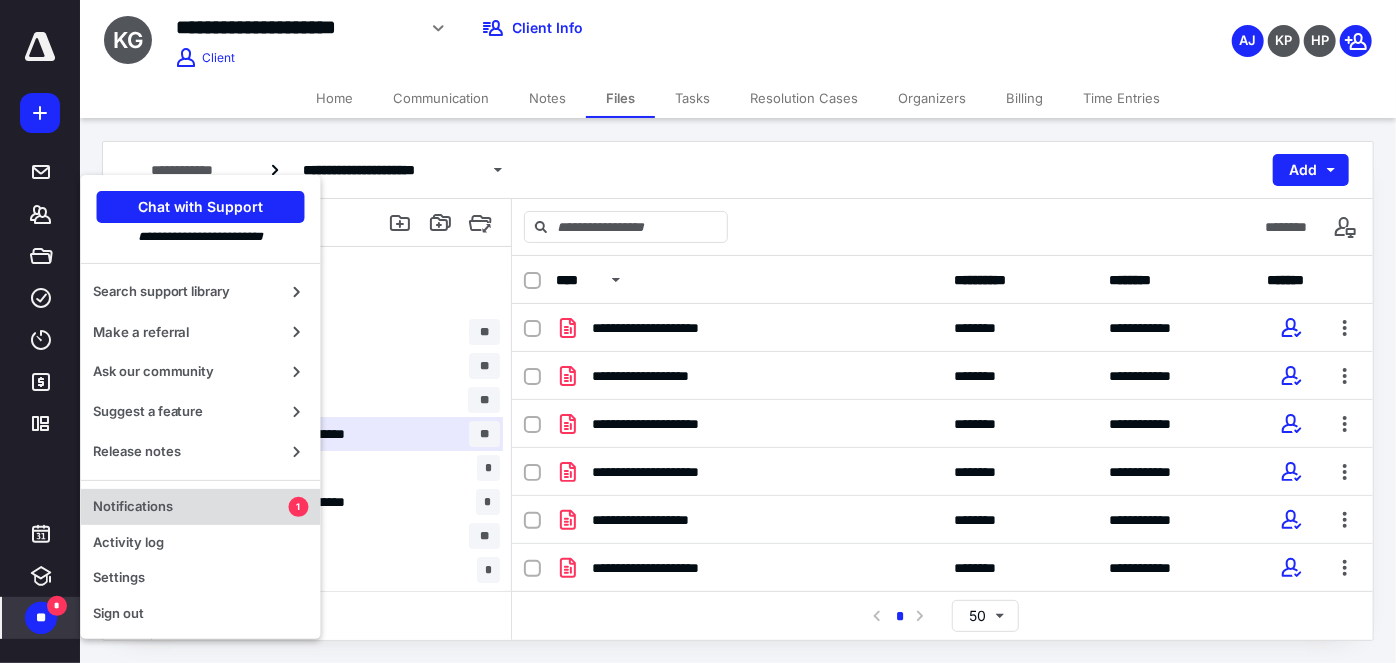 click on "Notifications" at bounding box center (191, 507) 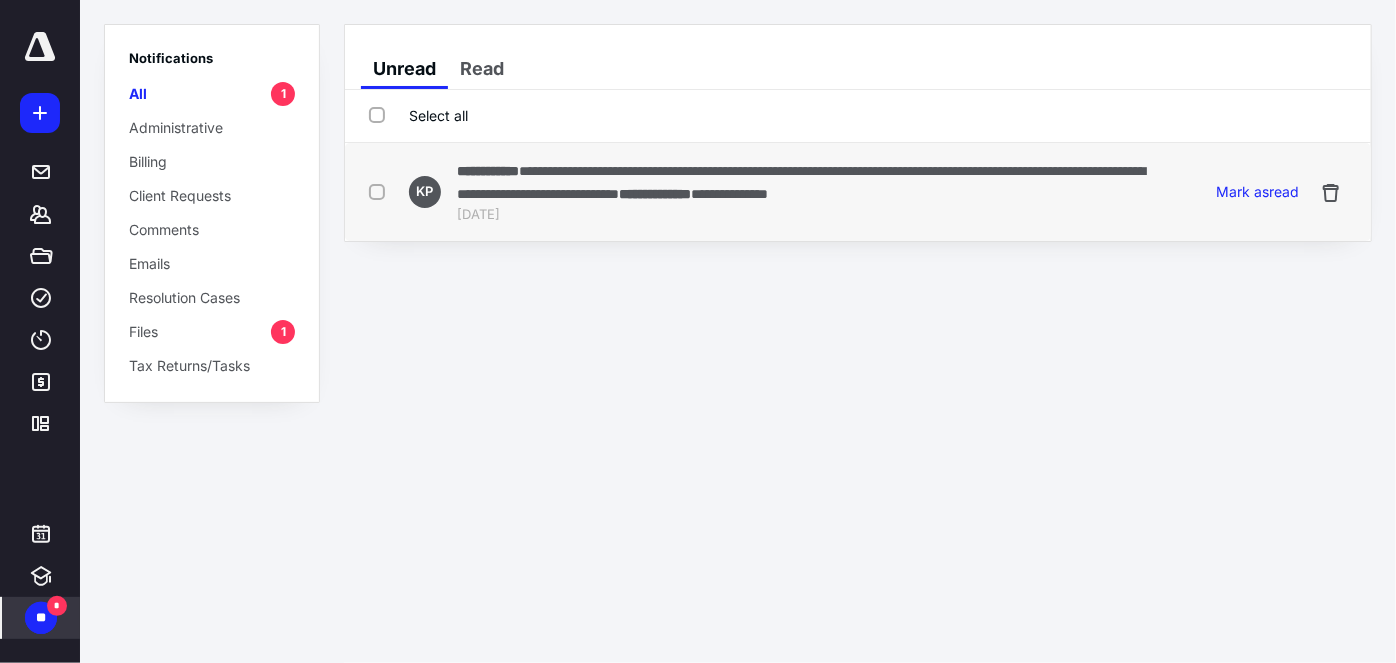 click on "**********" at bounding box center [488, 171] 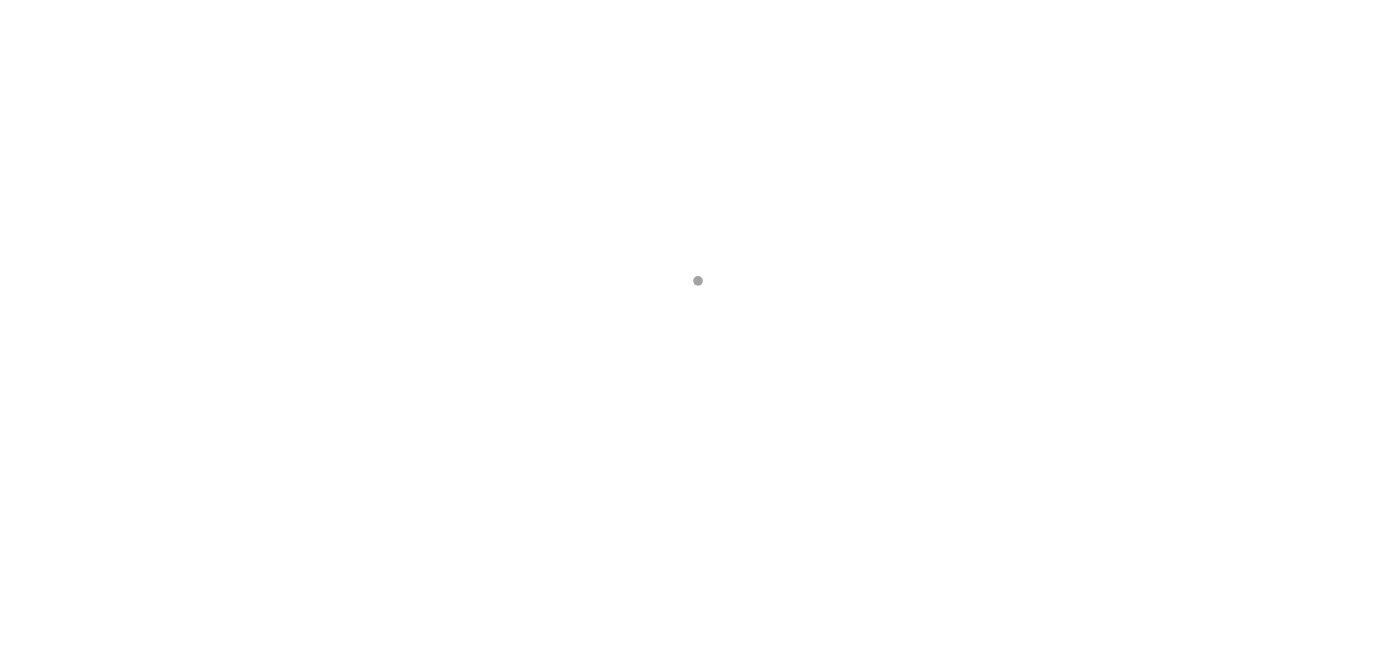 scroll, scrollTop: 0, scrollLeft: 0, axis: both 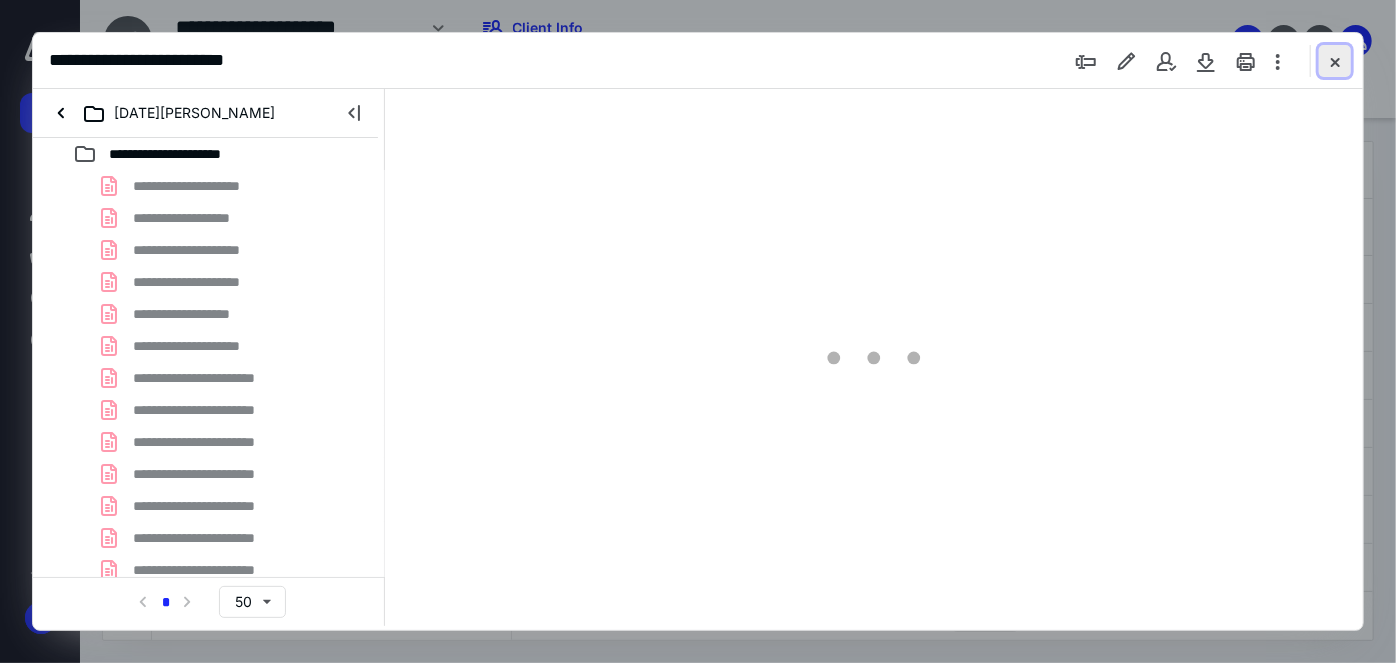 type on "58" 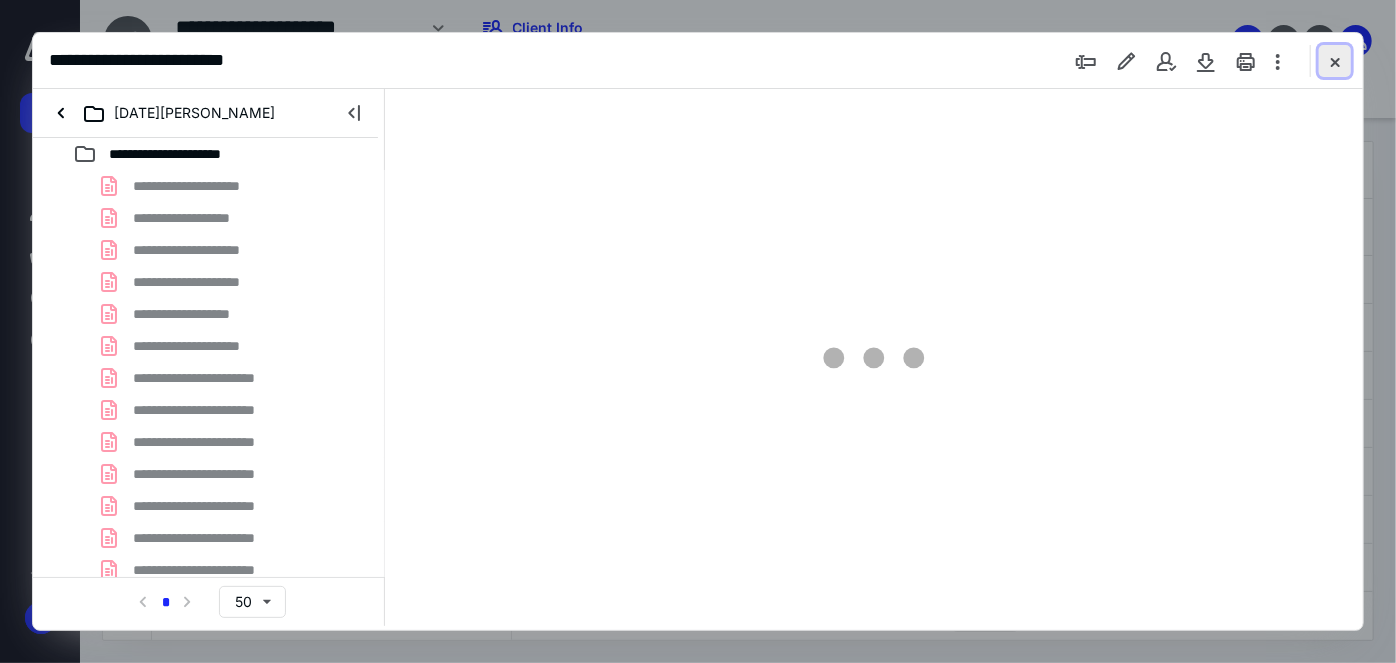 click at bounding box center [1335, 61] 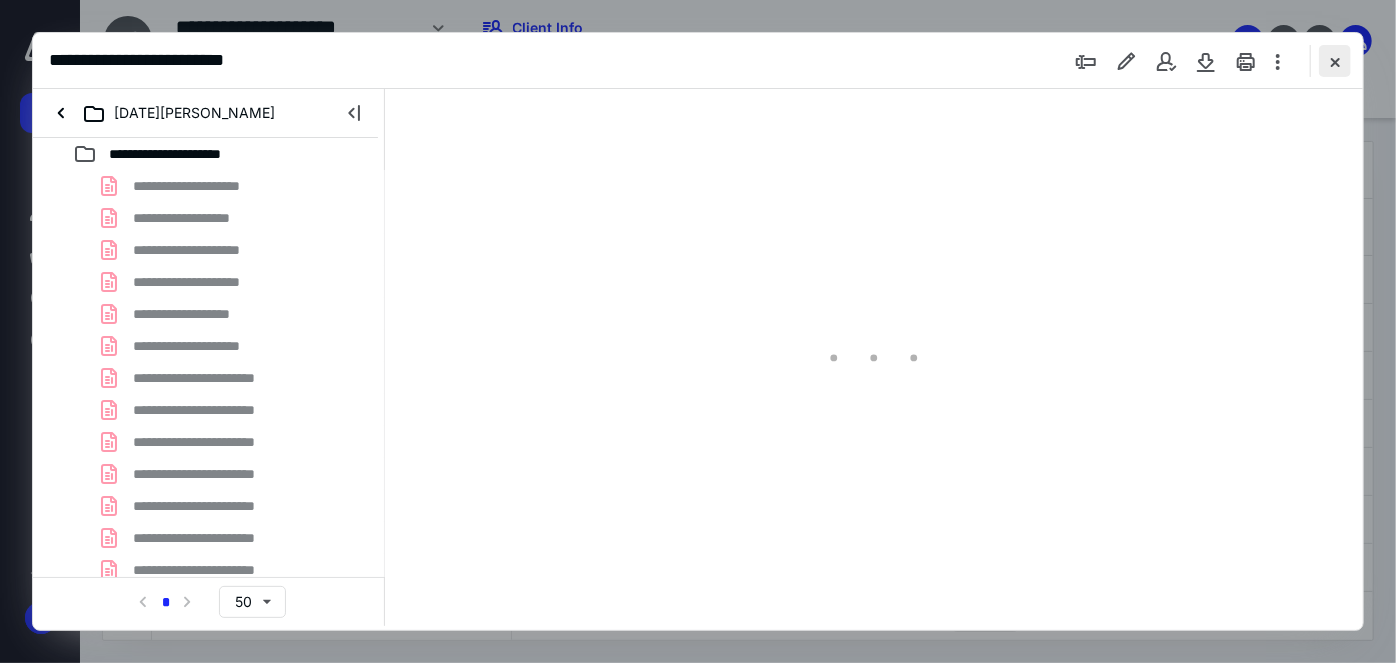 checkbox on "false" 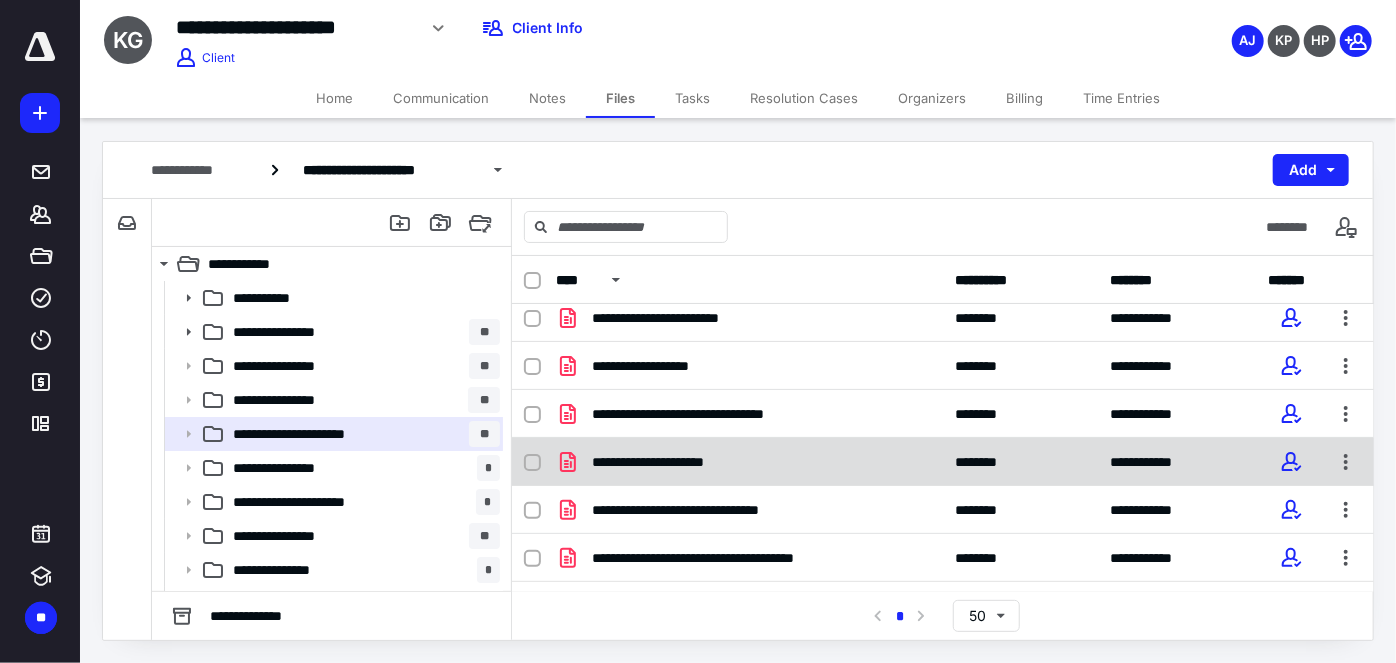 scroll, scrollTop: 904, scrollLeft: 0, axis: vertical 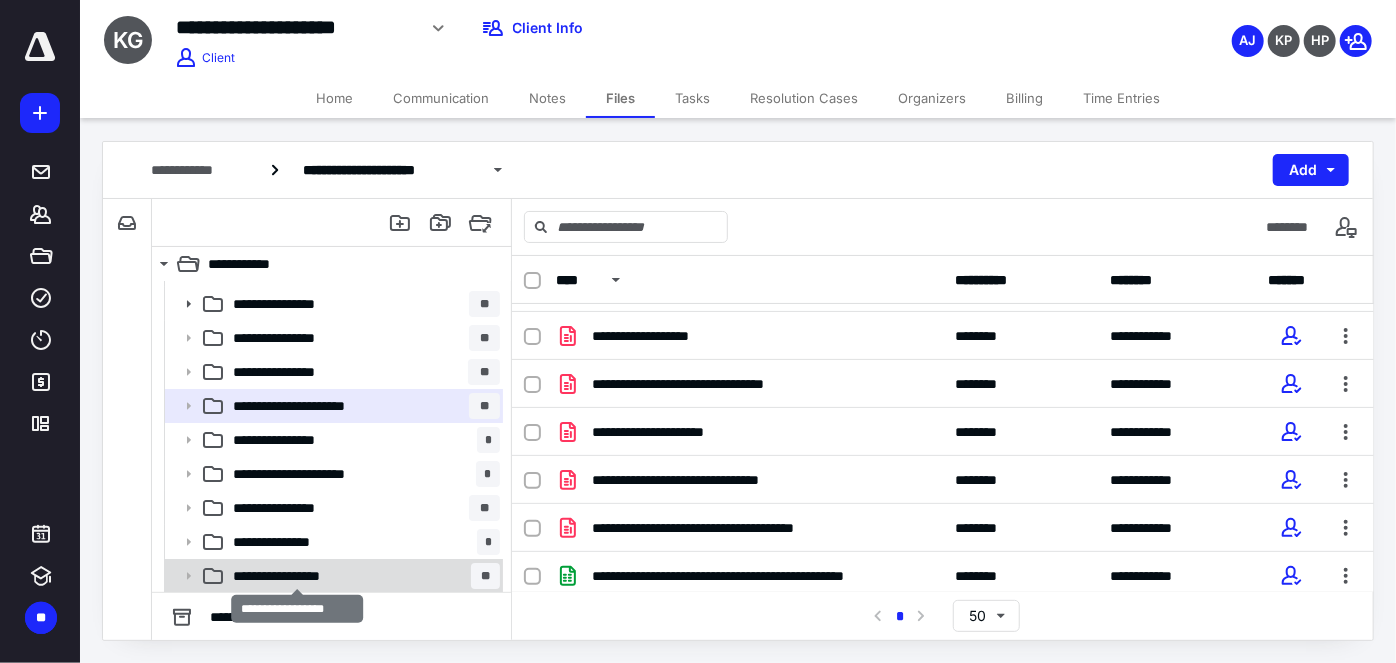 click on "**********" at bounding box center (298, 576) 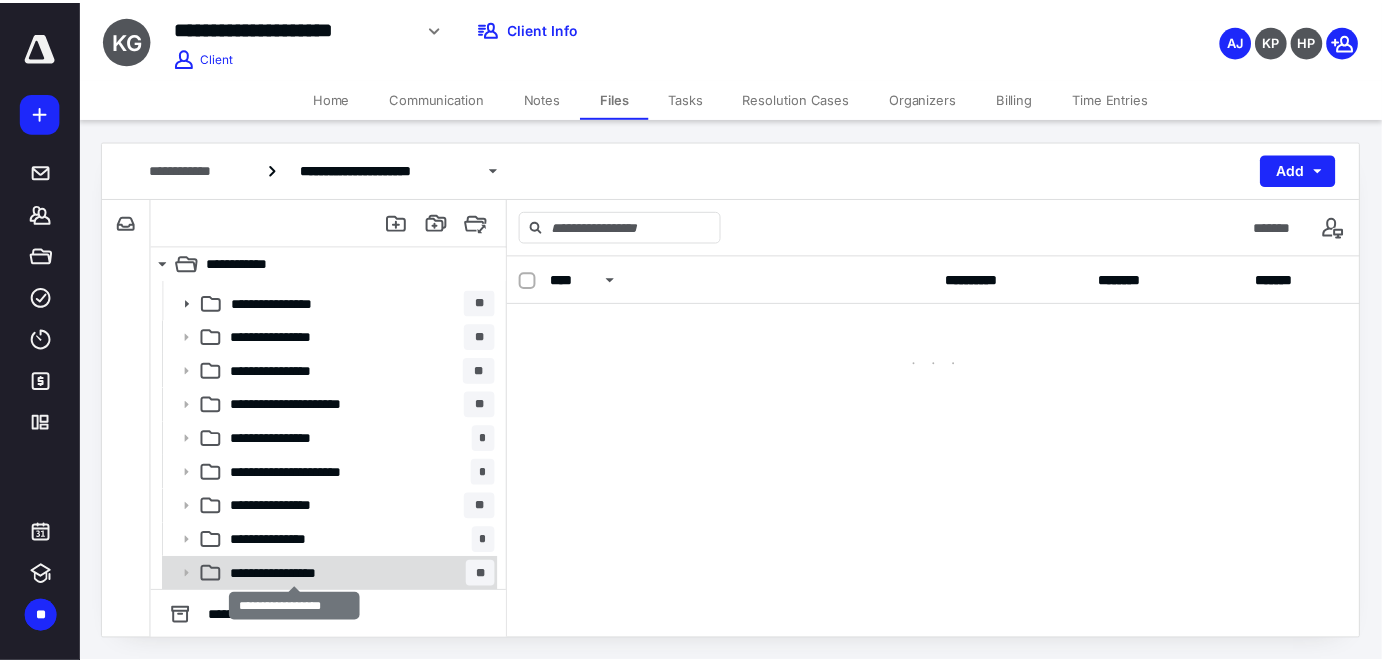 scroll, scrollTop: 0, scrollLeft: 0, axis: both 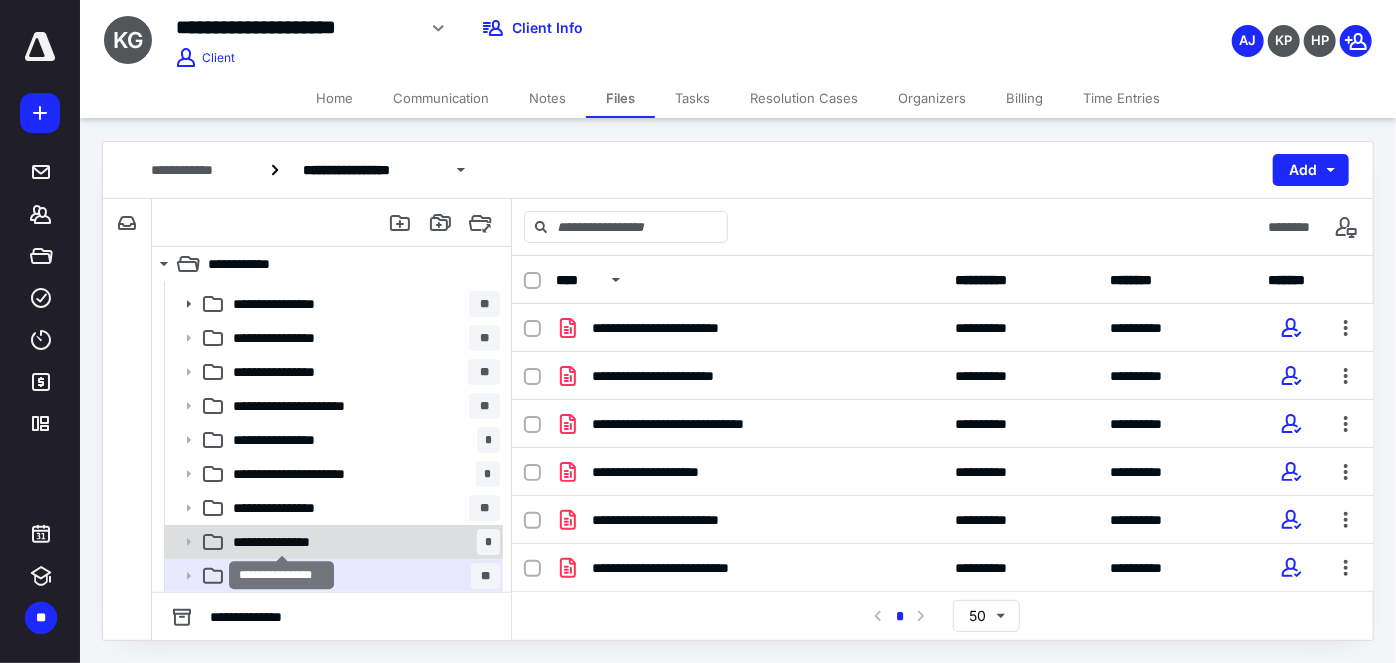 click on "**********" at bounding box center [282, 542] 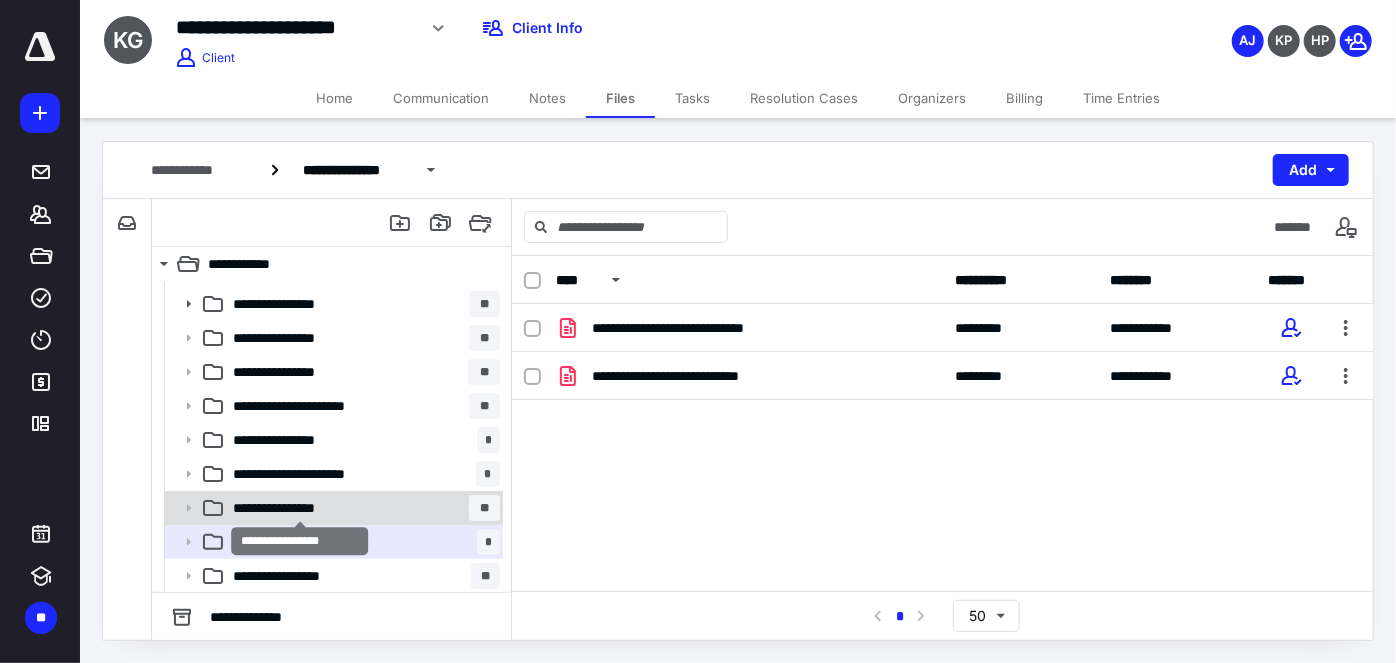 click on "**********" at bounding box center [300, 508] 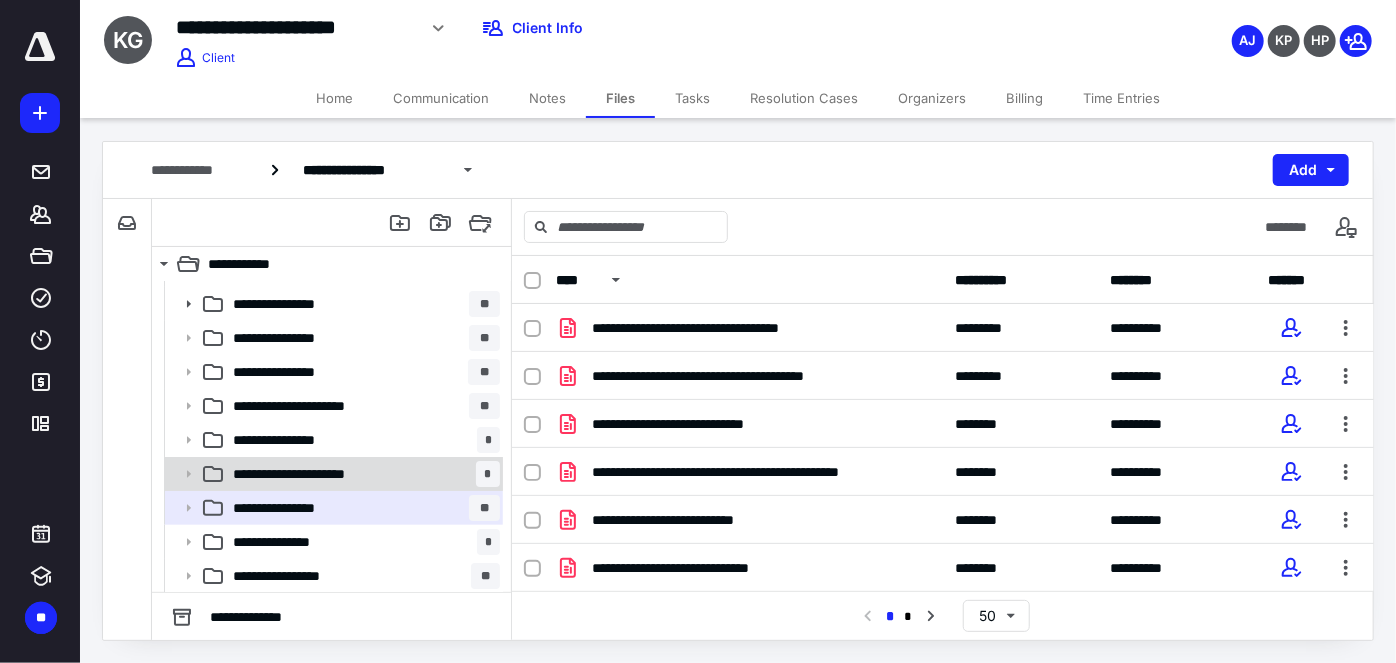 click on "**********" at bounding box center (362, 474) 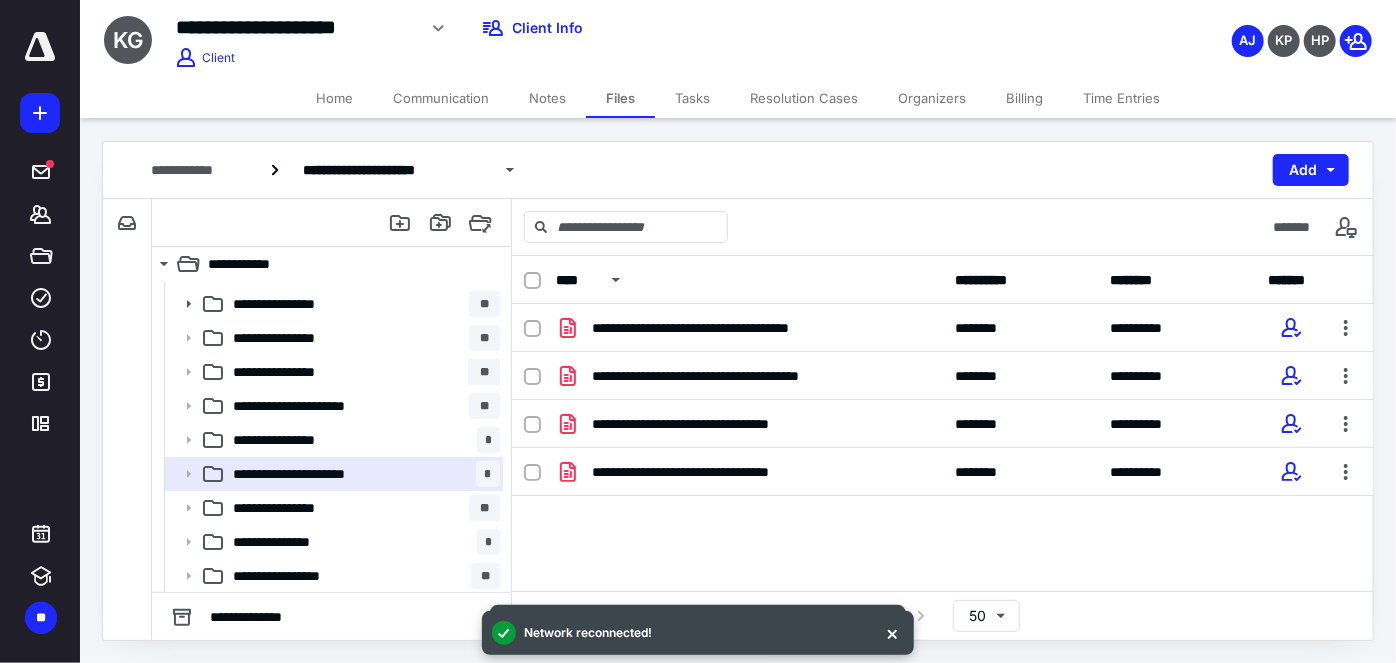 click on "Home" at bounding box center (334, 98) 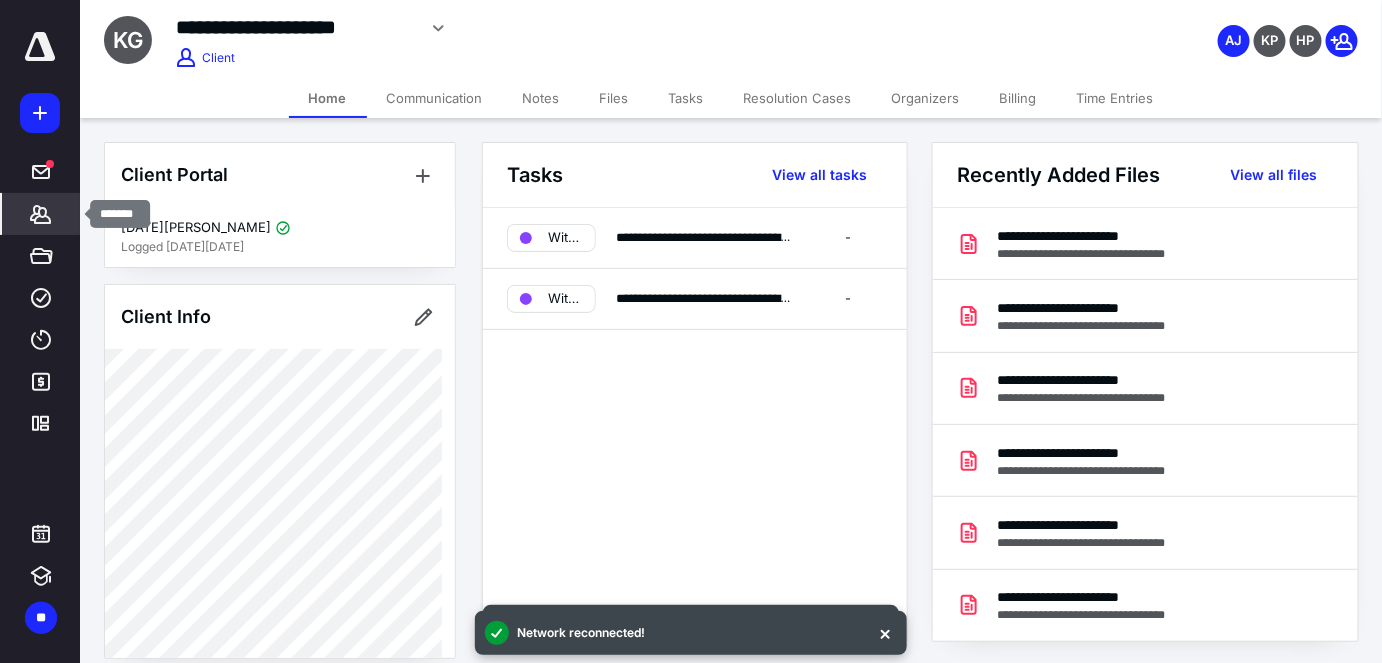 click 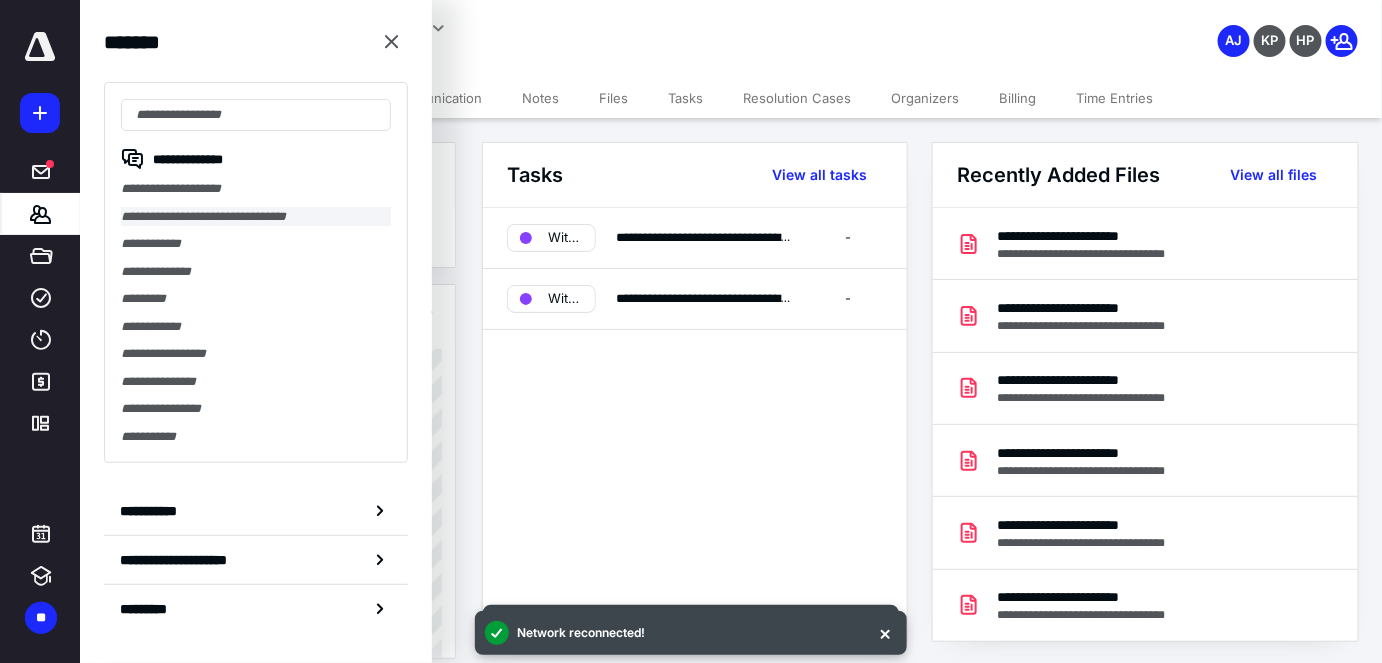 click on "**********" at bounding box center [256, 217] 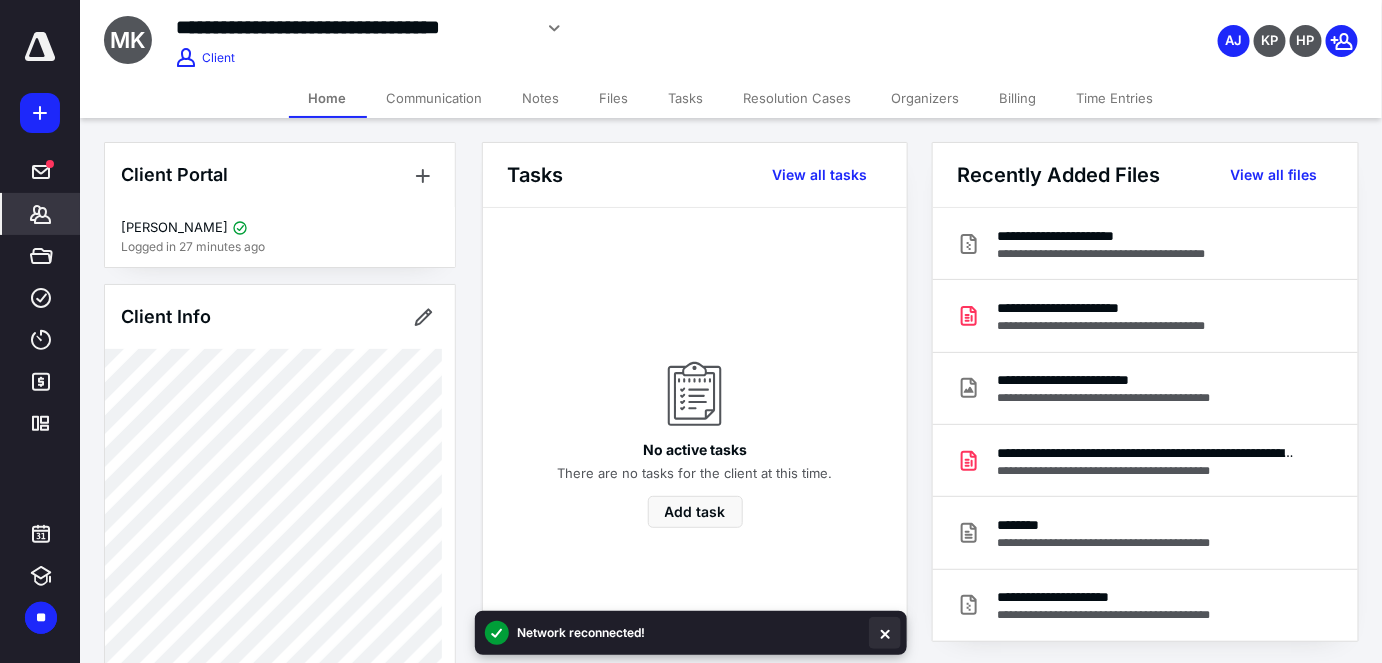 click at bounding box center [885, 633] 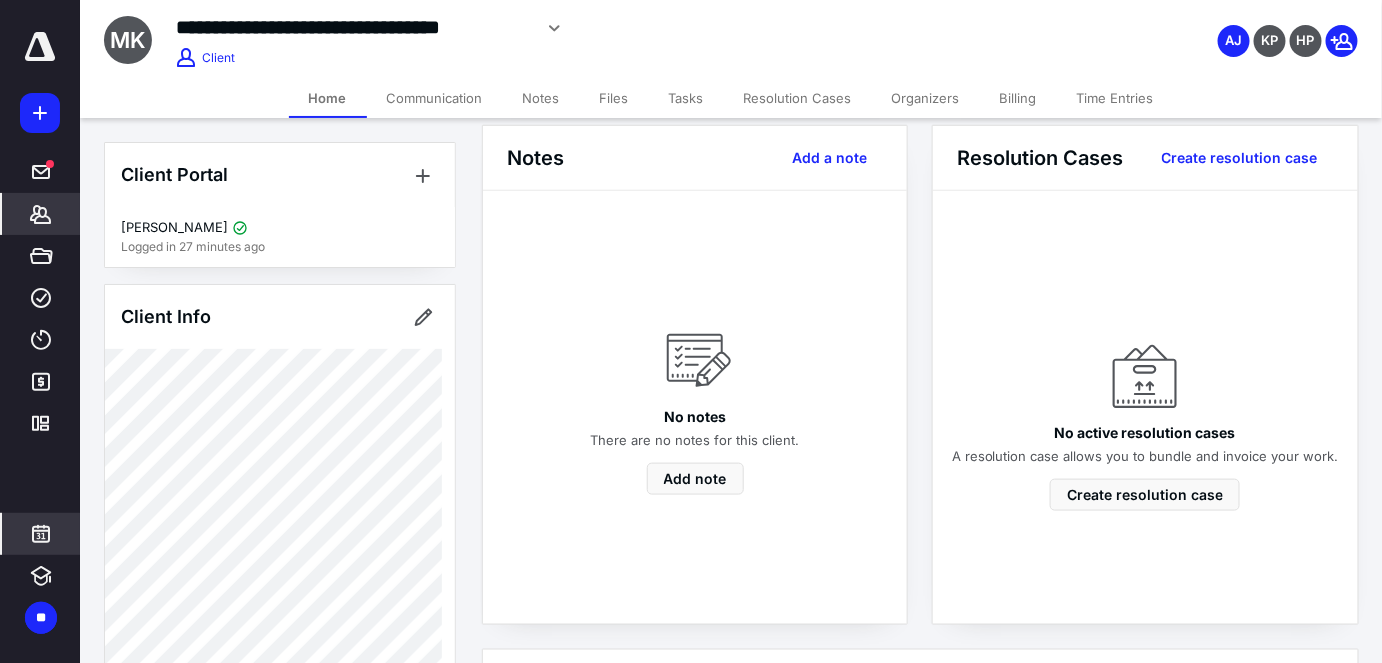 scroll, scrollTop: 545, scrollLeft: 0, axis: vertical 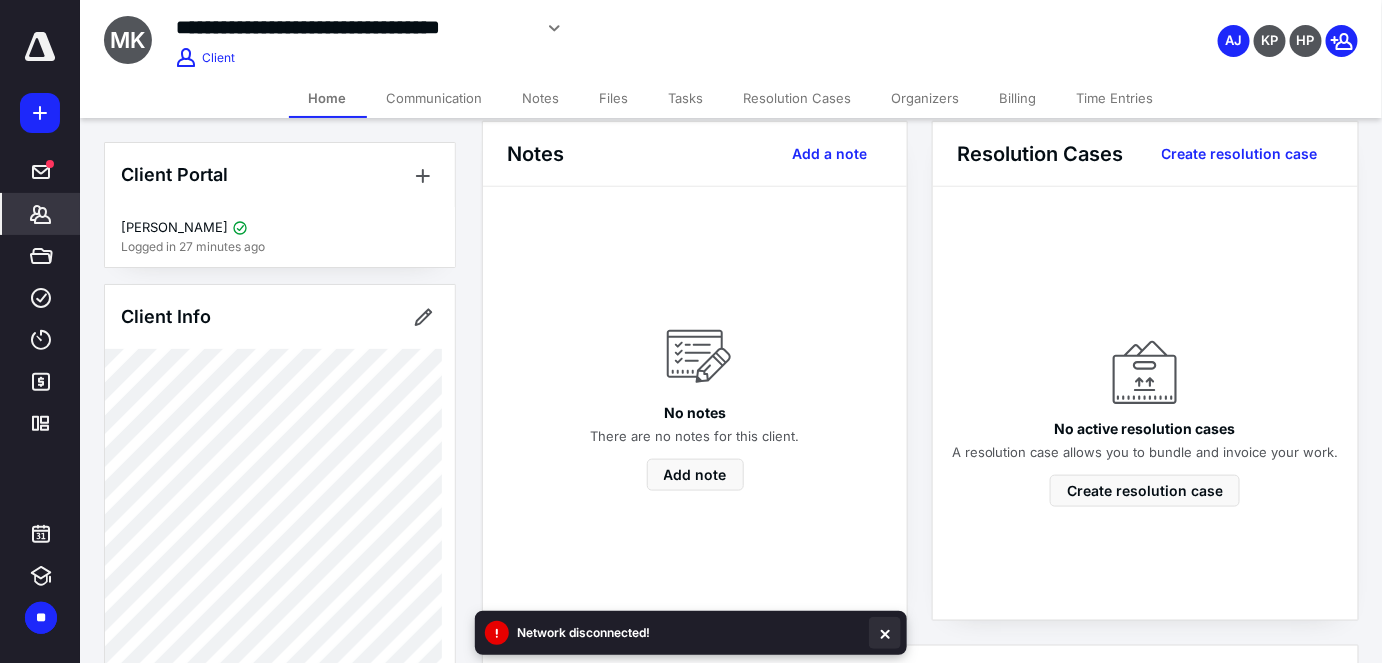 click at bounding box center (885, 633) 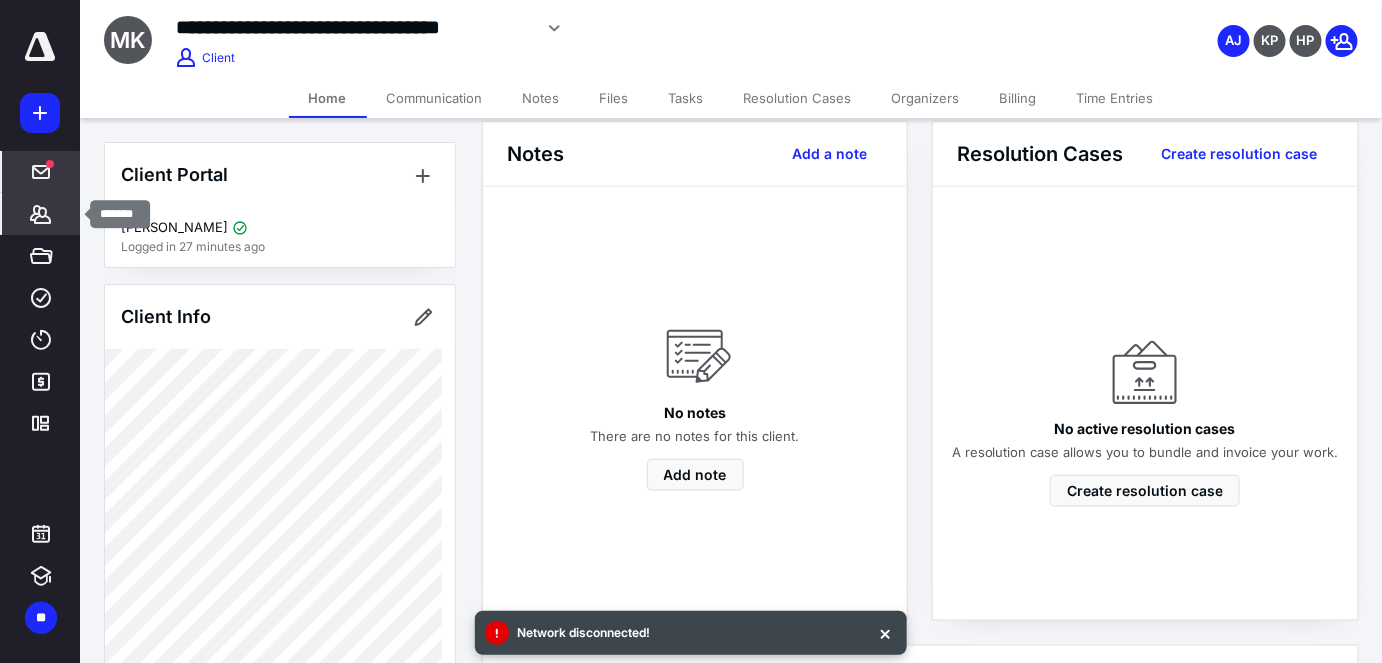 drag, startPoint x: 48, startPoint y: 209, endPoint x: 63, endPoint y: 190, distance: 24.207438 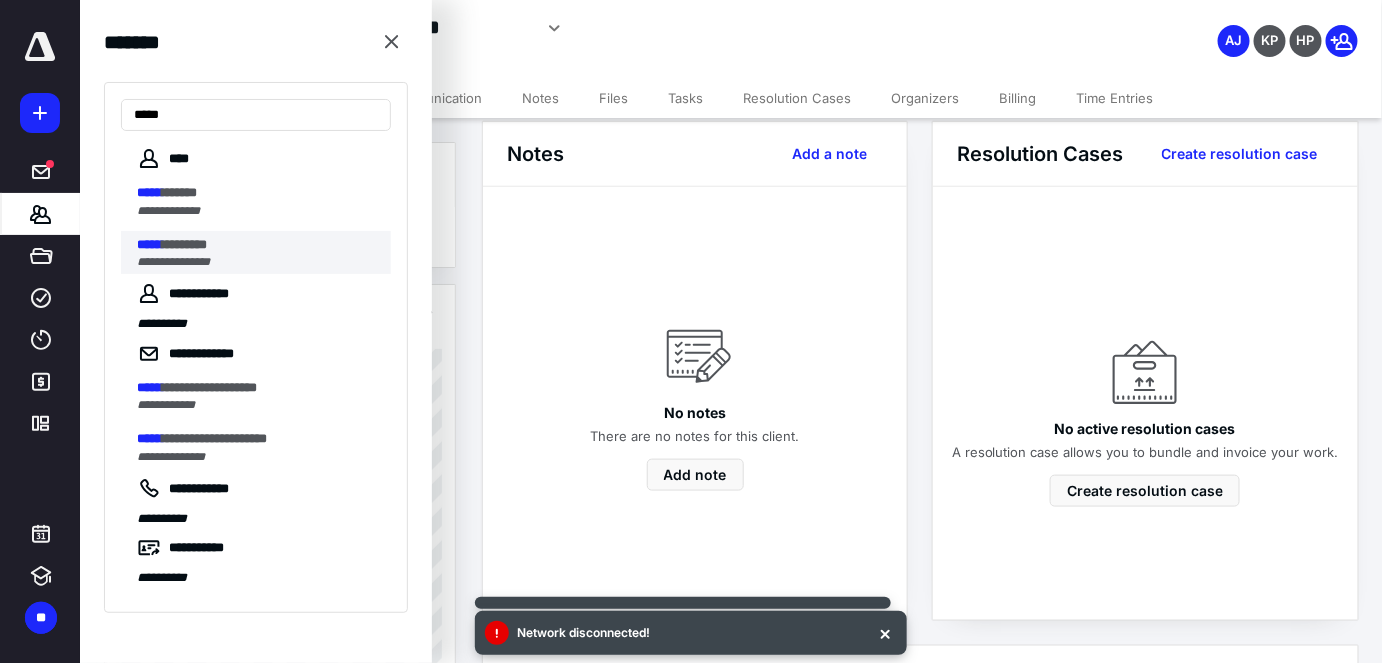 type on "*****" 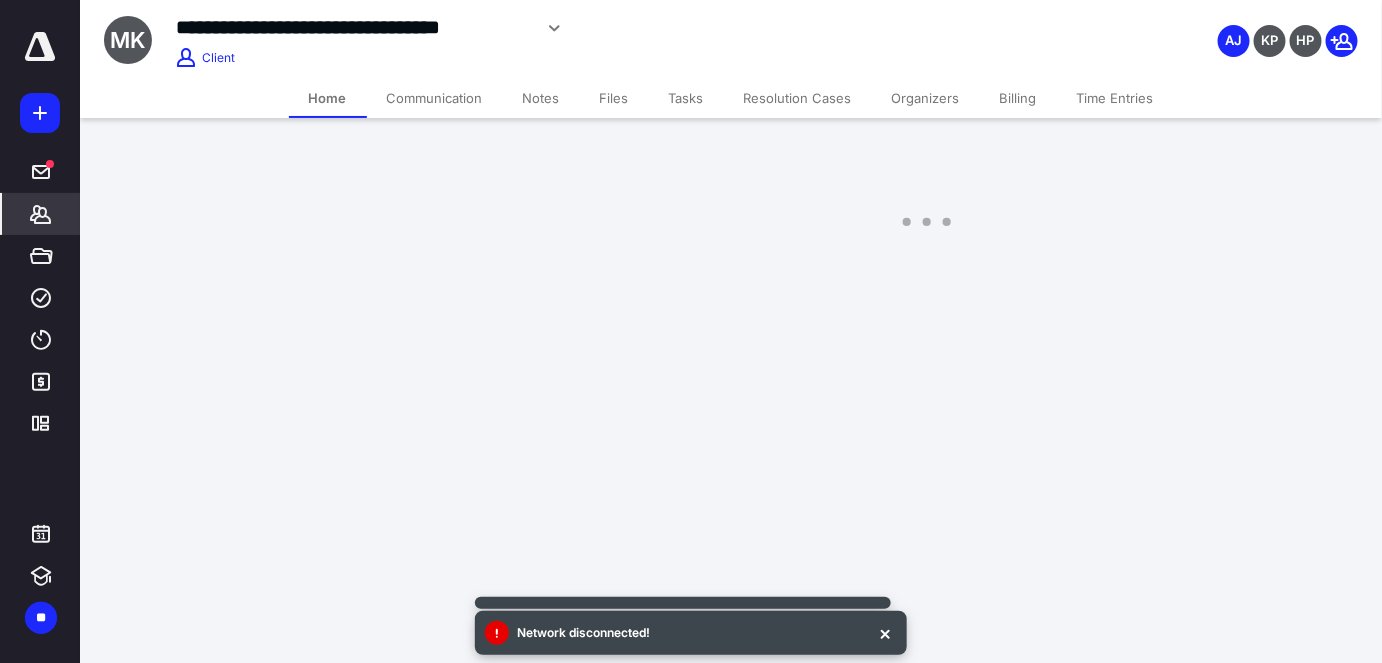 scroll, scrollTop: 0, scrollLeft: 0, axis: both 